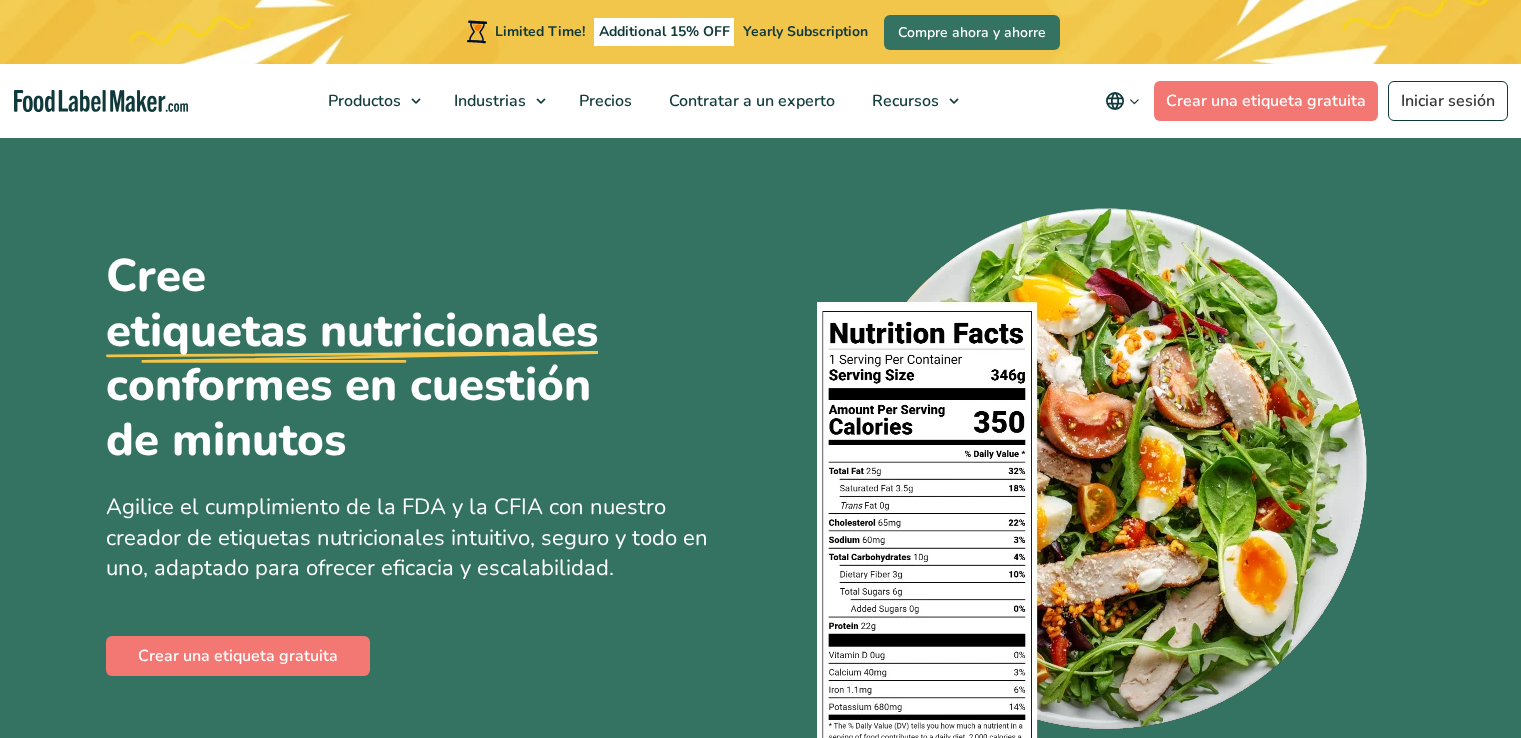 scroll, scrollTop: 0, scrollLeft: 0, axis: both 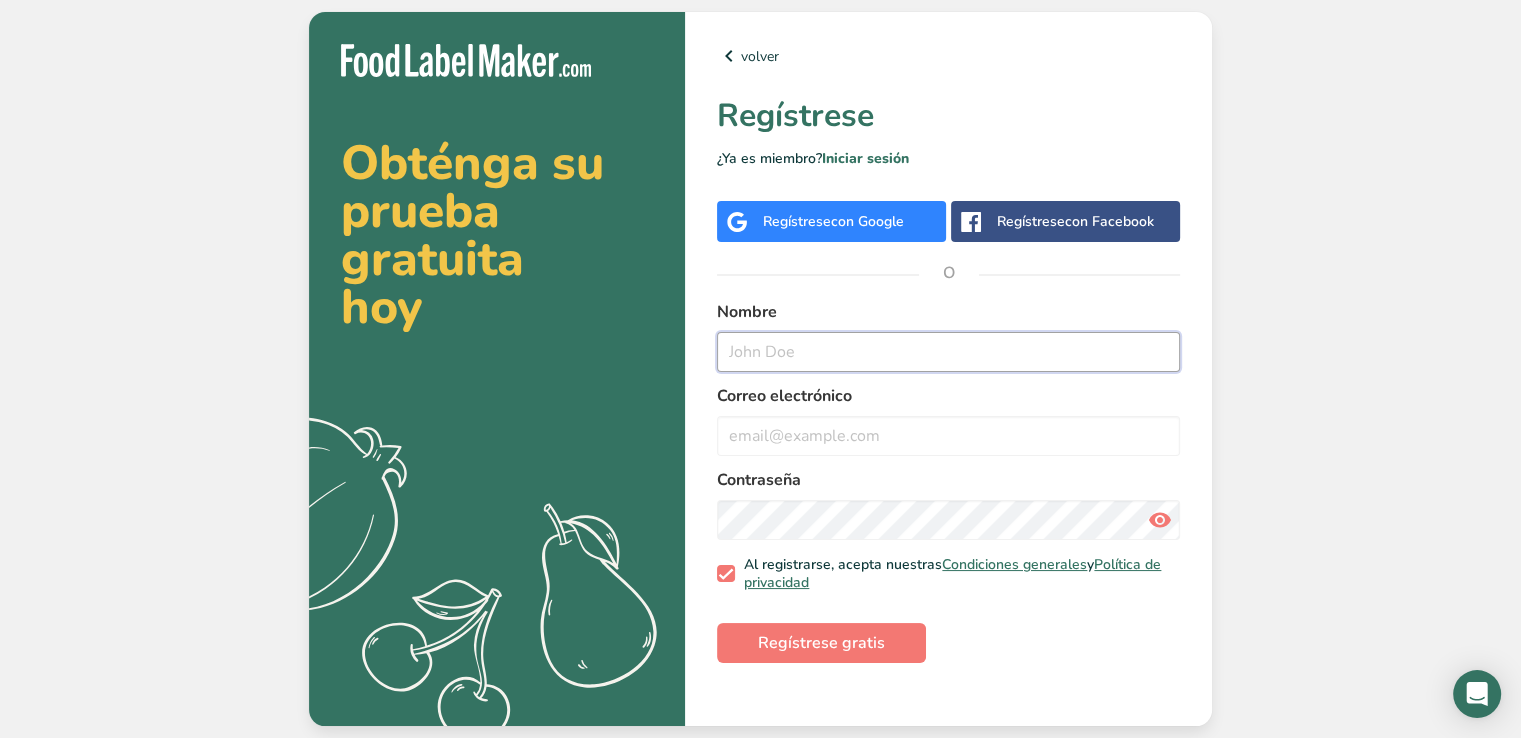 click at bounding box center [948, 352] 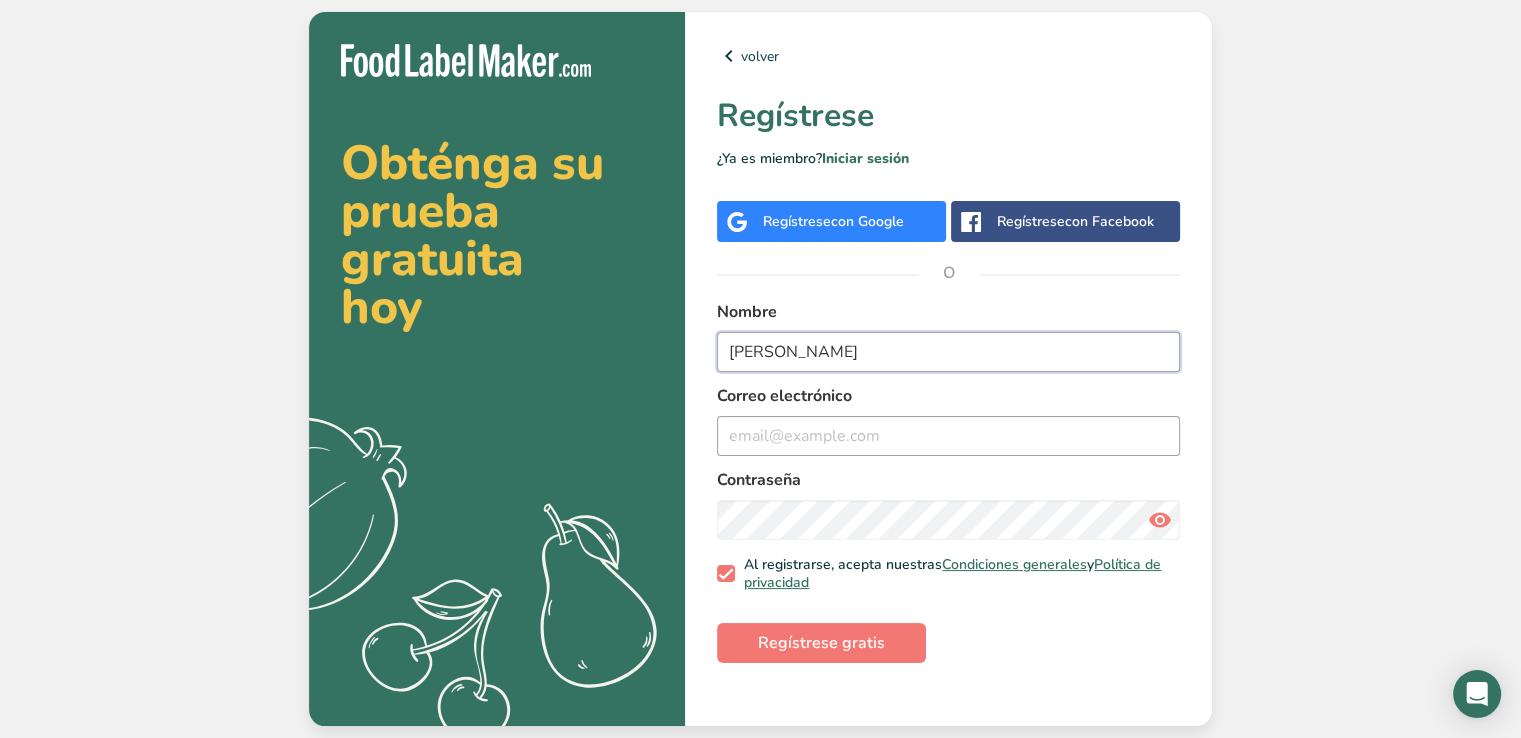 type on "JANAINA" 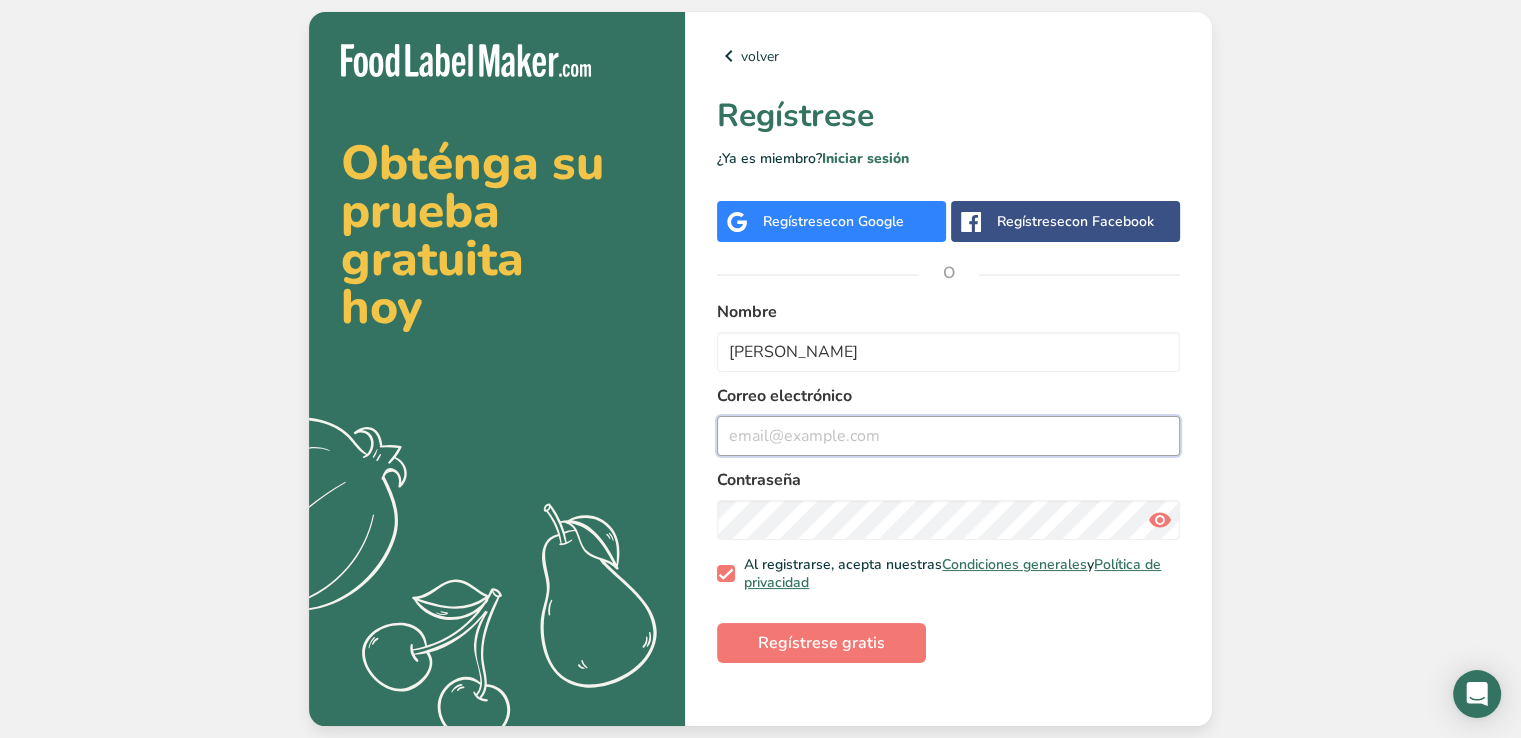 click at bounding box center [948, 436] 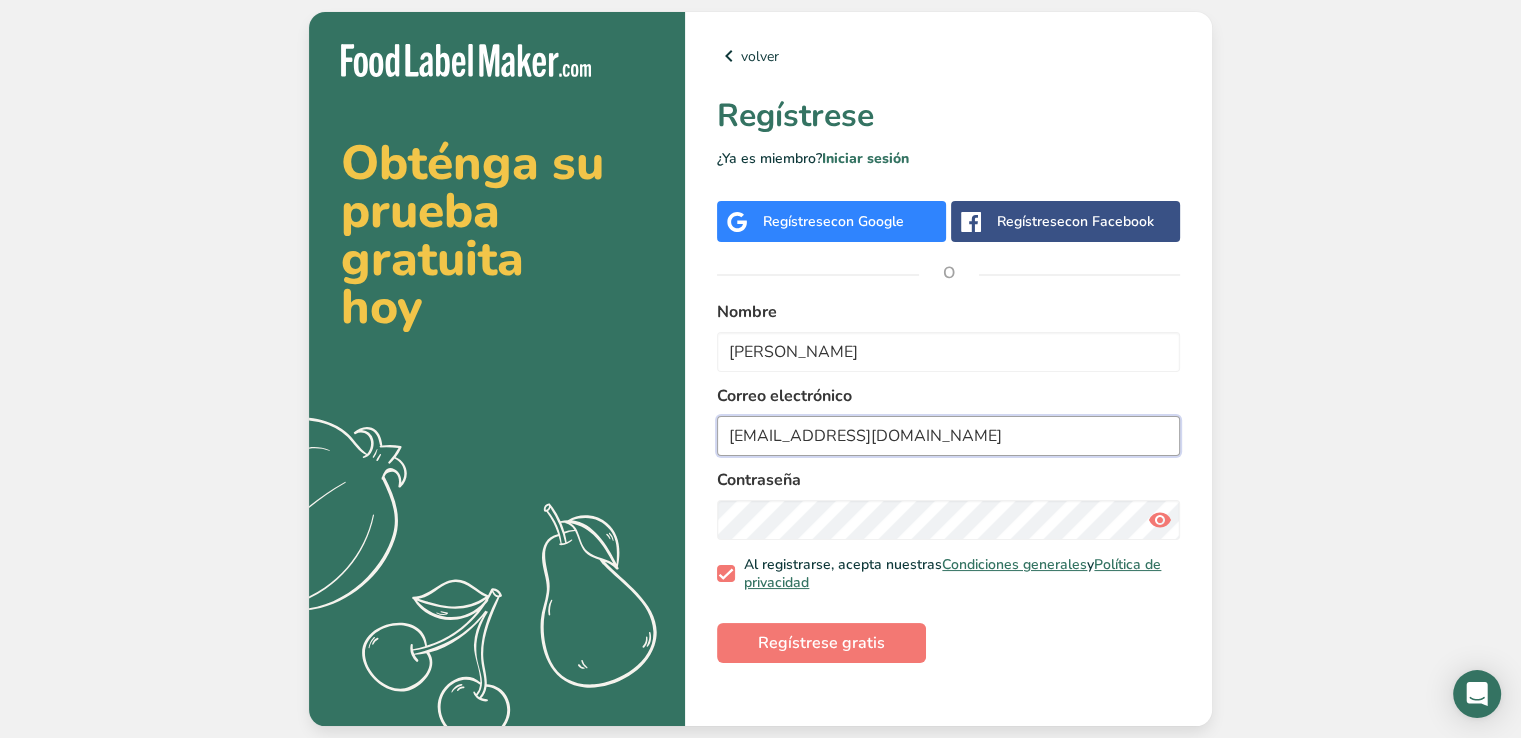 type on "jannyejba24@gmail.com" 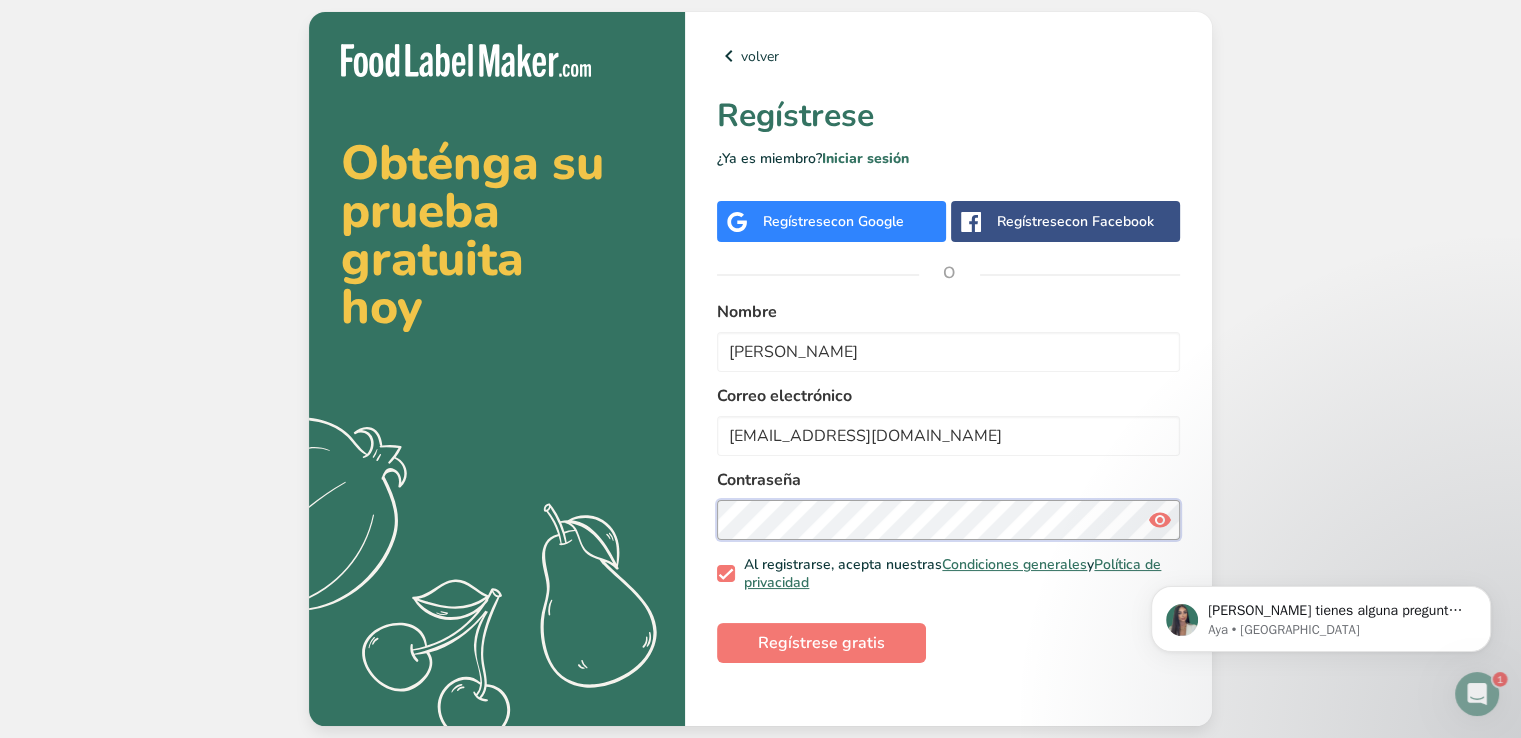 scroll, scrollTop: 0, scrollLeft: 0, axis: both 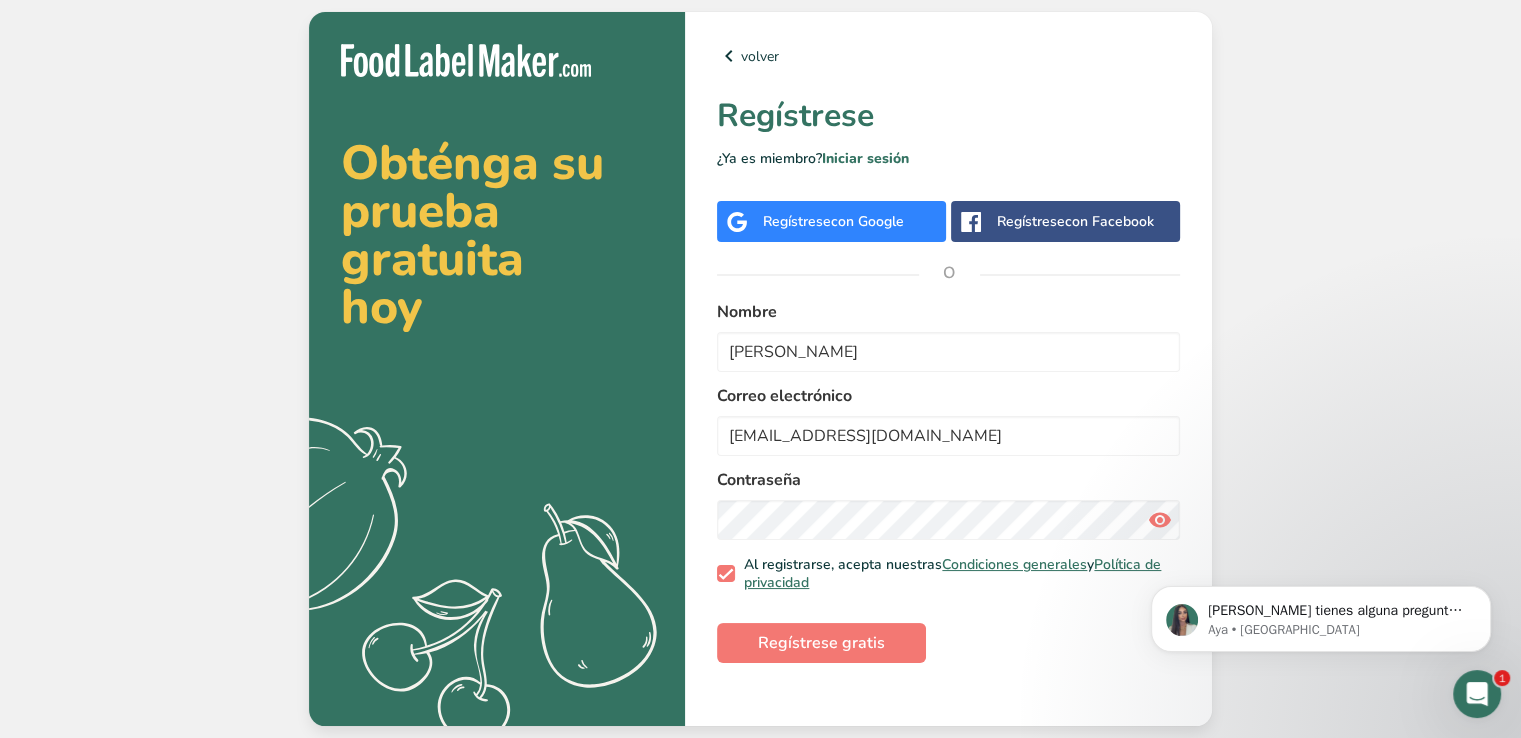 click on "Obténga su   prueba gratuita   hoy
.a{fill:#f5f3ed;}
volver
Regístrese
¿Ya es miembro?
Iniciar sesión
Regístrese  con Google
Regístrese  con Facebook   O   Nombre JANAINA   Correo electrónico jannyejba24@gmail.com   Contraseña
Al registrarse, acepta nuestras
Condiciones generales
y
Política de privacidad
Regístrese gratis" at bounding box center [760, 369] 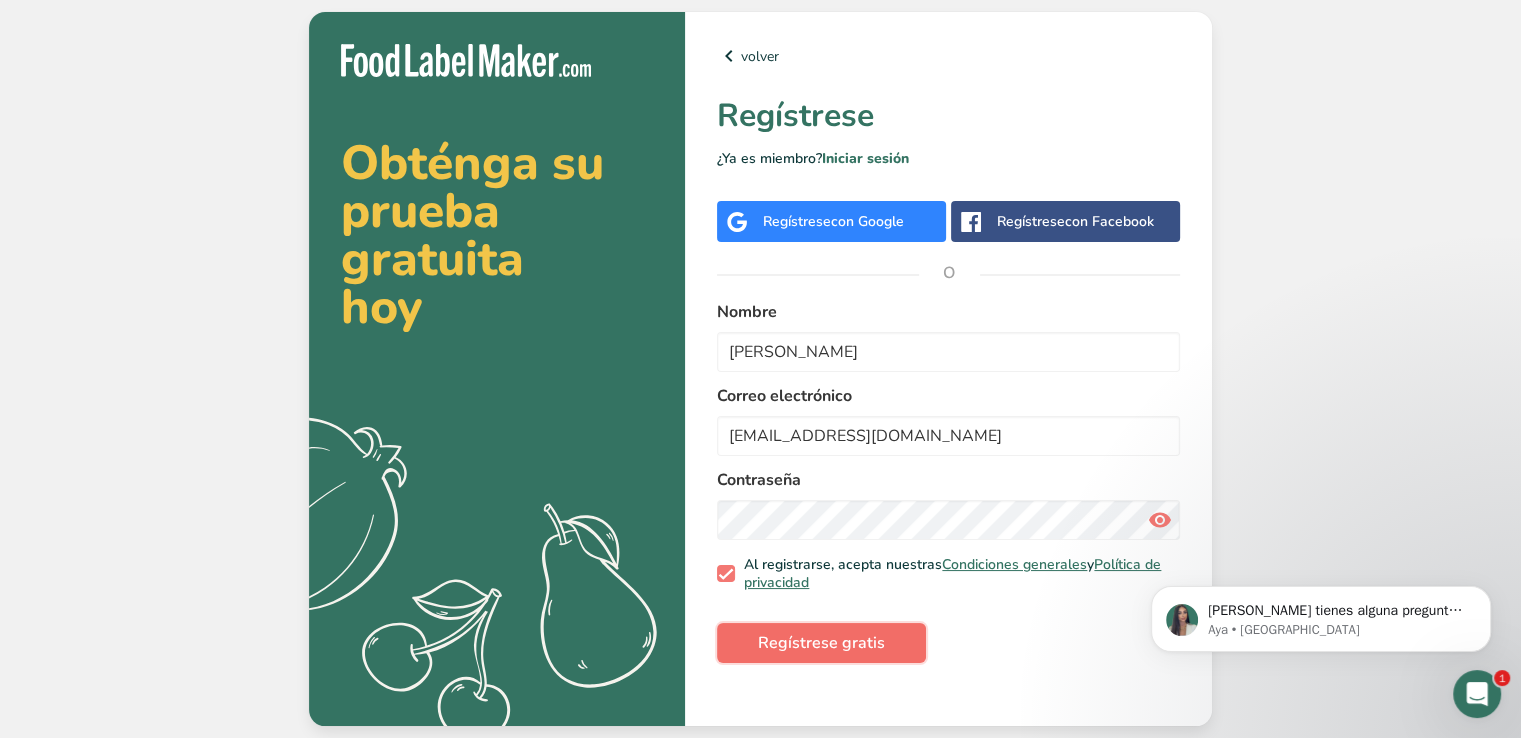 click on "Regístrese gratis" at bounding box center (821, 643) 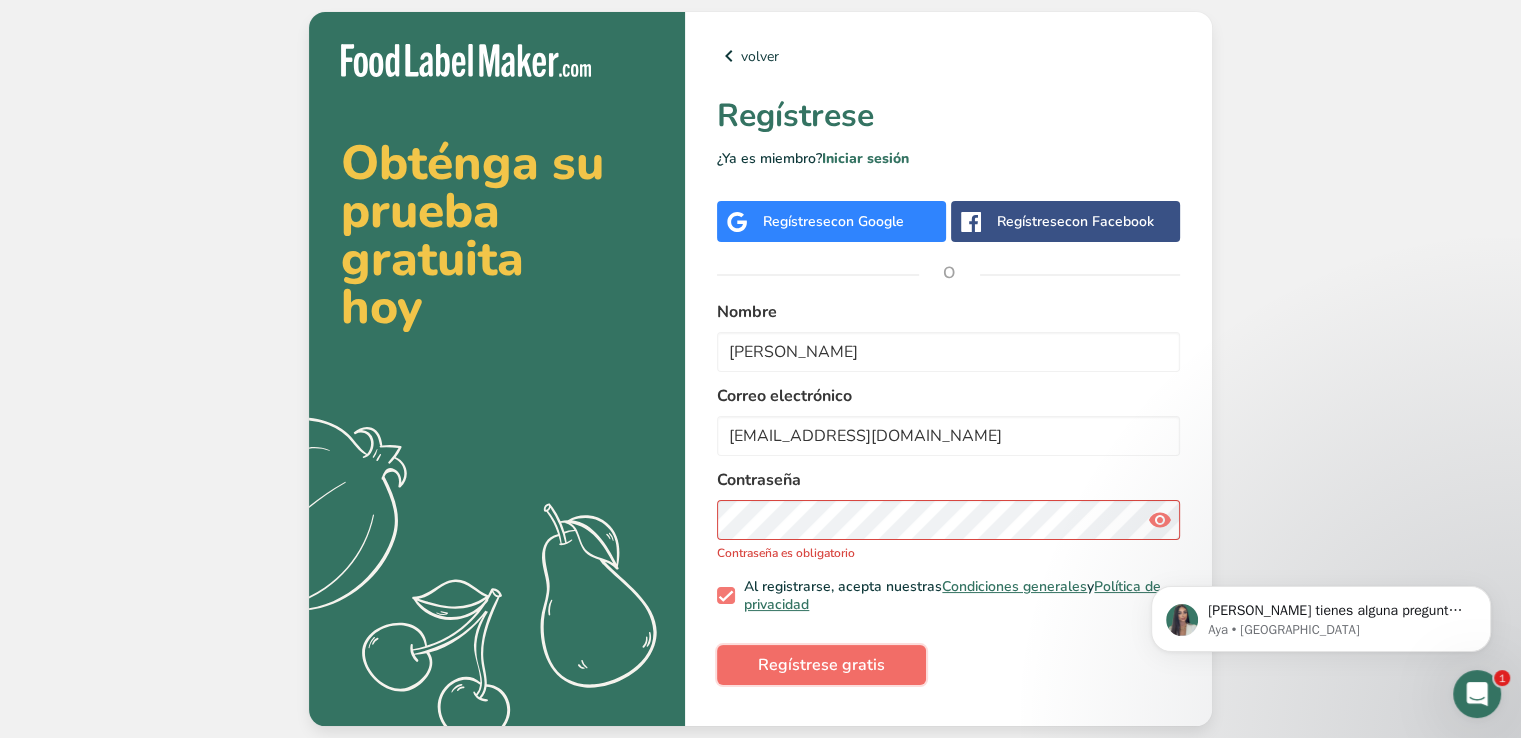 click on "Regístrese gratis" at bounding box center (821, 665) 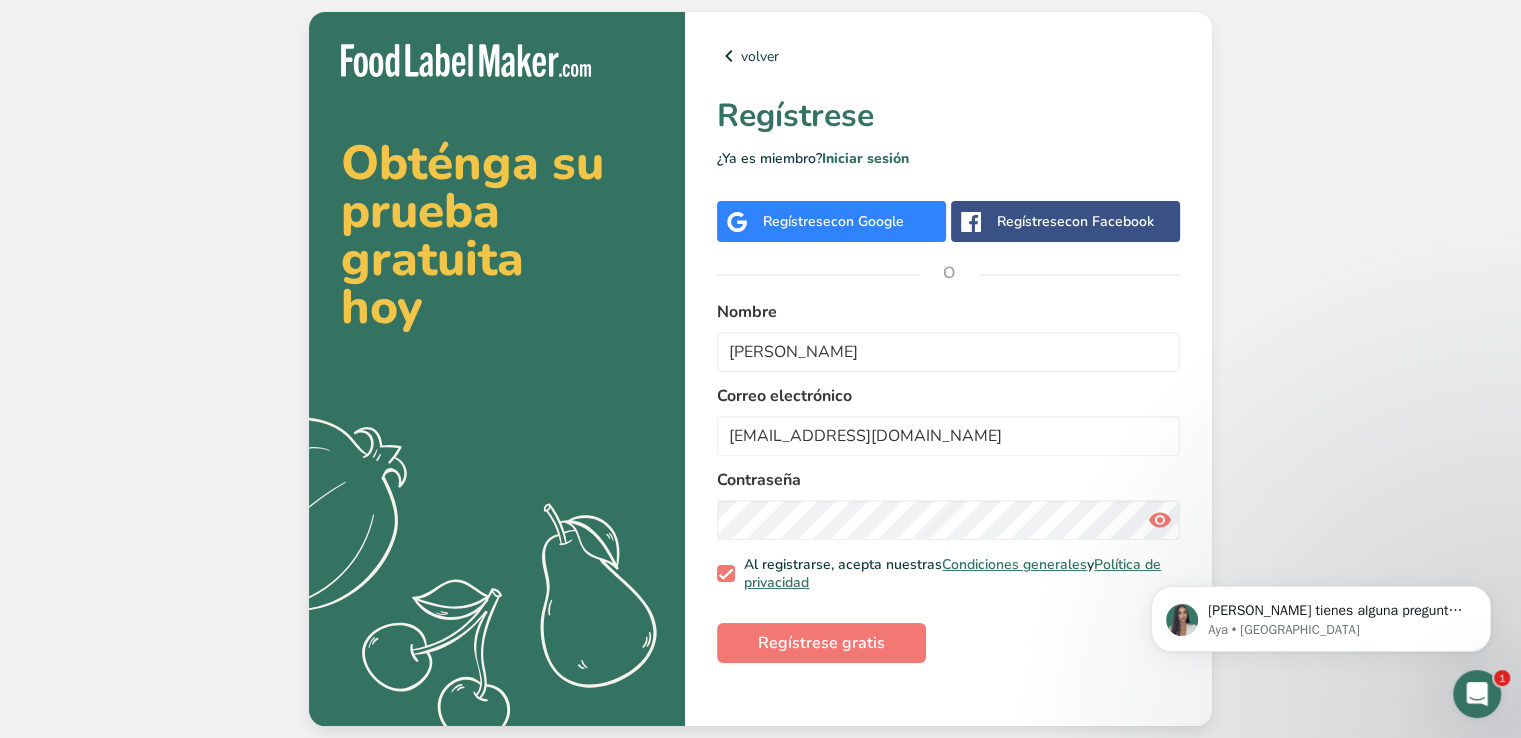 click at bounding box center [1160, 520] 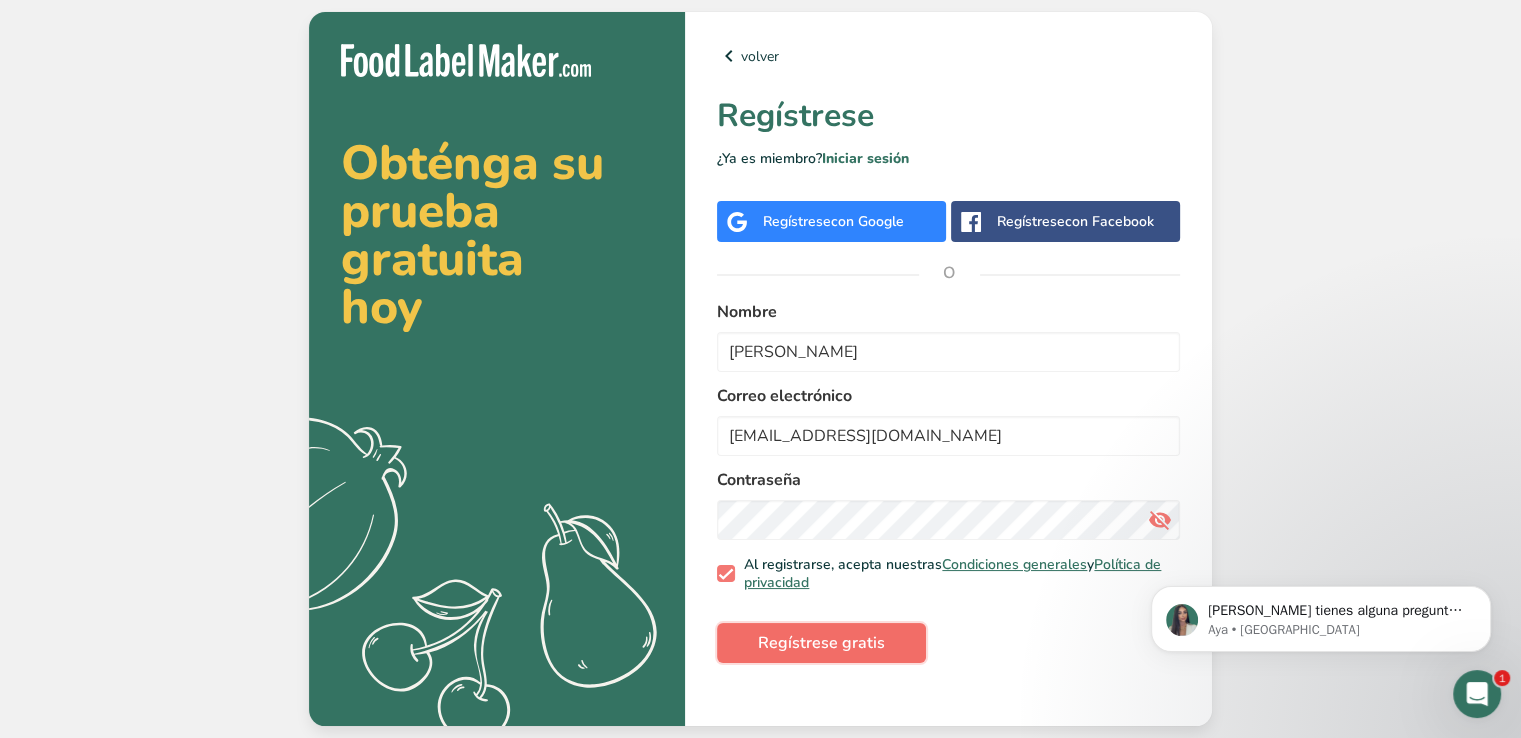 click on "Regístrese gratis" at bounding box center [821, 643] 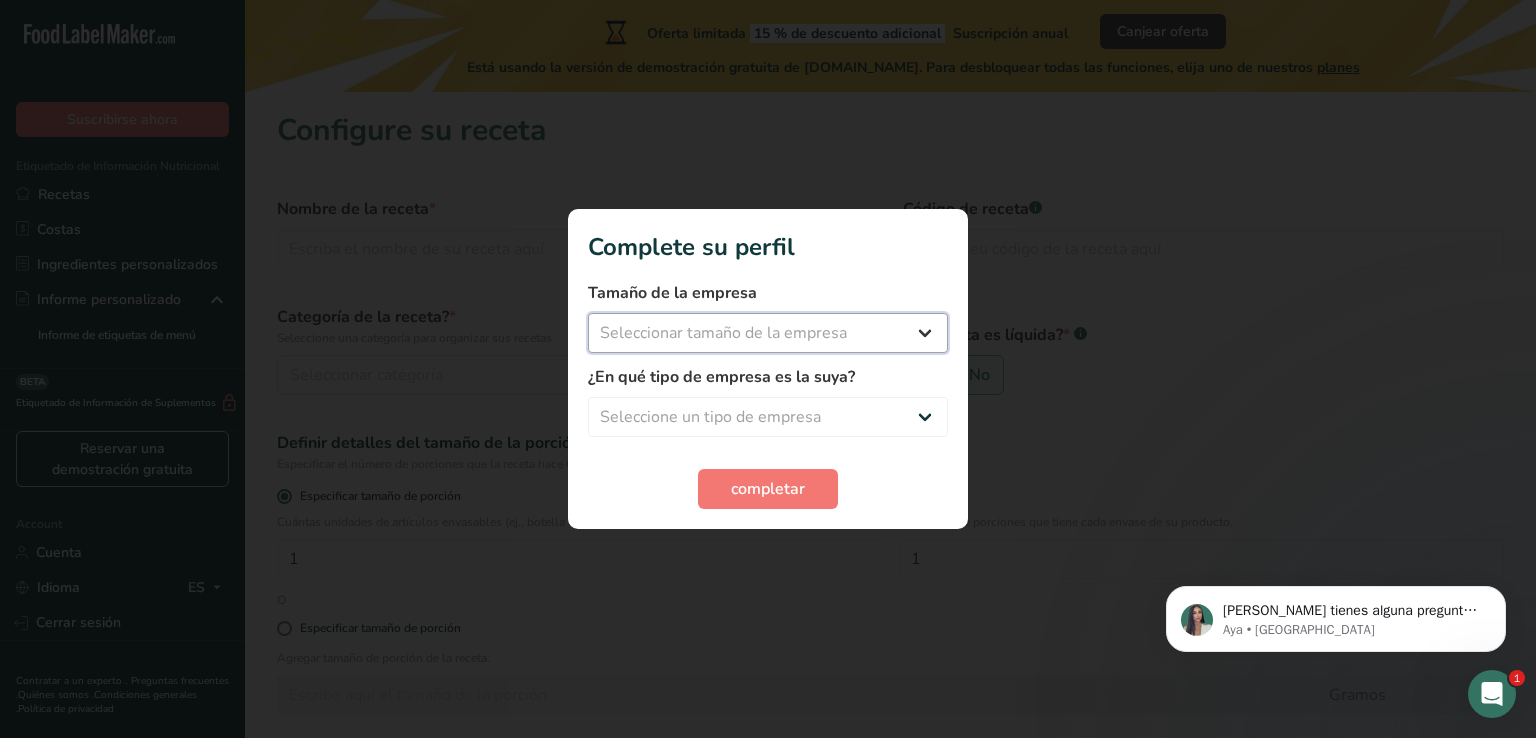 click on "Seleccionar tamaño de la empresa
Menos de 10 empleados
De 10 a 50 empleados
De 51 a 500 empleados
Más de 500 empleados" at bounding box center [768, 333] 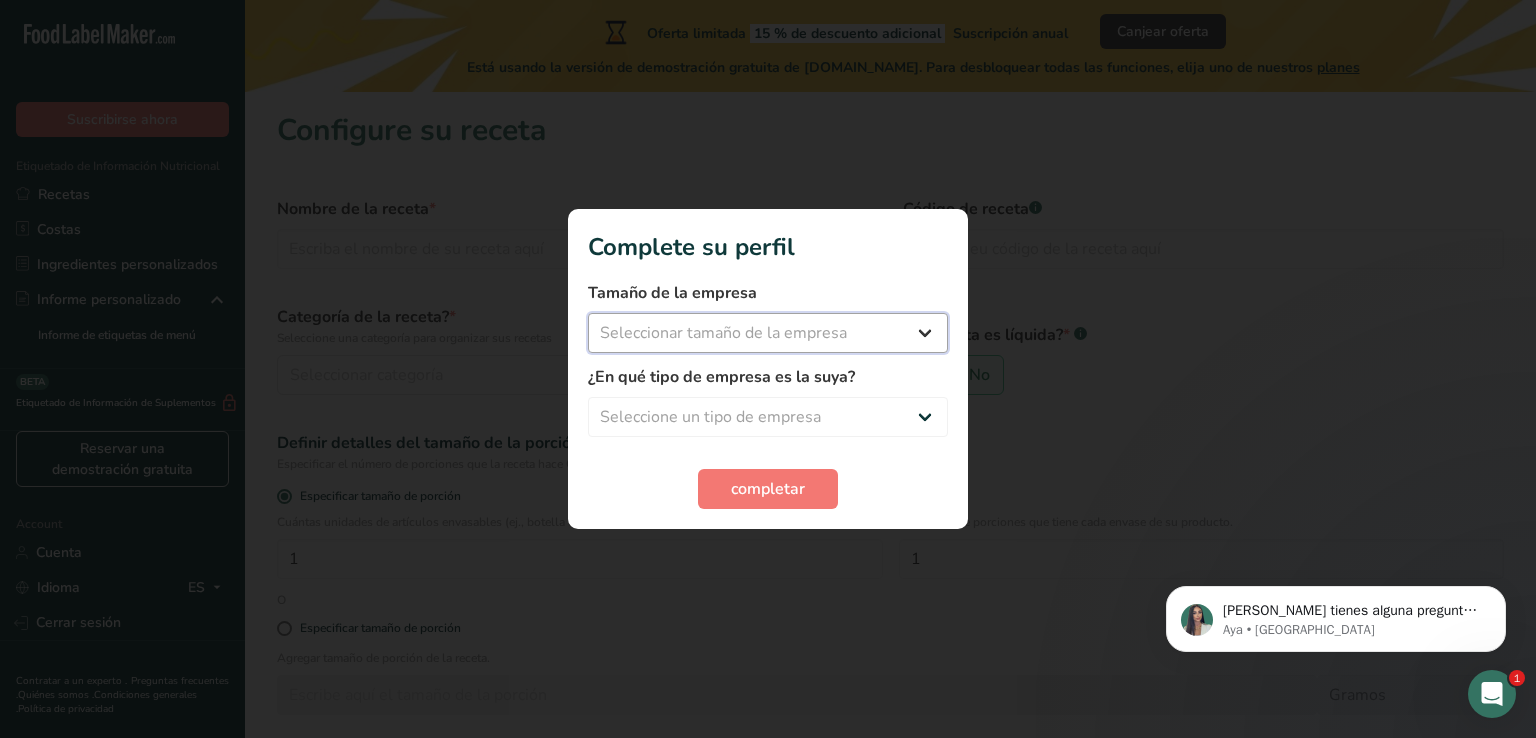 select on "1" 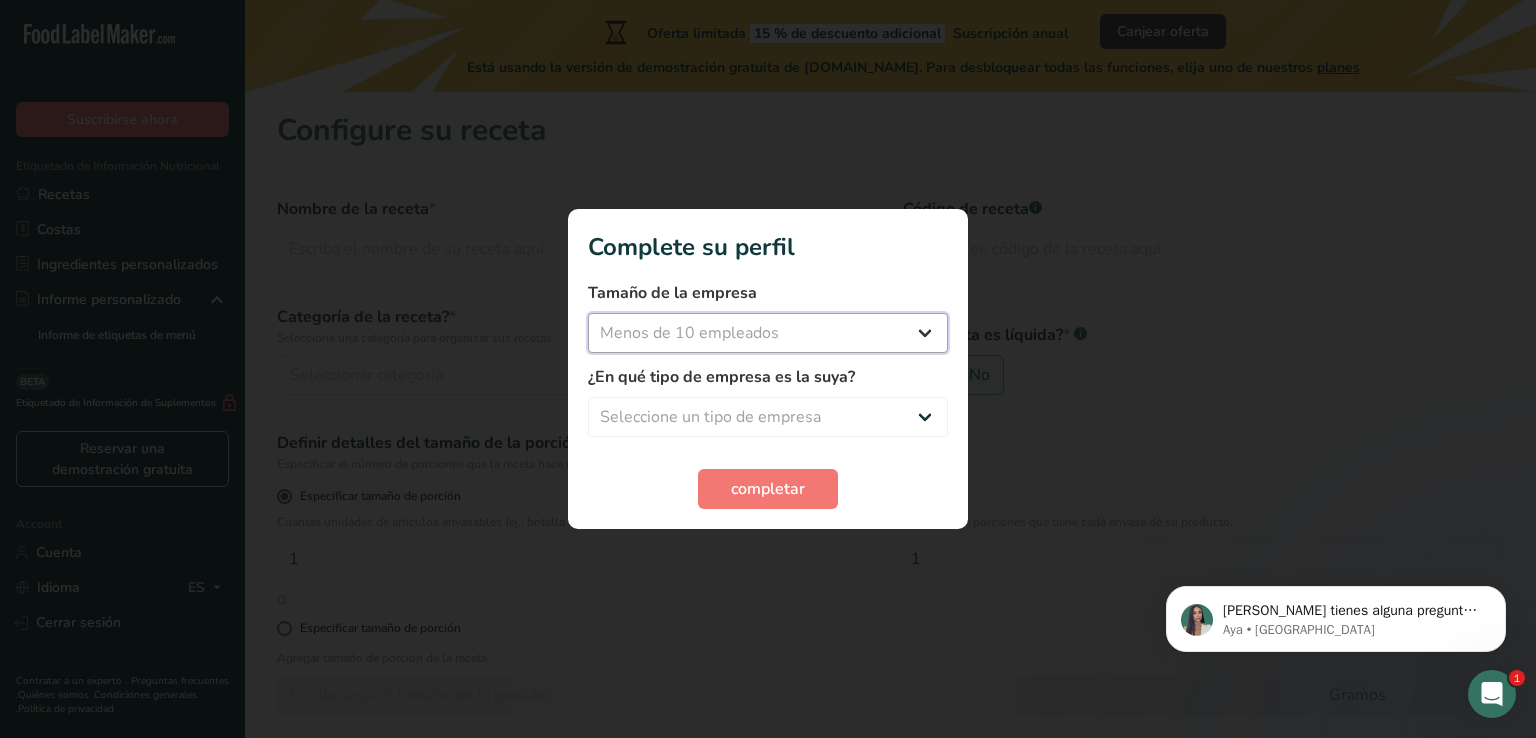 click on "Seleccionar tamaño de la empresa
Menos de 10 empleados
De 10 a 50 empleados
De 51 a 500 empleados
Más de 500 empleados" at bounding box center (768, 333) 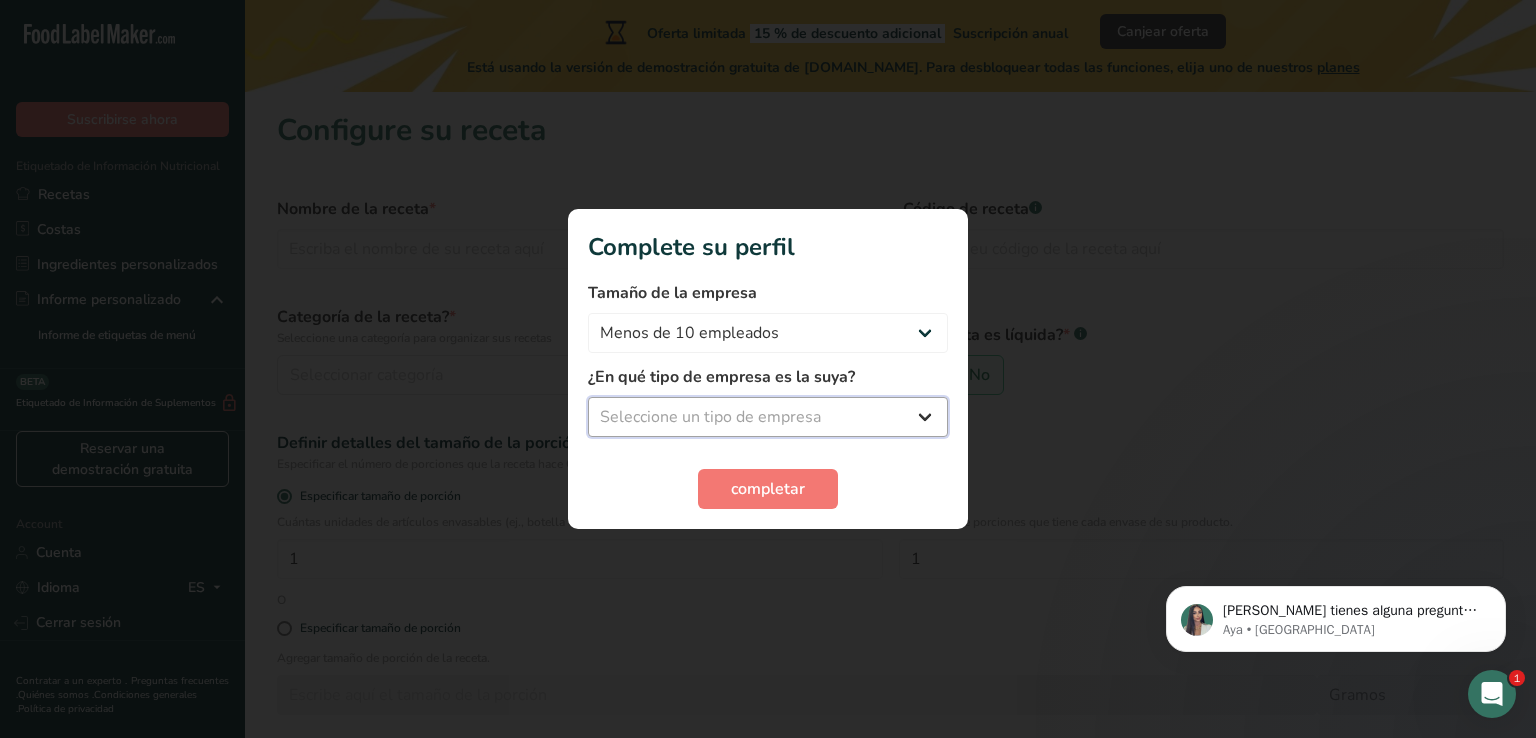 click on "Seleccione un tipo de empresa
Fabricante de alimentos envasados
Restaurante y cafetería
Panadería
Empresa de comidas preparadas y cáterin
Nutricionista
Bloguero gastronómico
Entrenador personal
Otro" at bounding box center [768, 417] 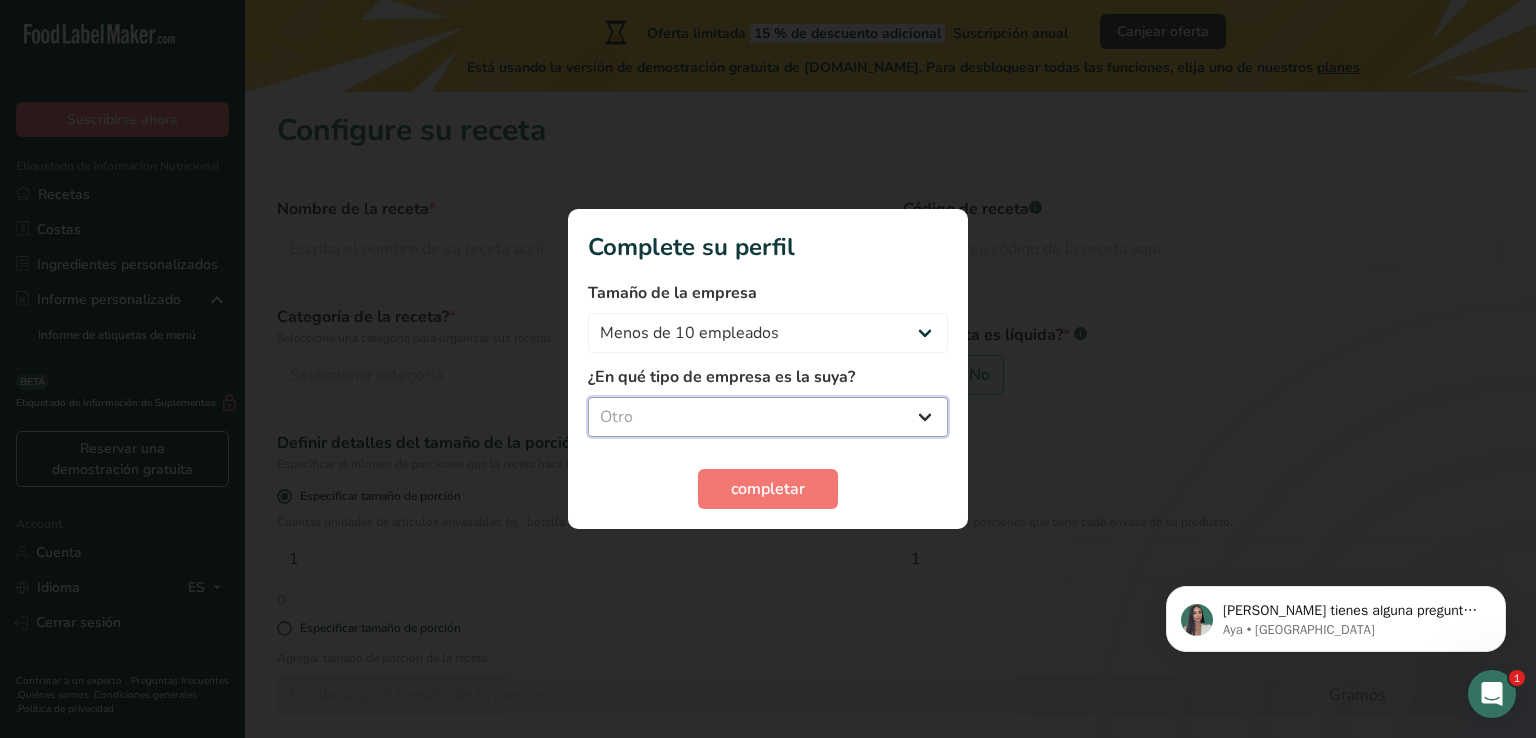 click on "Seleccione un tipo de empresa
Fabricante de alimentos envasados
Restaurante y cafetería
Panadería
Empresa de comidas preparadas y cáterin
Nutricionista
Bloguero gastronómico
Entrenador personal
Otro" at bounding box center (768, 417) 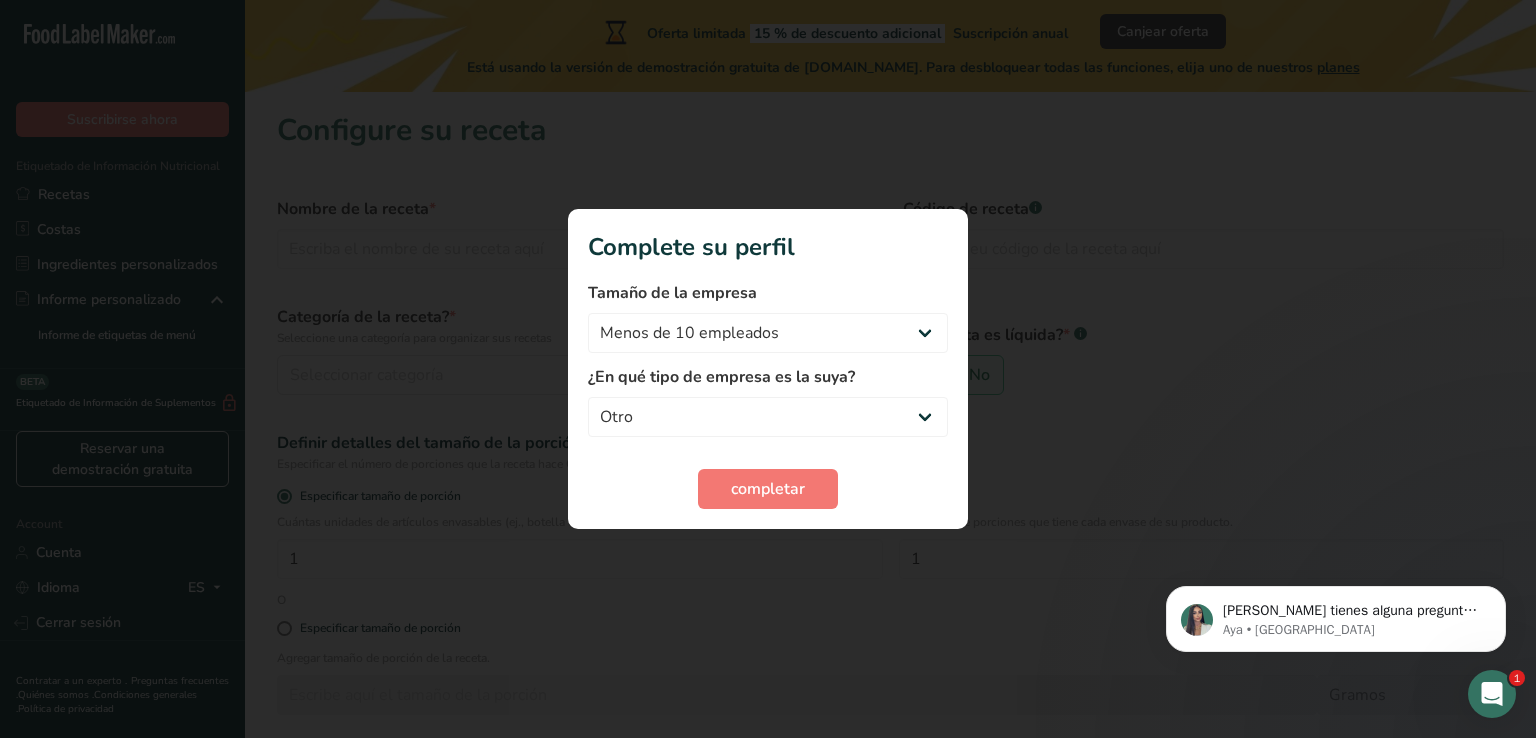 click on "¿En qué tipo de empresa es la suya?
Fabricante de alimentos envasados
Restaurante y cafetería
Panadería
Empresa de comidas preparadas y cáterin
Nutricionista
Bloguero gastronómico
Entrenador personal
Otro" at bounding box center (768, 401) 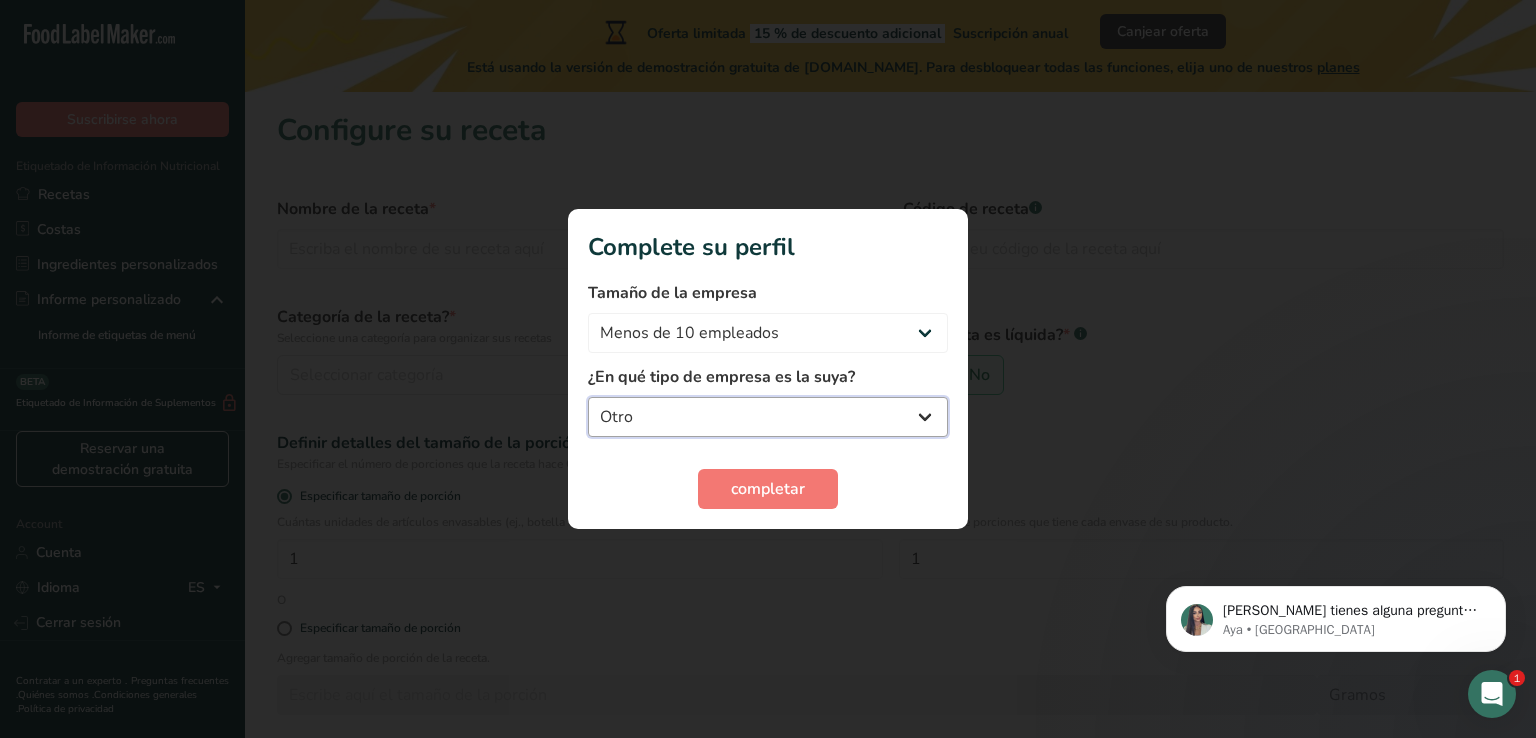 click on "Fabricante de alimentos envasados
Restaurante y cafetería
Panadería
Empresa de comidas preparadas y cáterin
Nutricionista
Bloguero gastronómico
Entrenador personal
Otro" at bounding box center (768, 417) 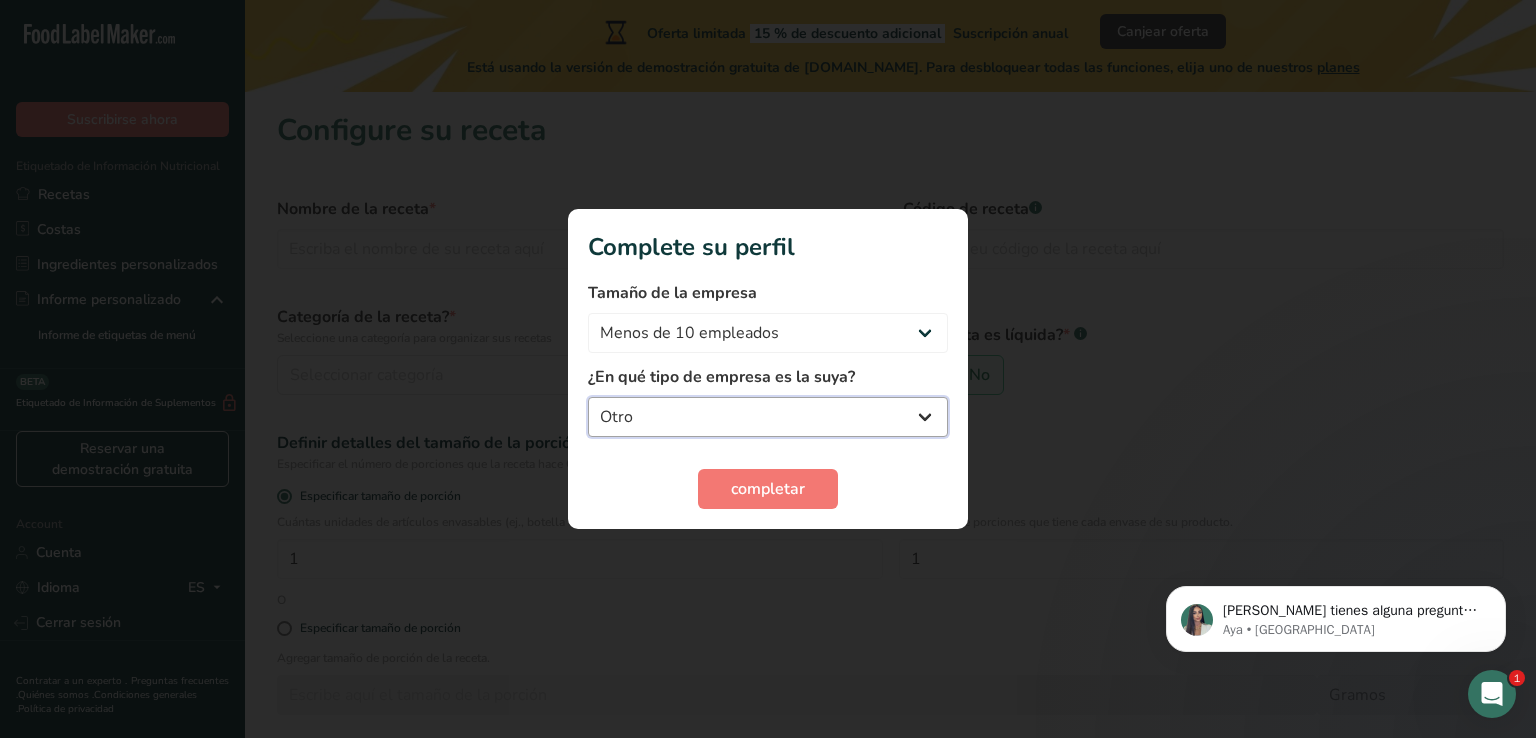 select on "1" 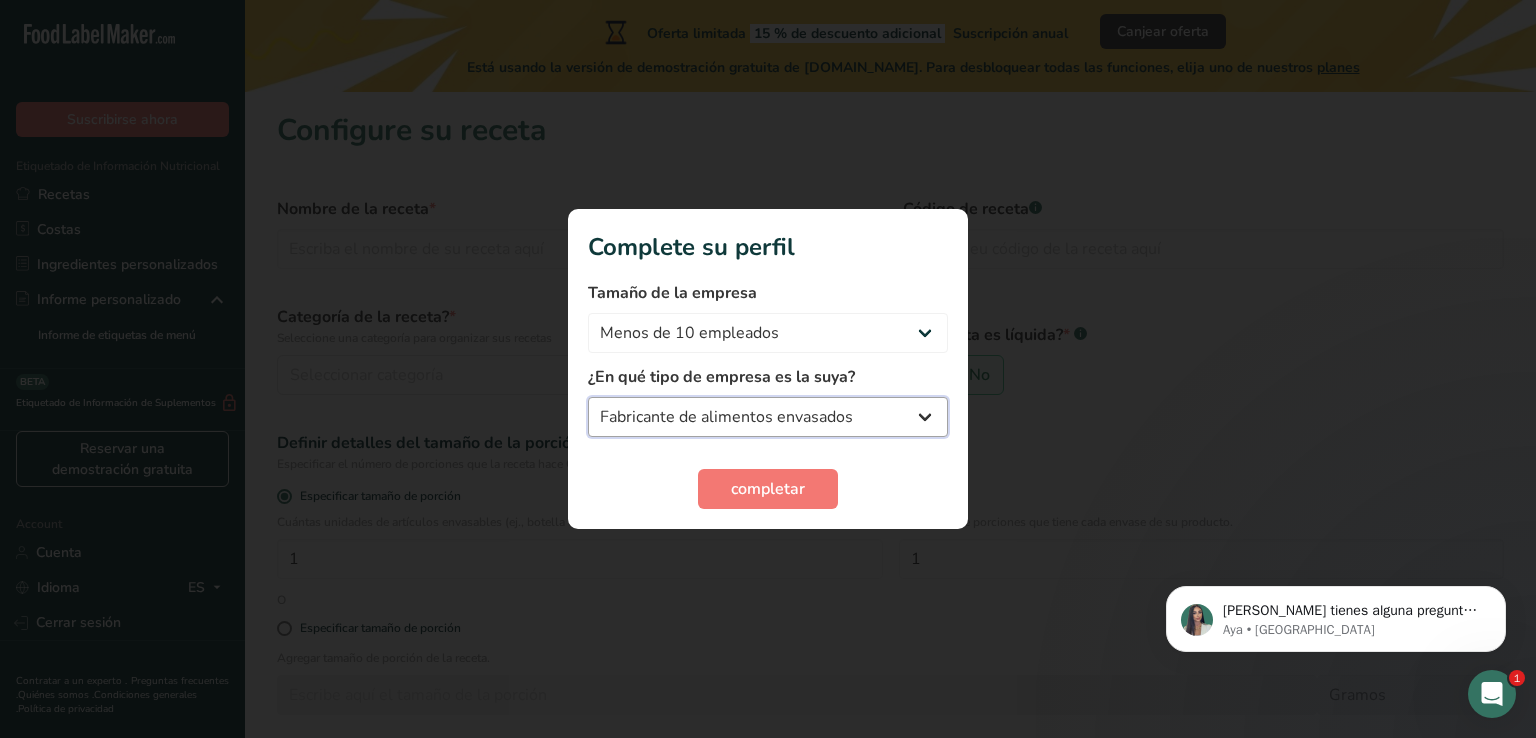 click on "Fabricante de alimentos envasados
Restaurante y cafetería
Panadería
Empresa de comidas preparadas y cáterin
Nutricionista
Bloguero gastronómico
Entrenador personal
Otro" at bounding box center [768, 417] 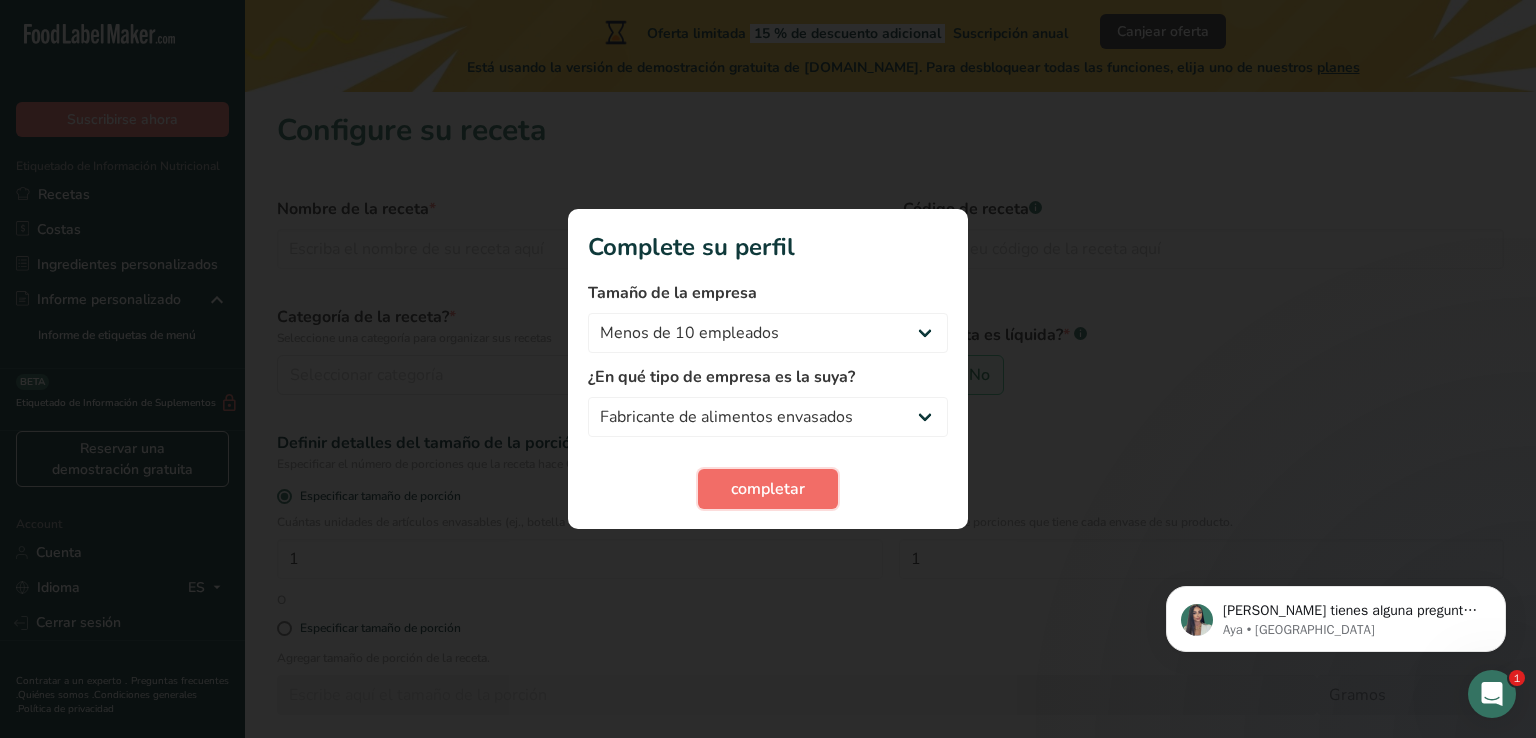 click on "completar" at bounding box center [768, 489] 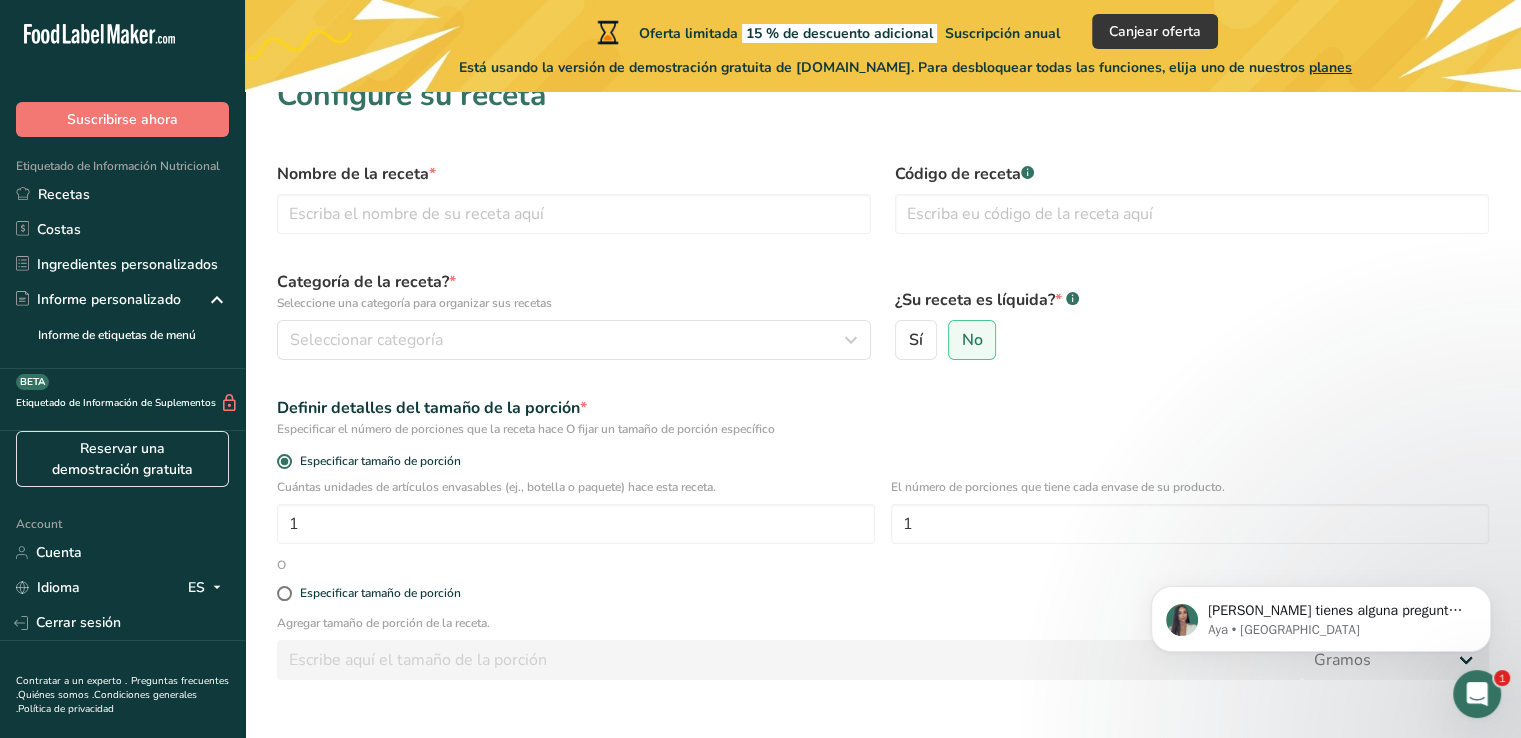 scroll, scrollTop: 0, scrollLeft: 0, axis: both 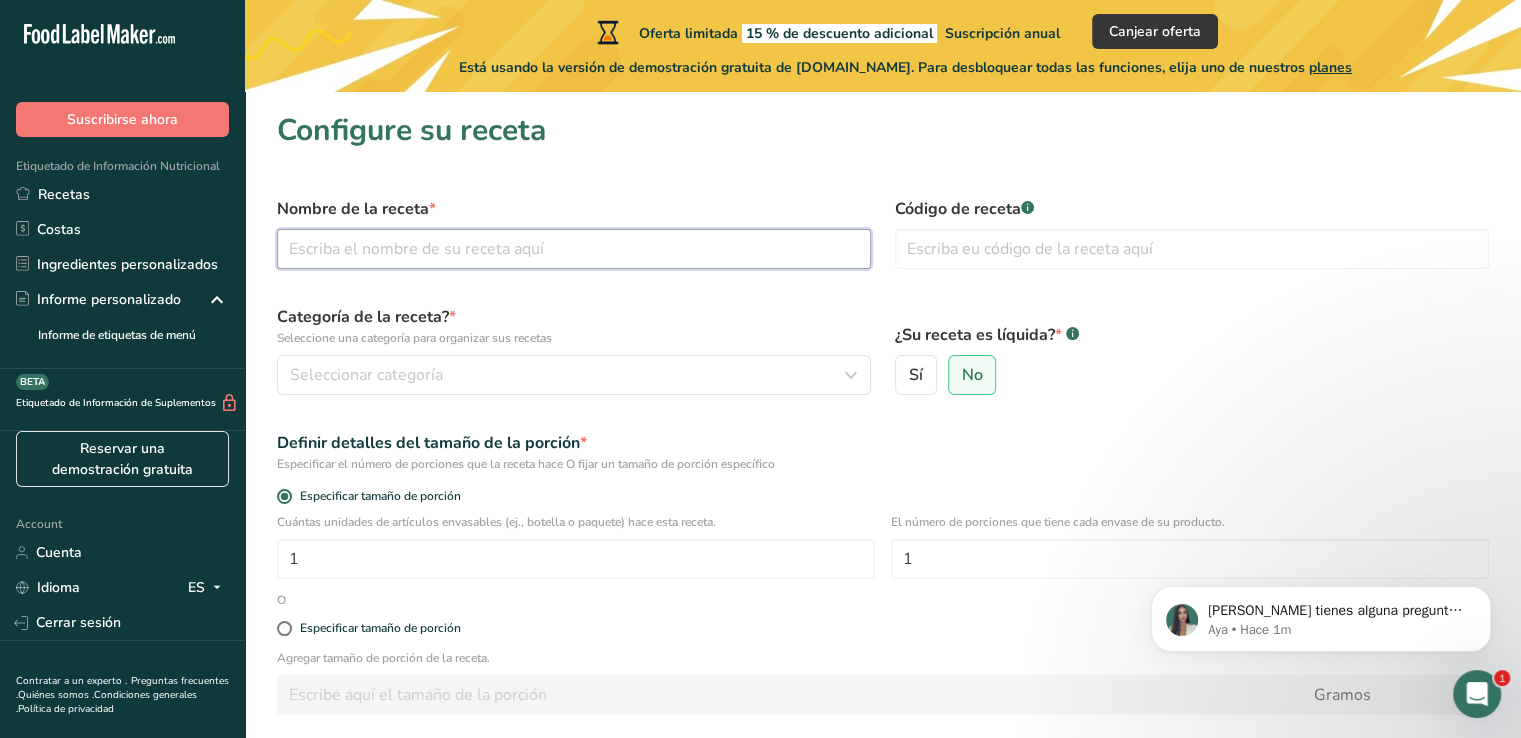 click at bounding box center (574, 249) 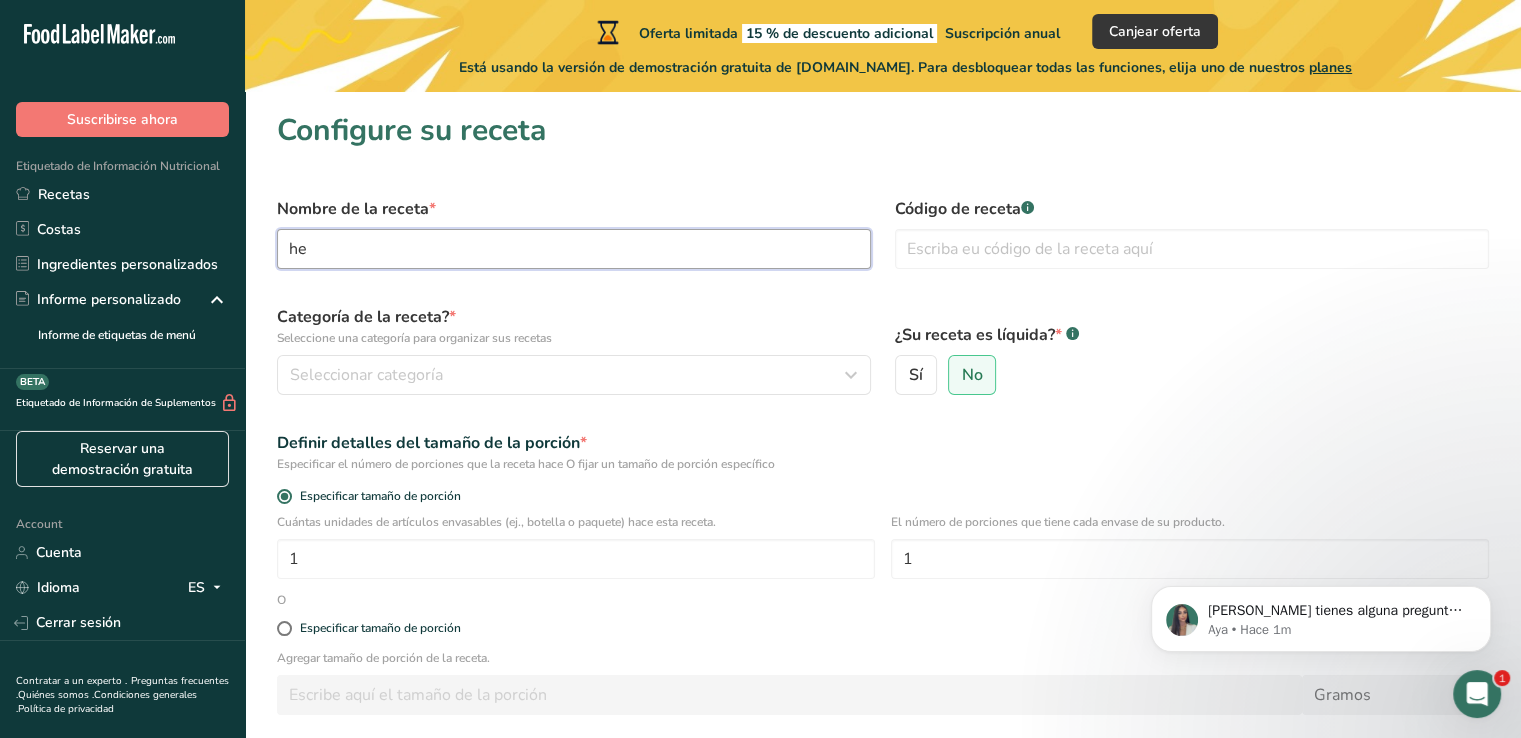 type on "h" 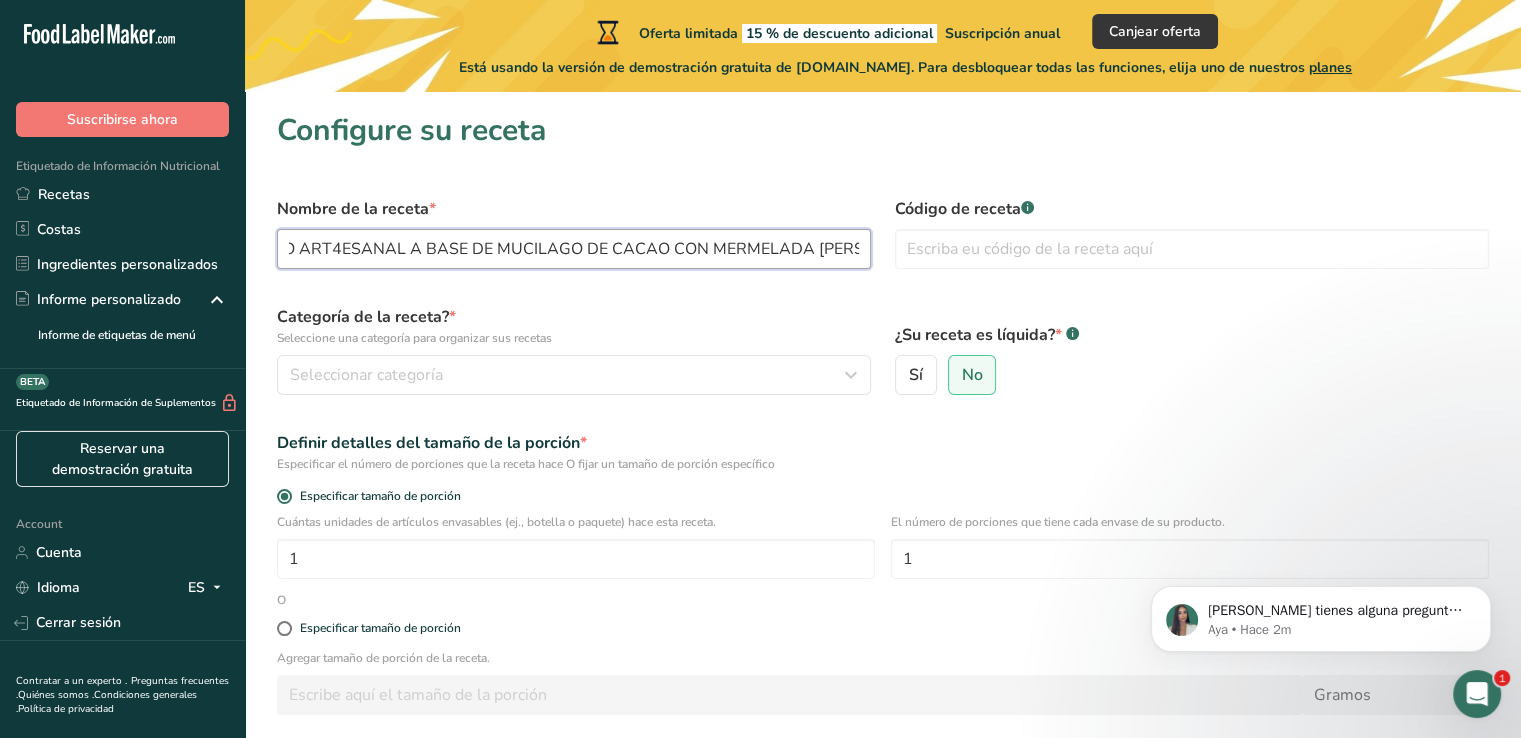 scroll, scrollTop: 0, scrollLeft: 216, axis: horizontal 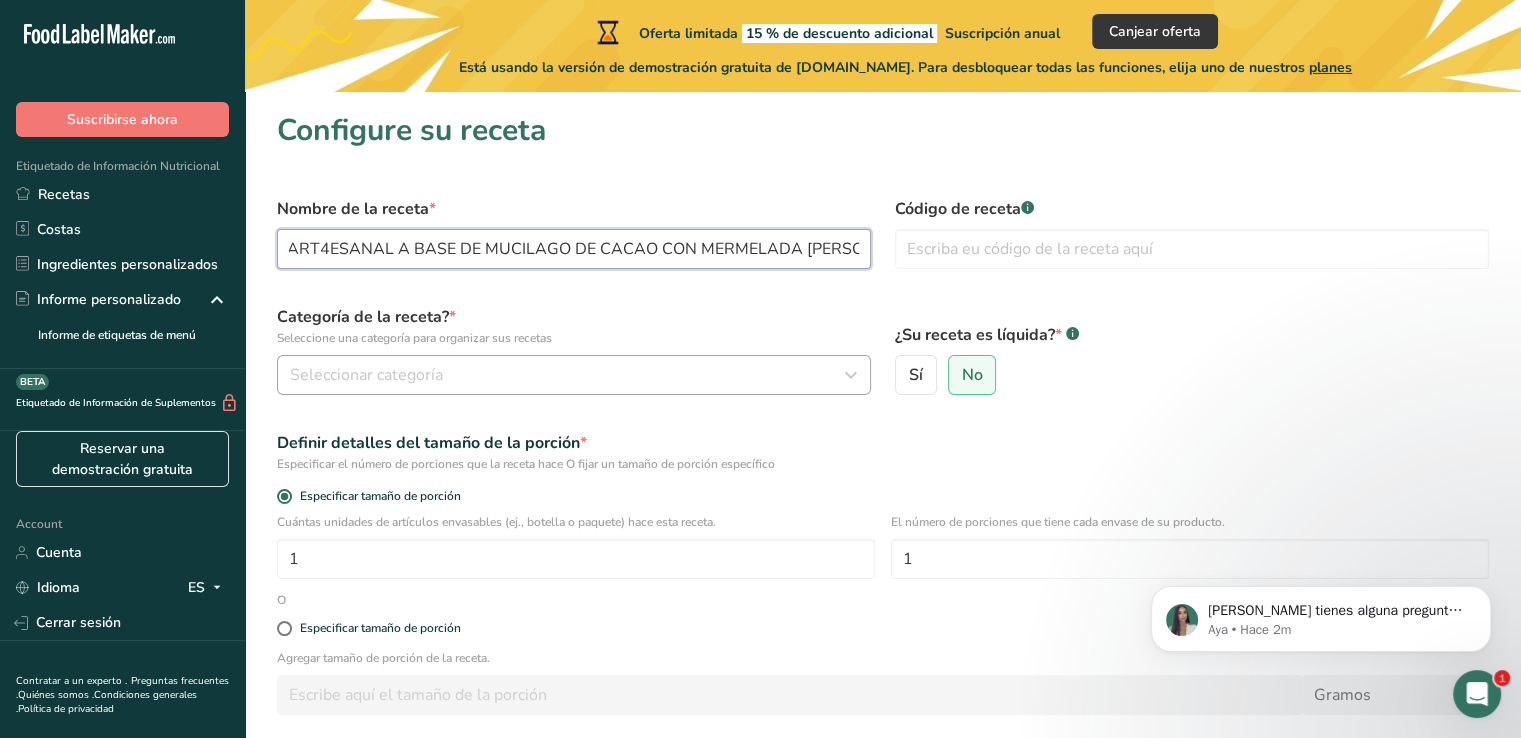 type on "ELABORACION DE HELADO ART4ESANAL A BASE DE MUCILAGO DE CACAO CON MERMELADA DE PIÑA" 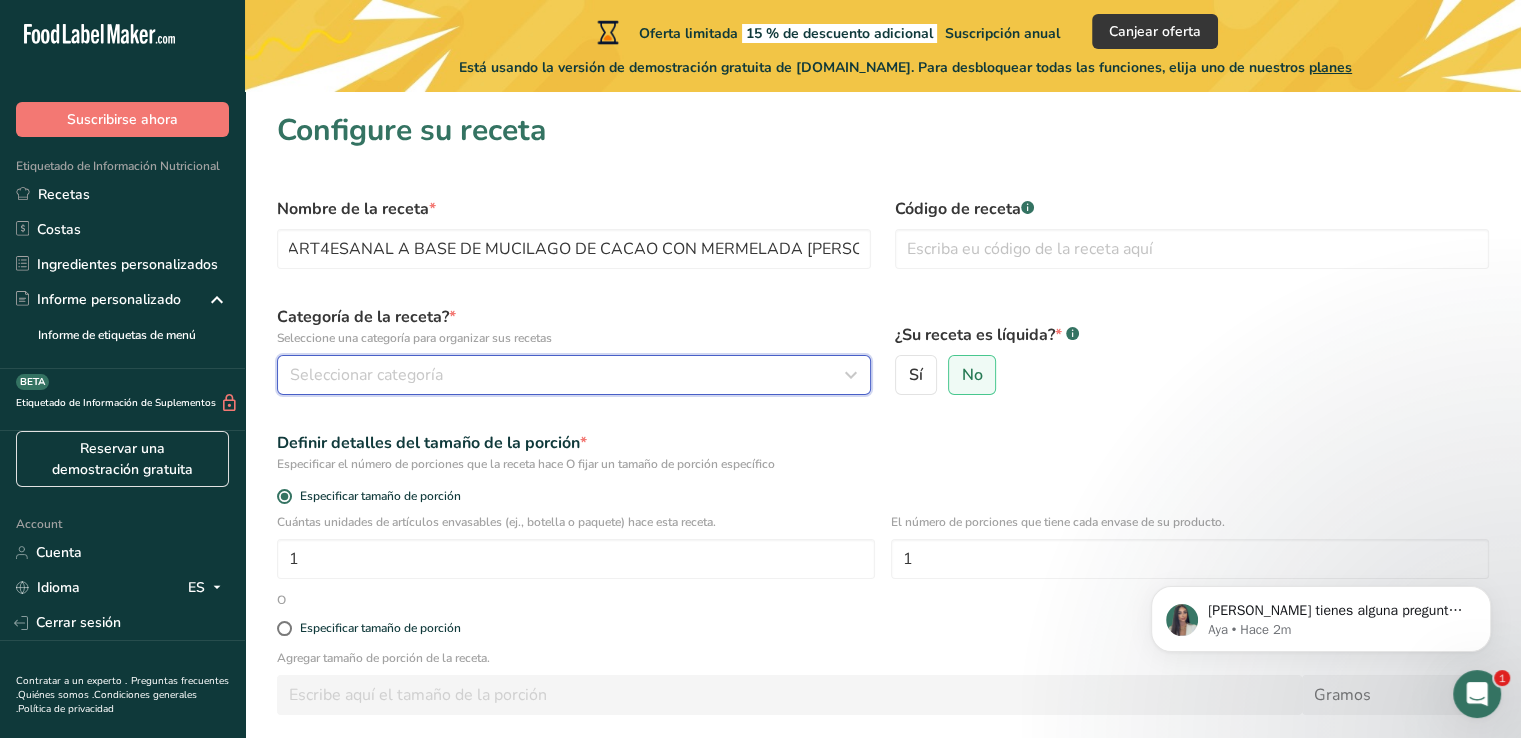 click on "Seleccionar categoría" at bounding box center (366, 375) 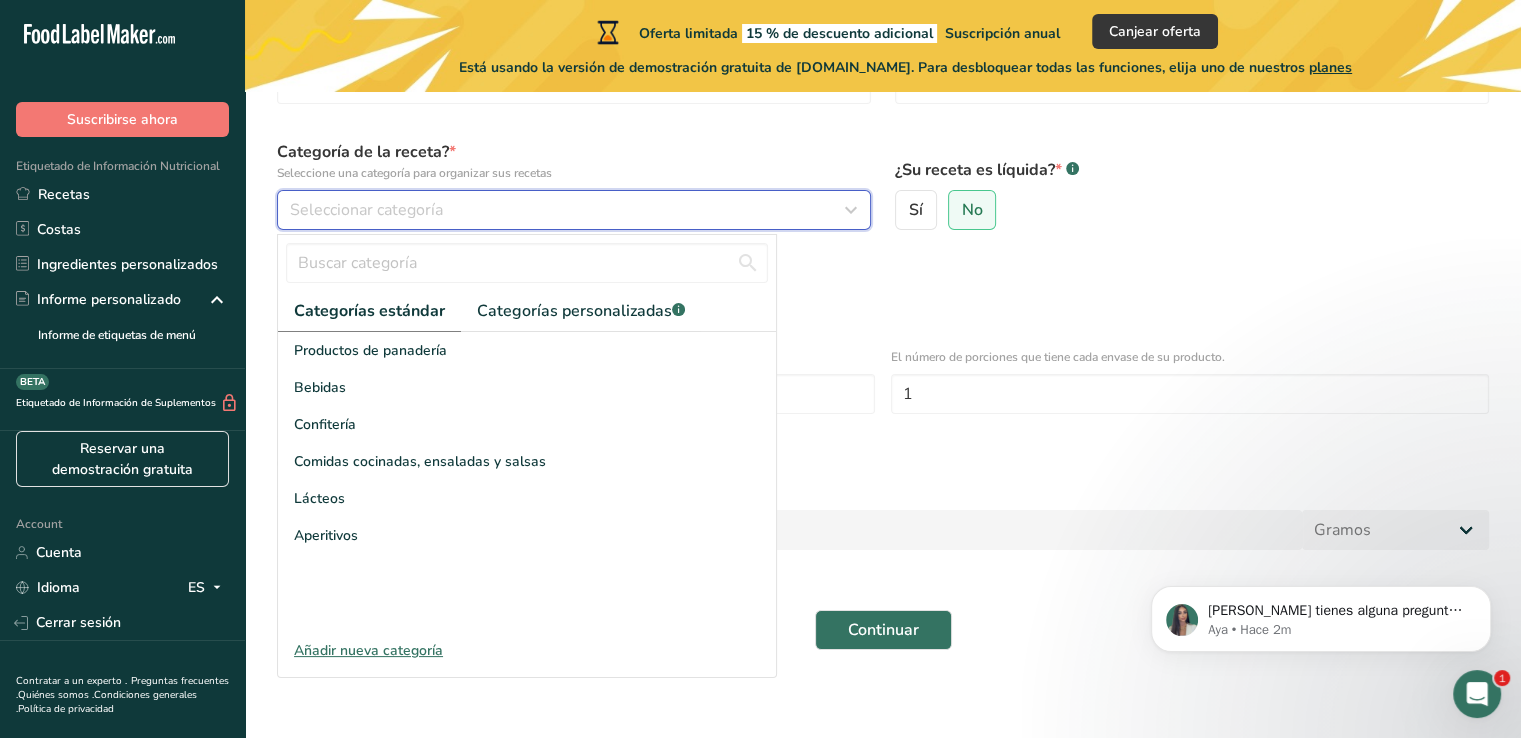 scroll, scrollTop: 173, scrollLeft: 0, axis: vertical 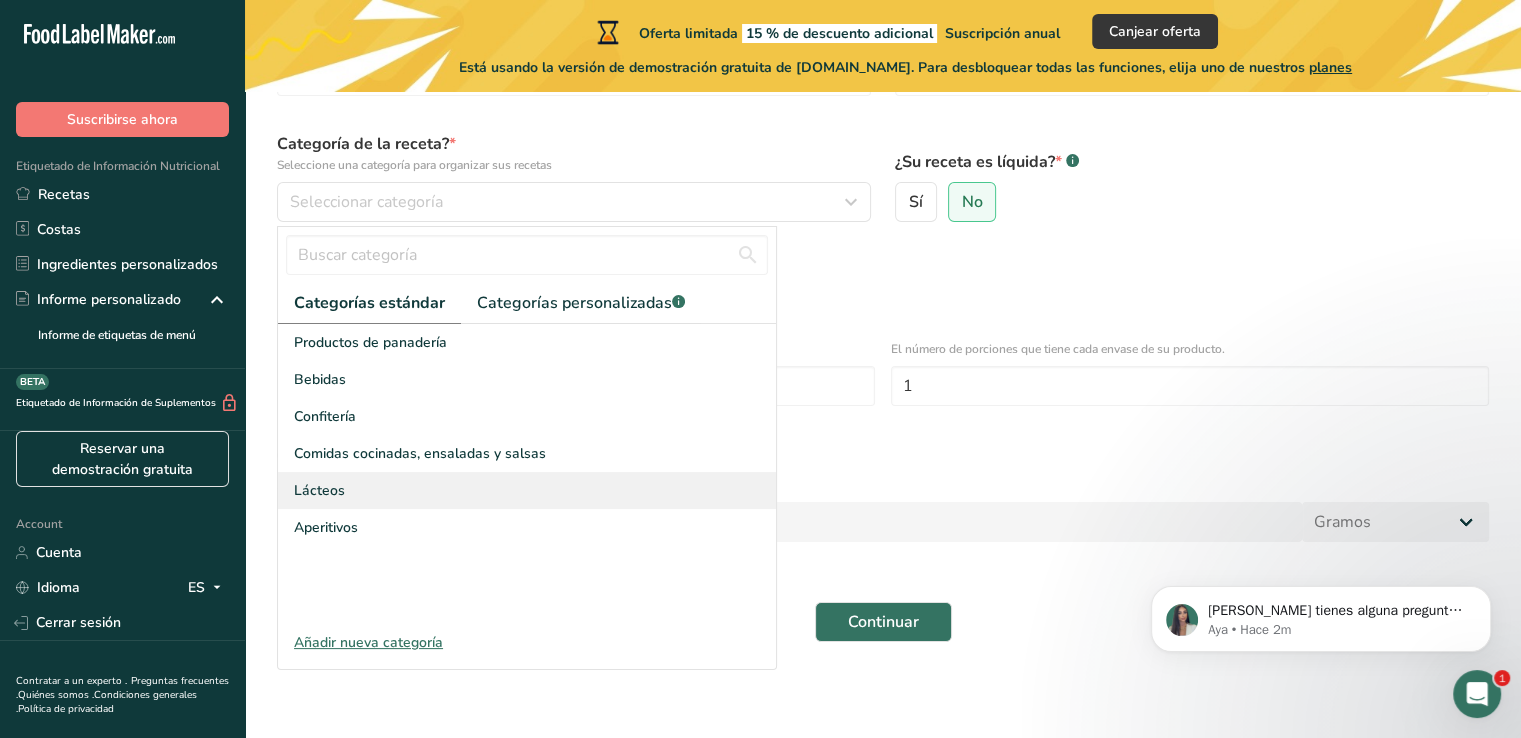 click on "Lácteos" at bounding box center [527, 490] 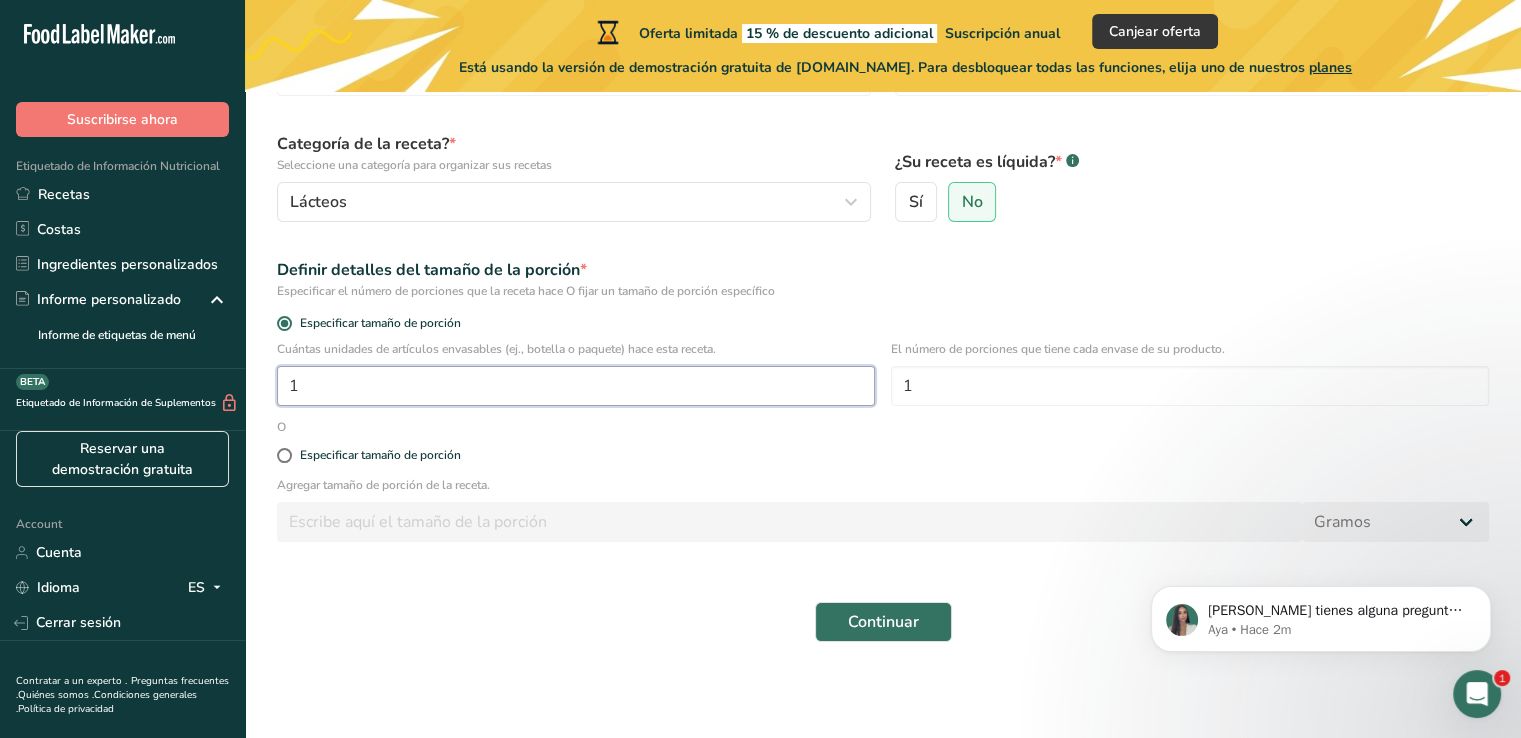 click on "1" at bounding box center [576, 386] 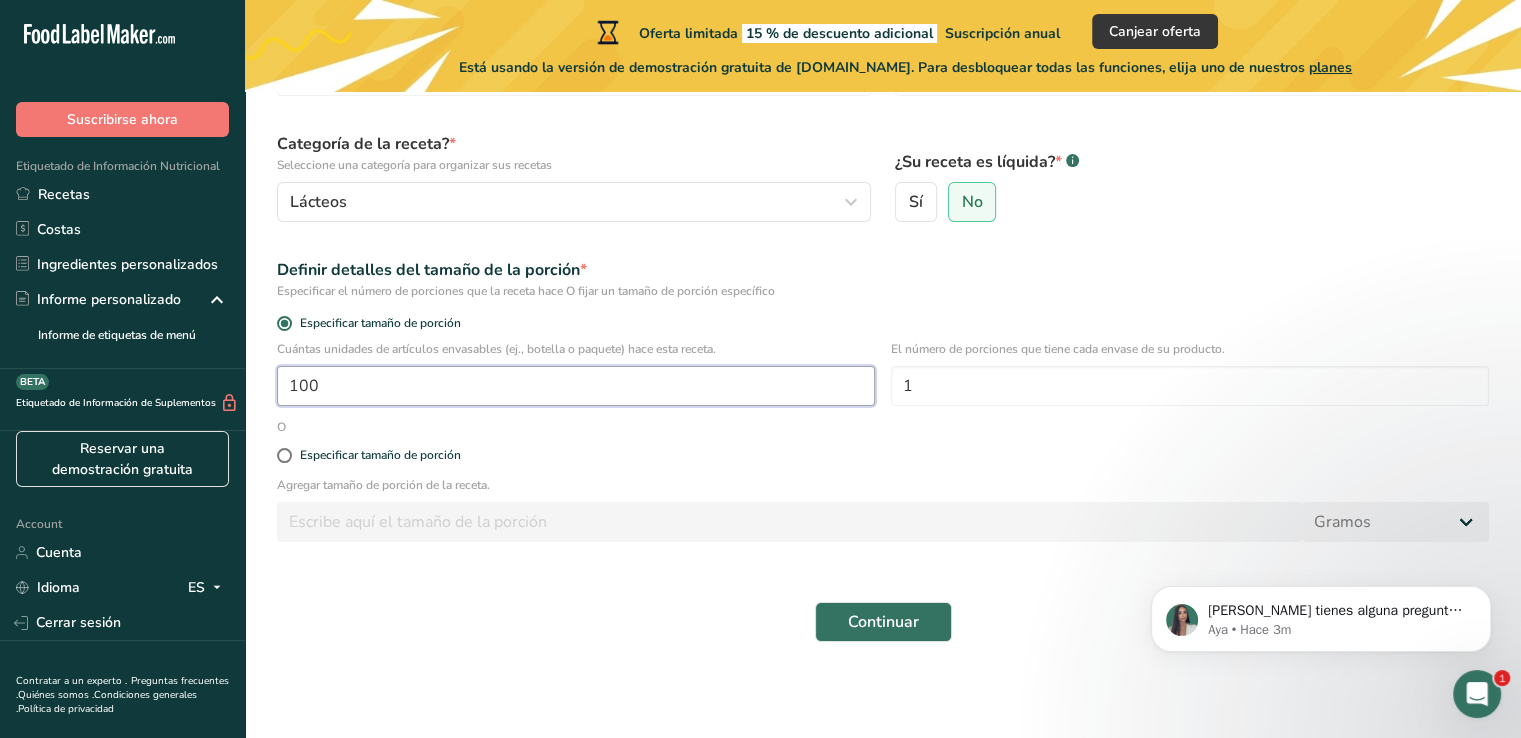 type on "100" 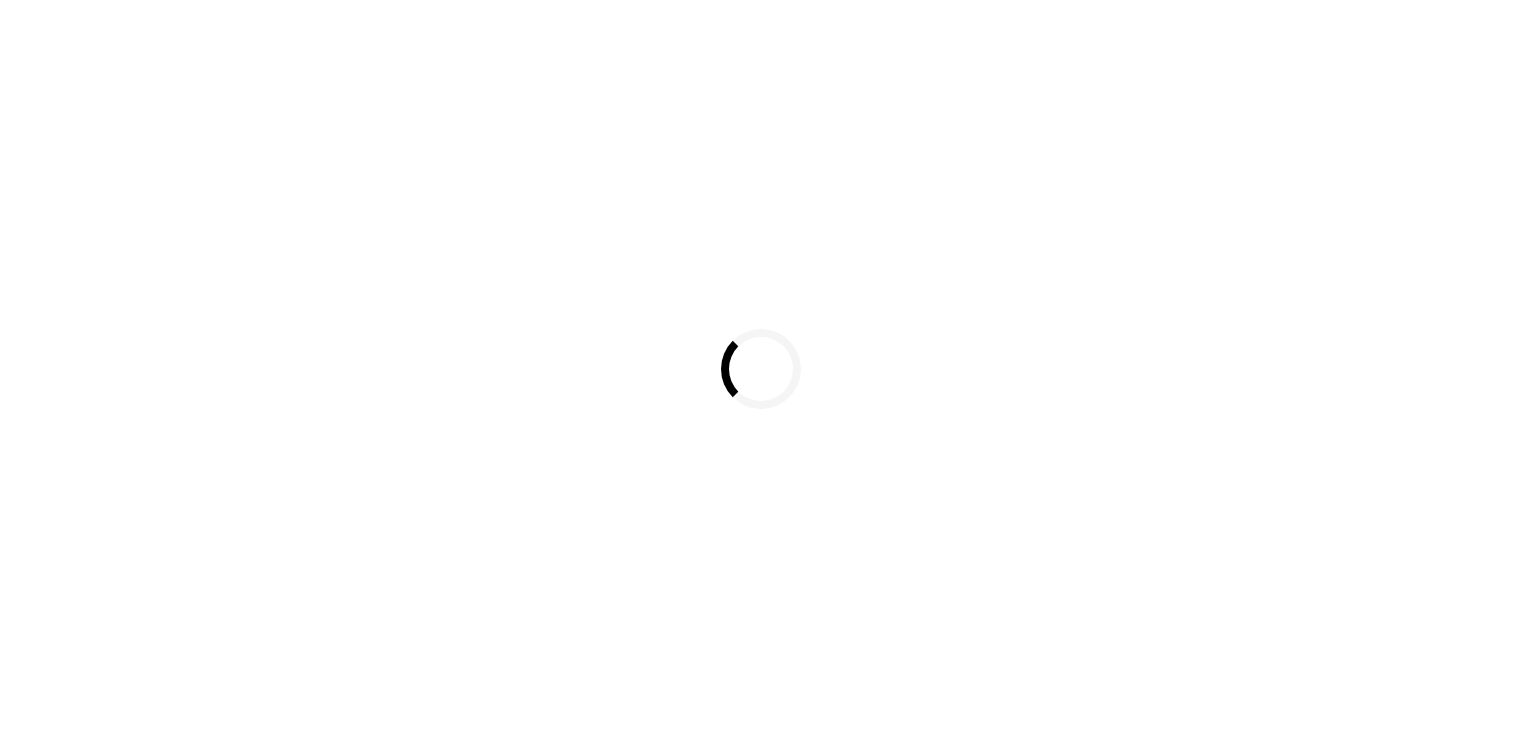 scroll, scrollTop: 0, scrollLeft: 0, axis: both 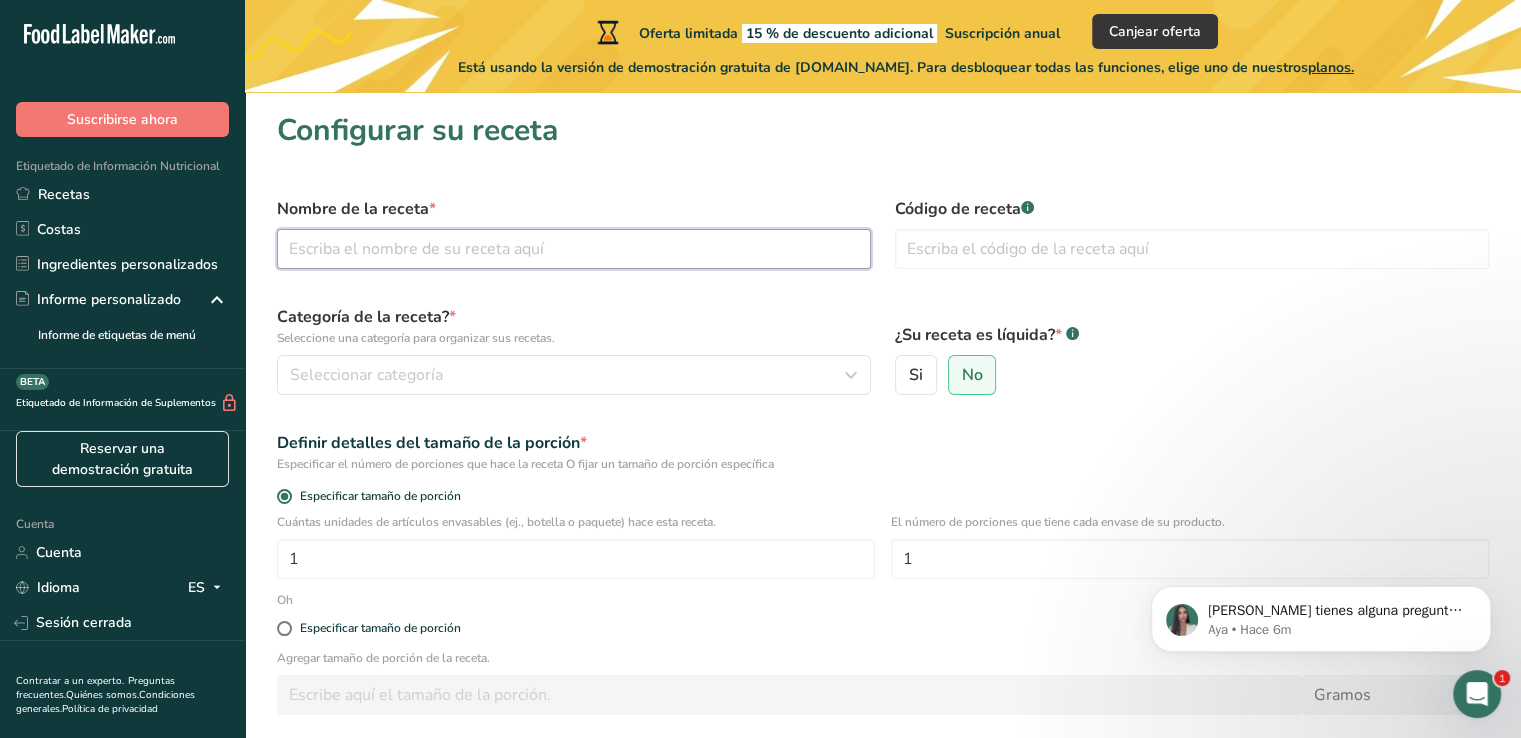click at bounding box center (574, 249) 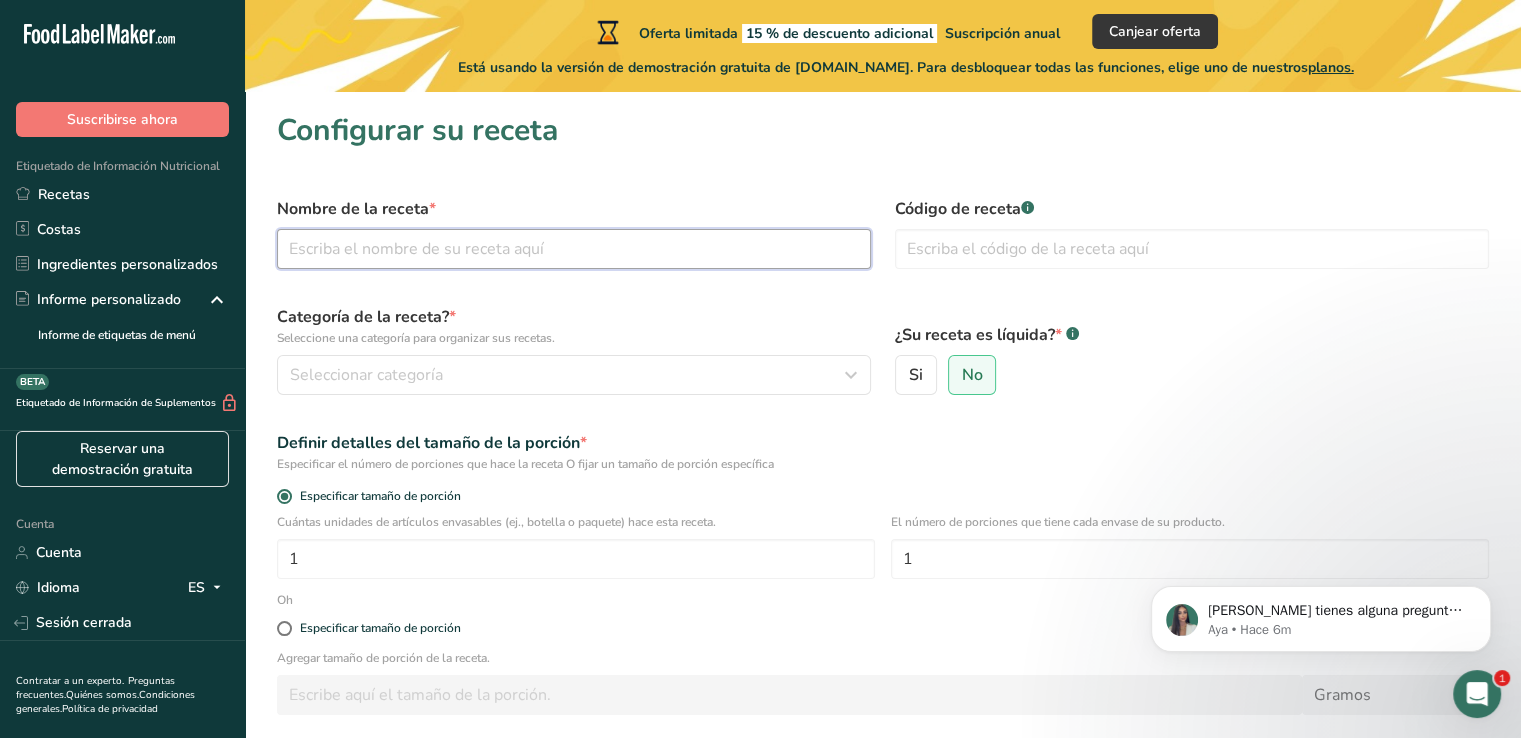 click at bounding box center [574, 249] 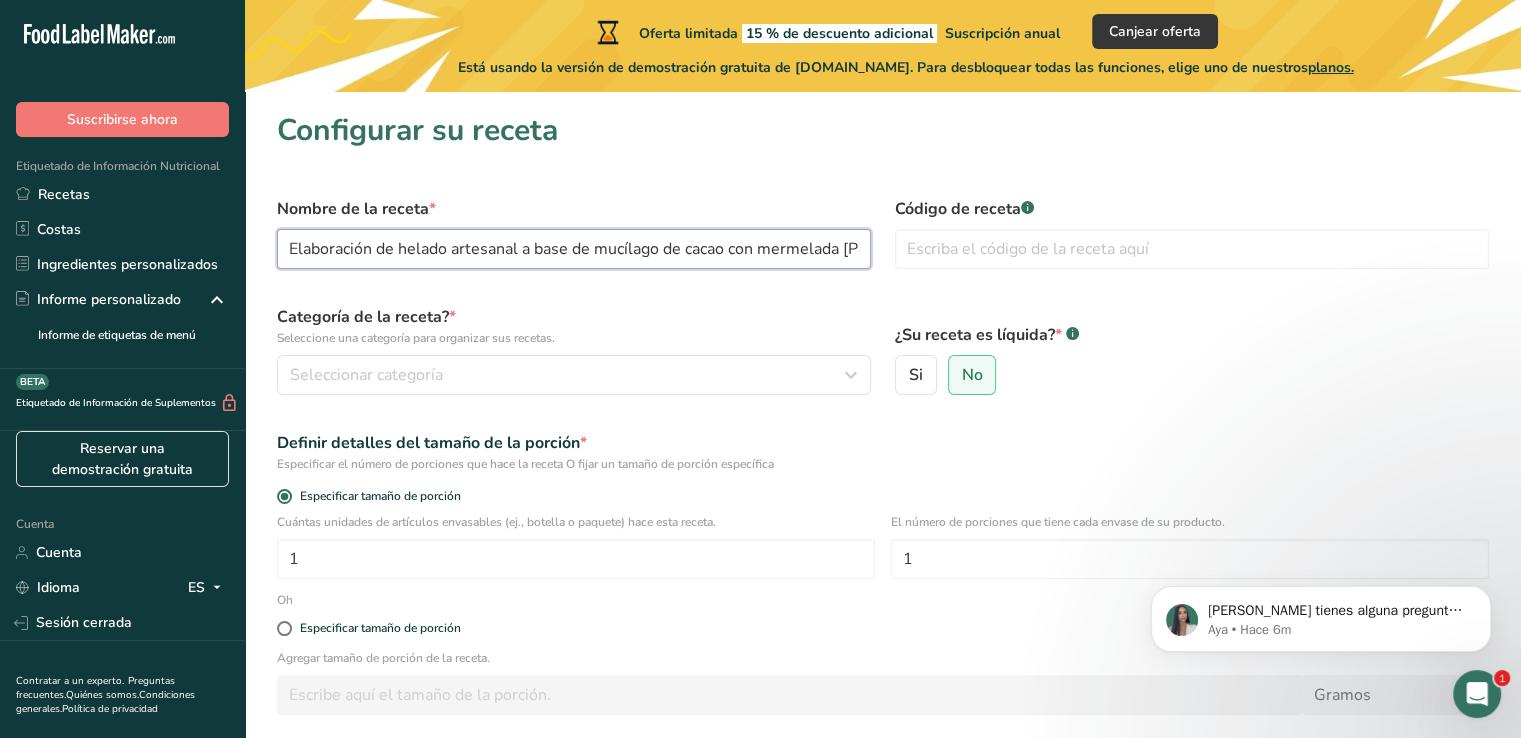 scroll, scrollTop: 0, scrollLeft: 44, axis: horizontal 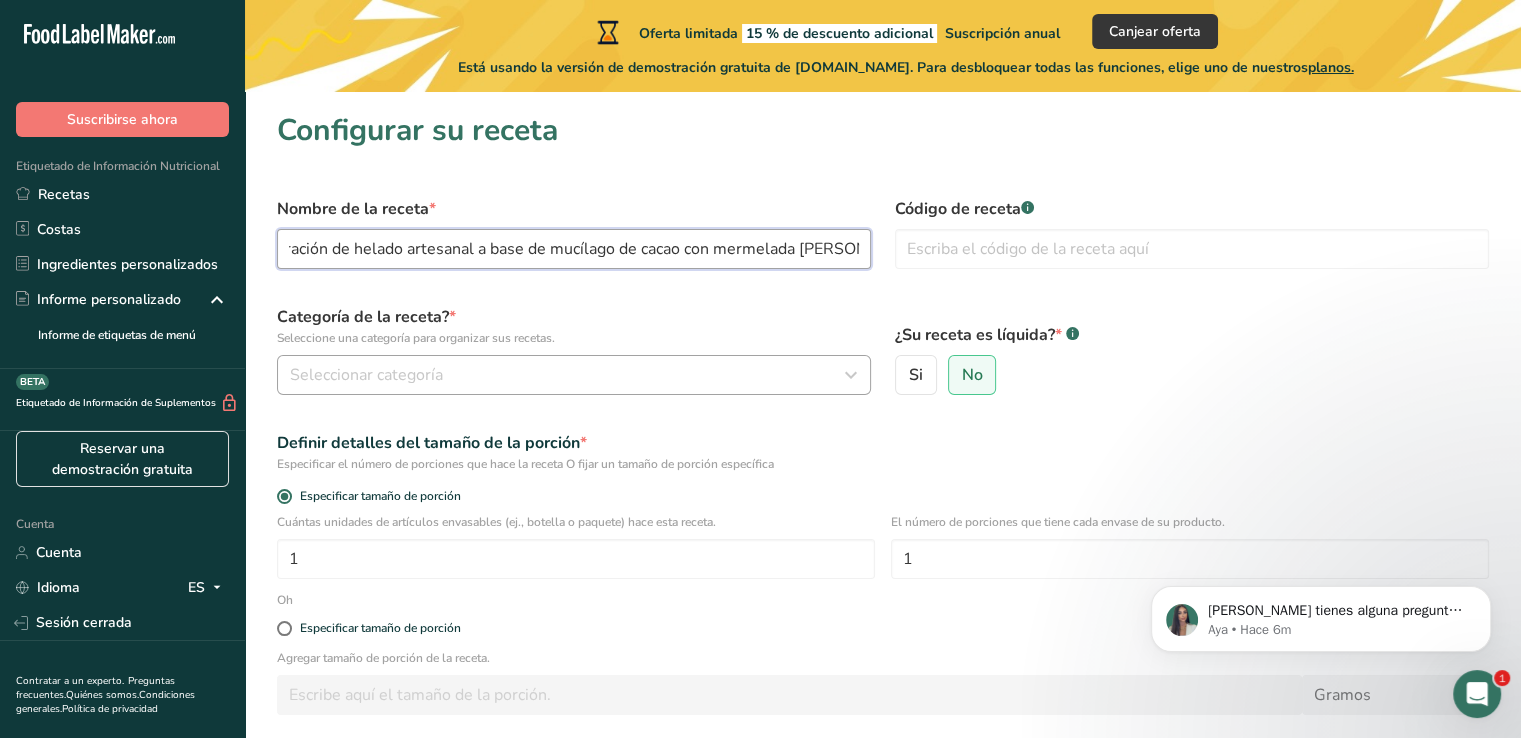 type on "Elaboración de helado artesanal a base de mucílago de cacao con mermelada [PERSON_NAME]." 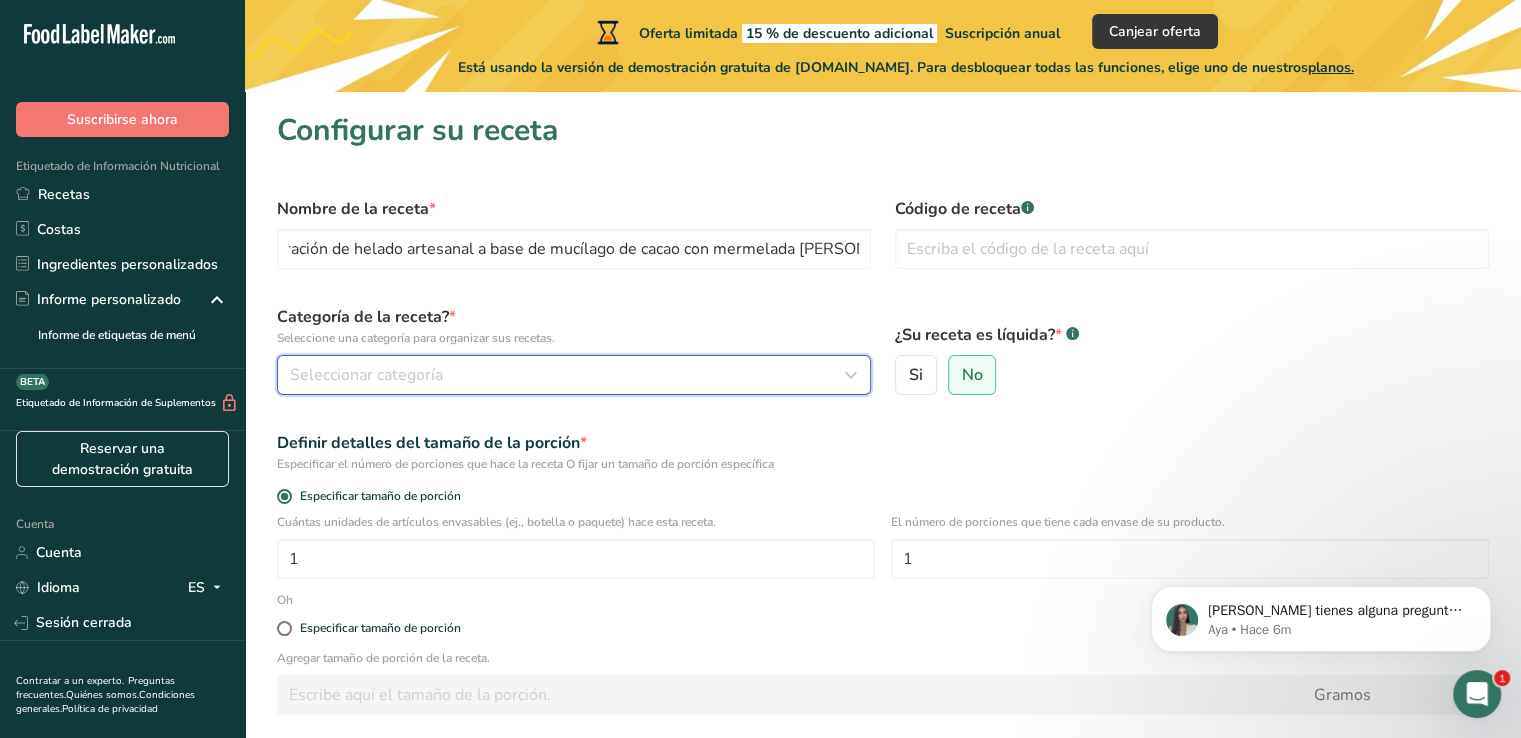 click on "Seleccionar categoría" at bounding box center (568, 375) 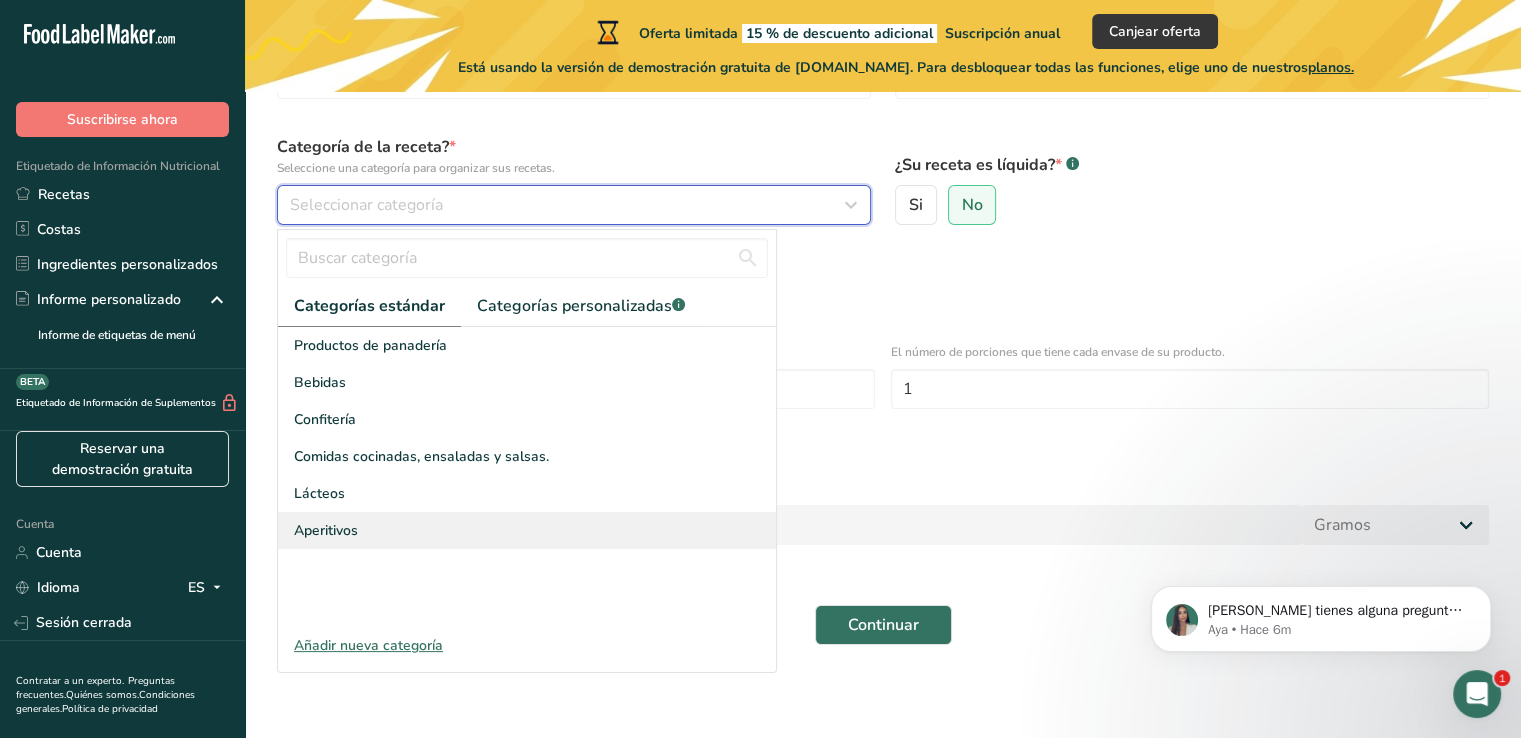 scroll, scrollTop: 173, scrollLeft: 0, axis: vertical 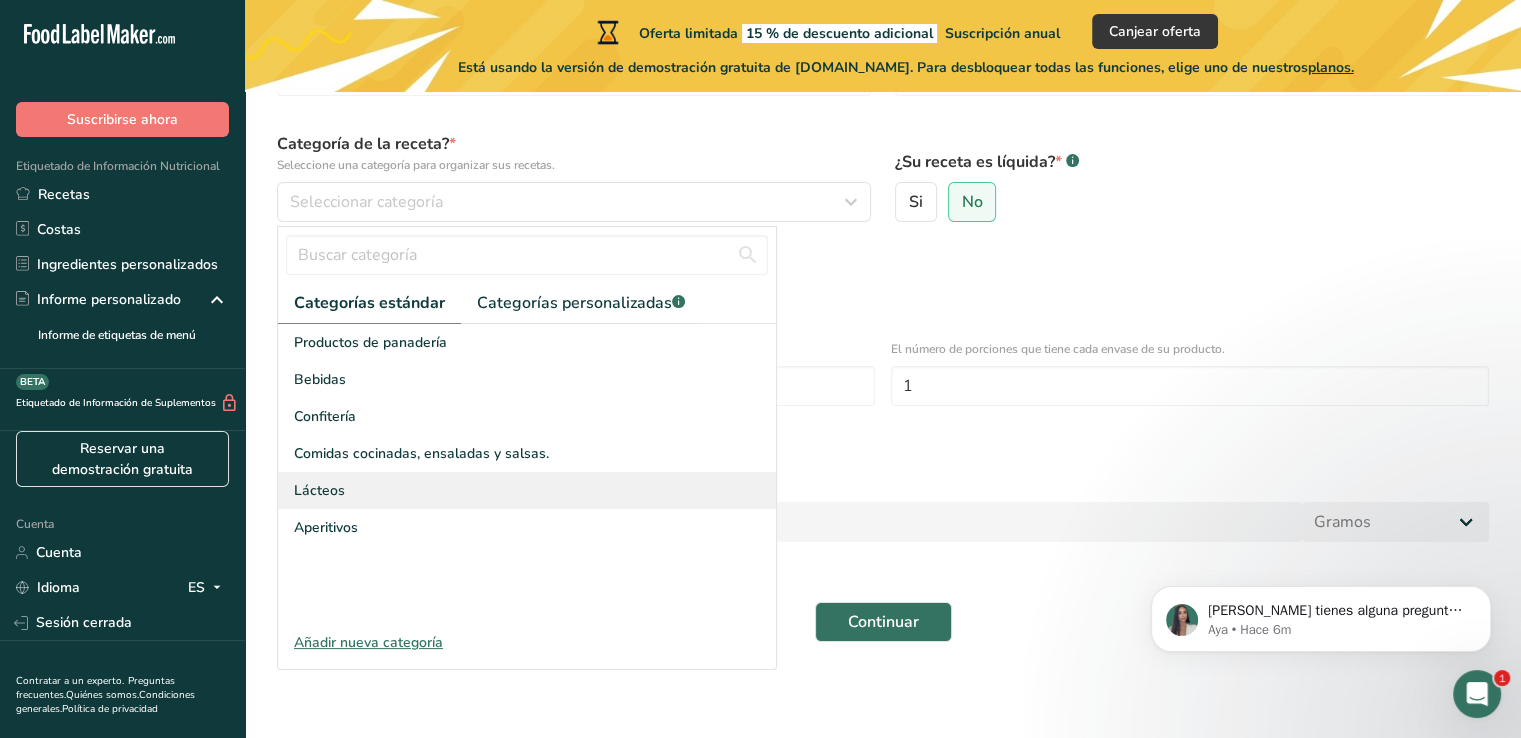 click on "Lácteos" at bounding box center (527, 490) 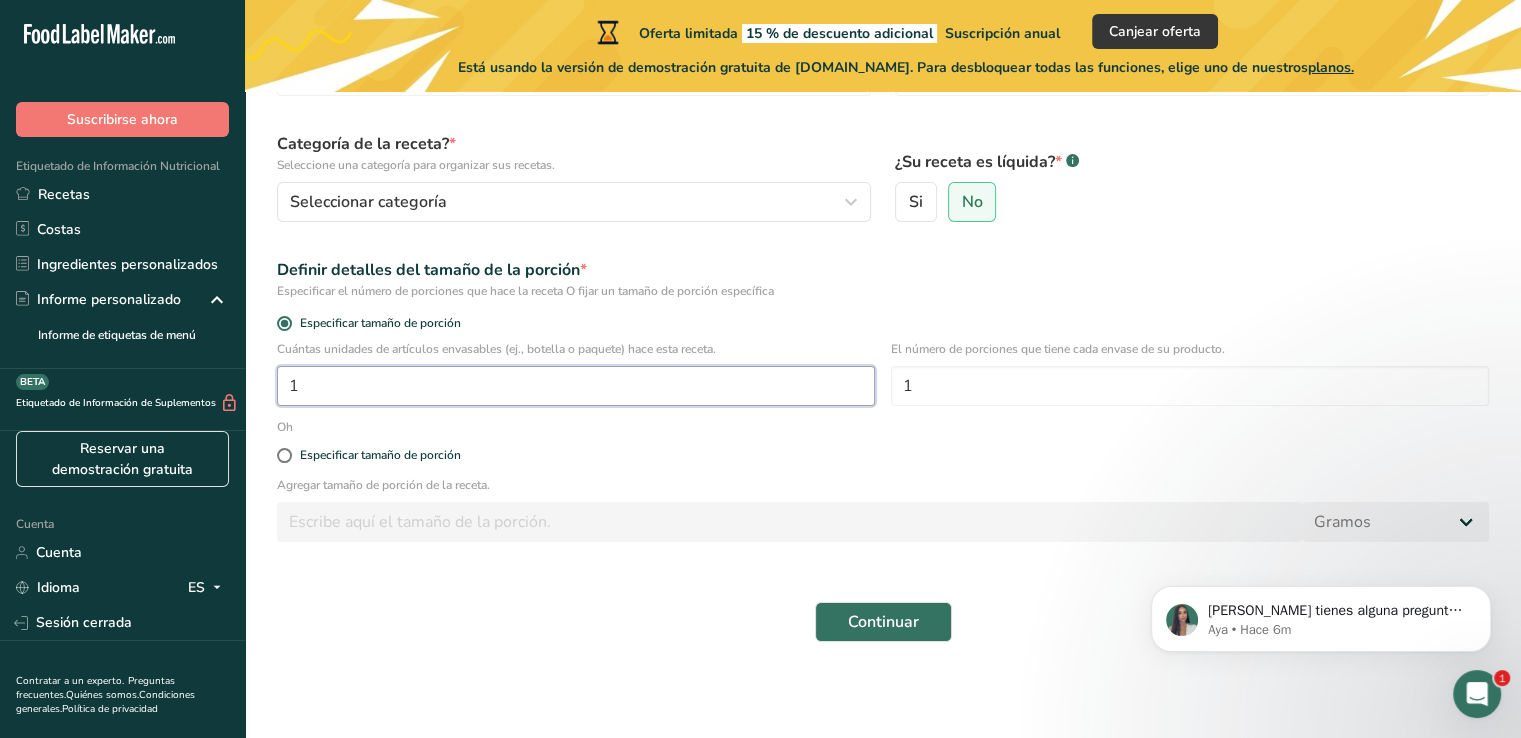 click on "1" at bounding box center [576, 386] 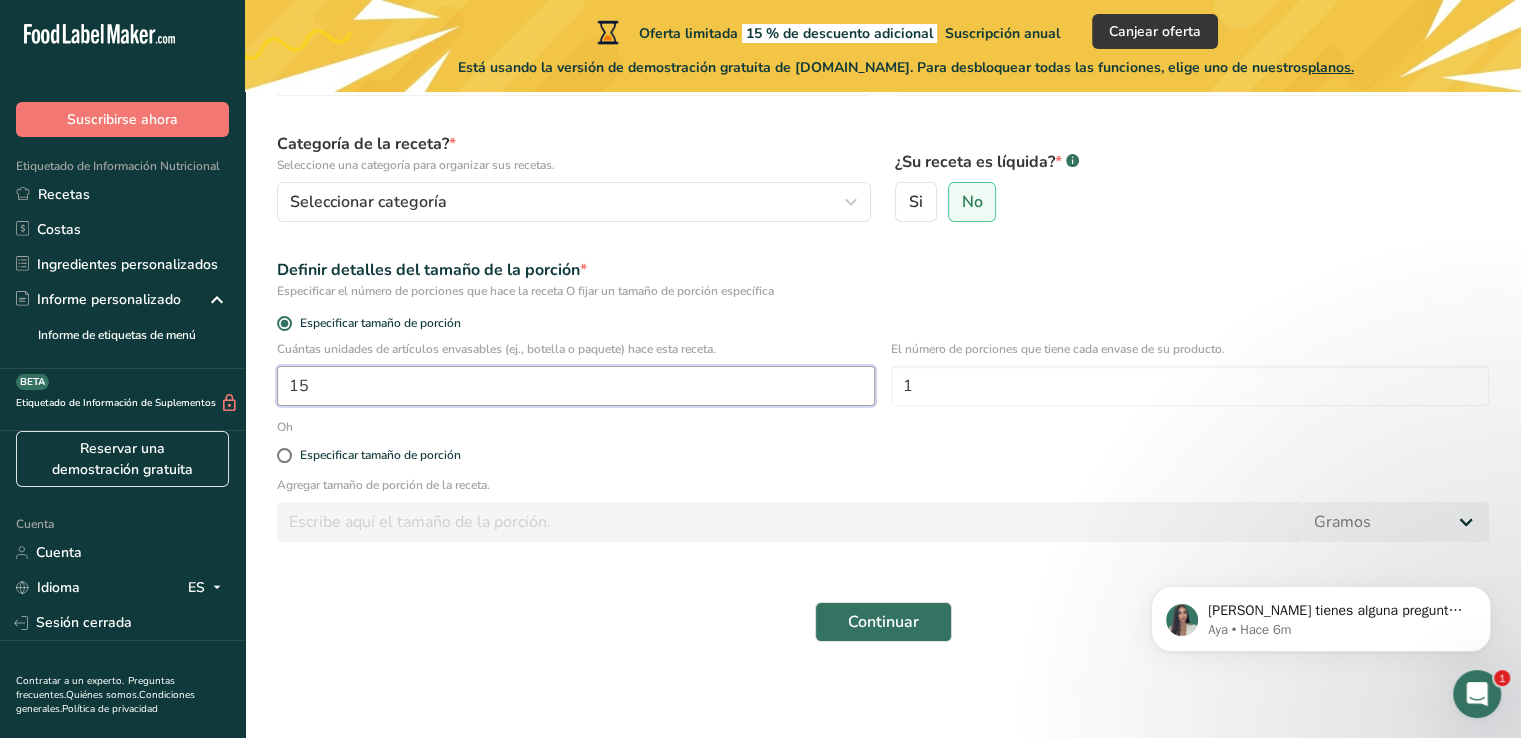 type on "1" 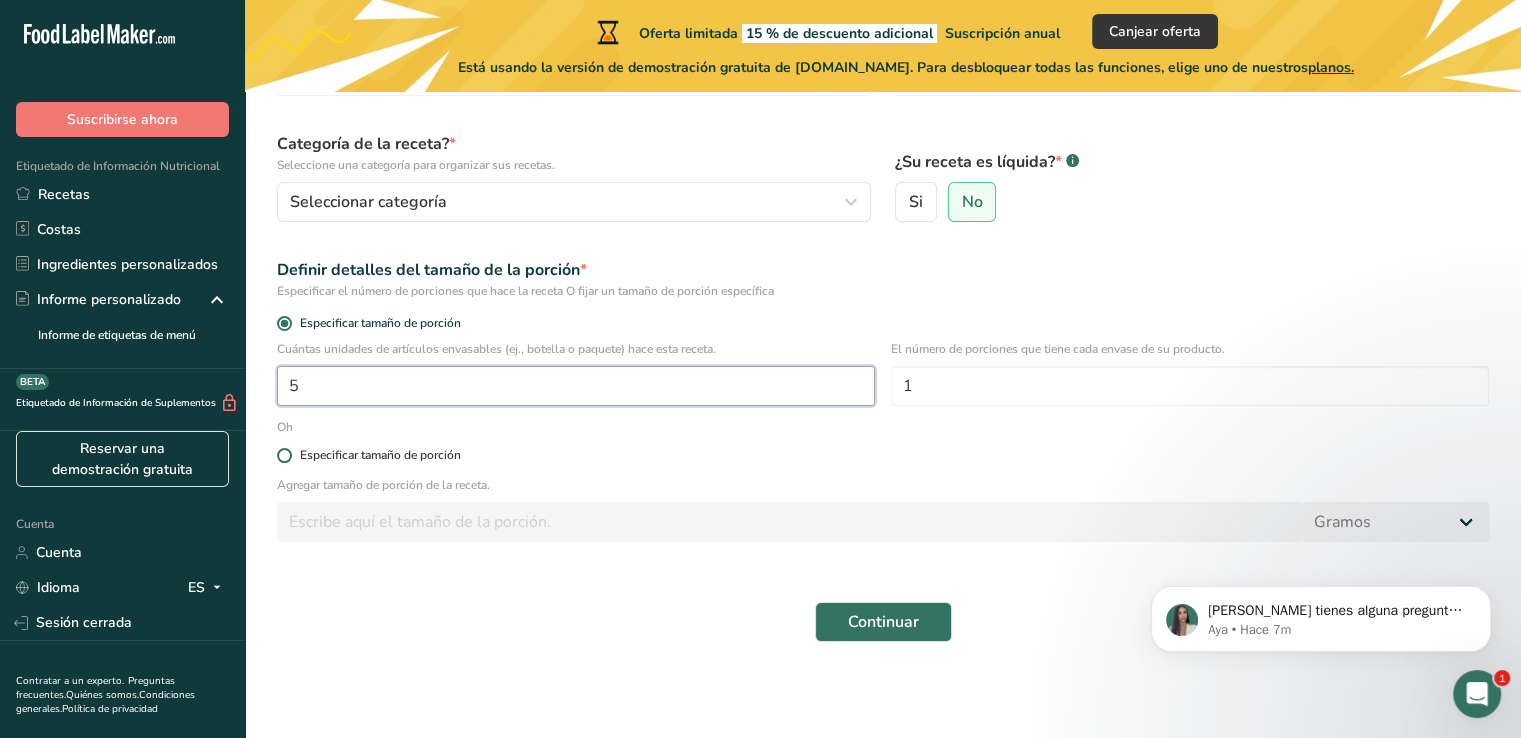 type on "5" 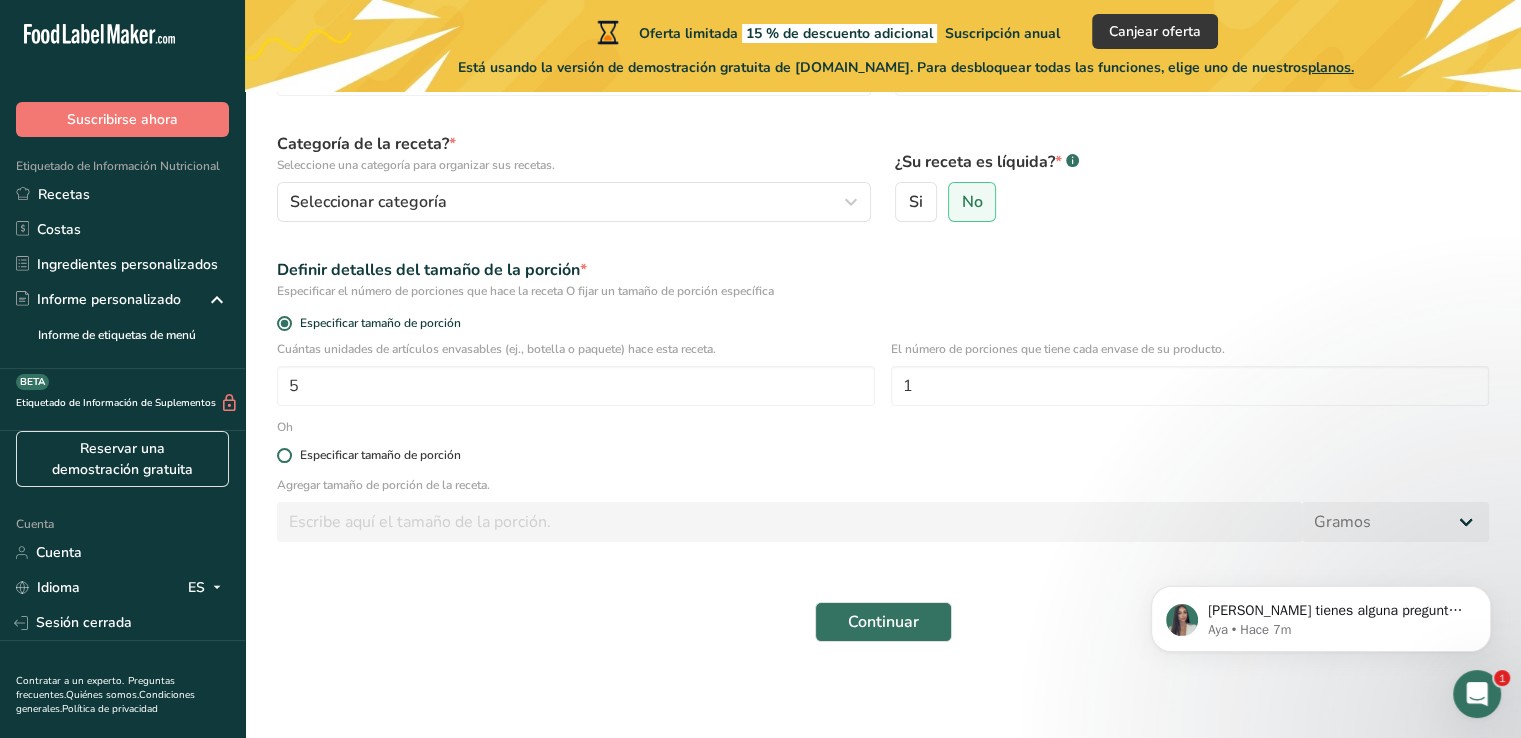 click at bounding box center (284, 455) 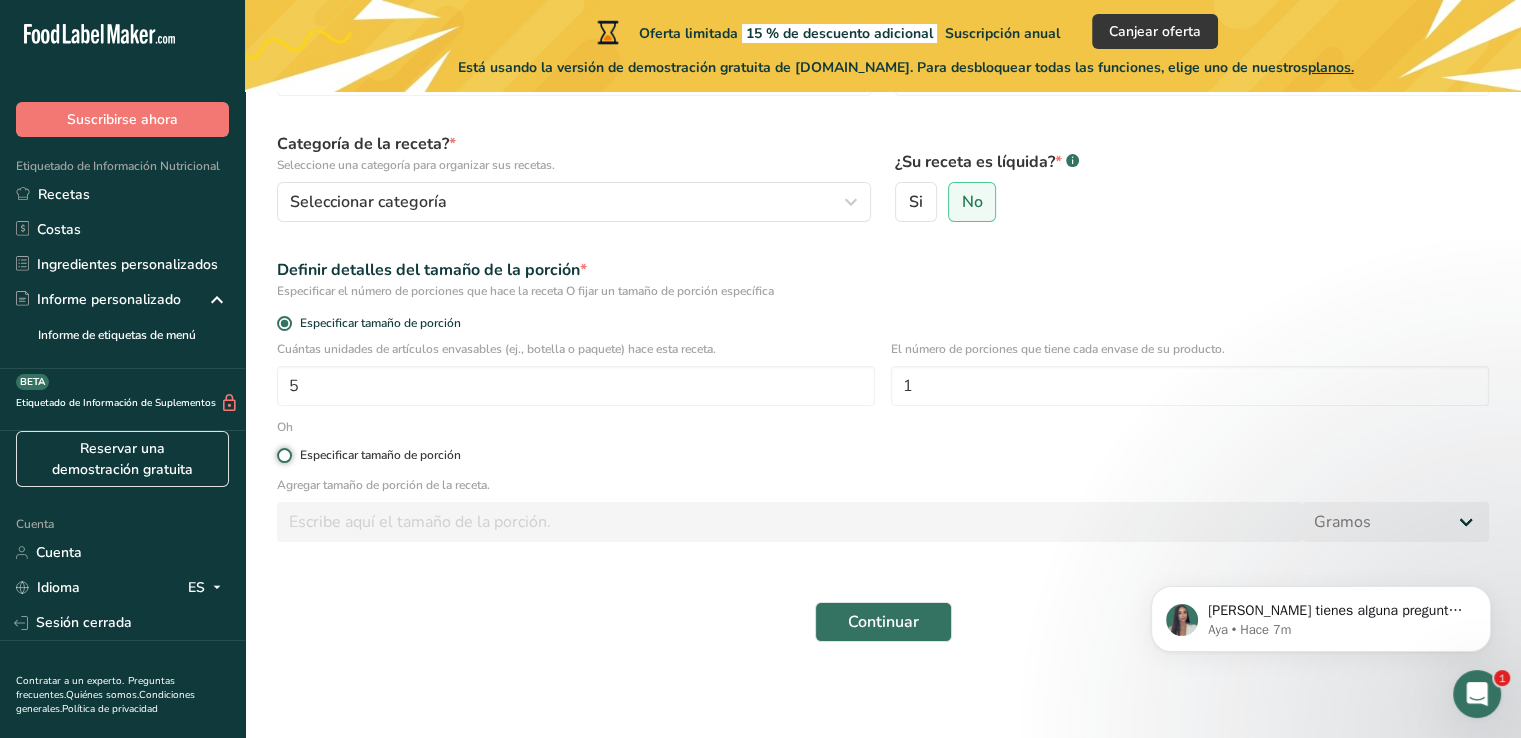 click on "Especificar tamaño de porción" at bounding box center [283, 455] 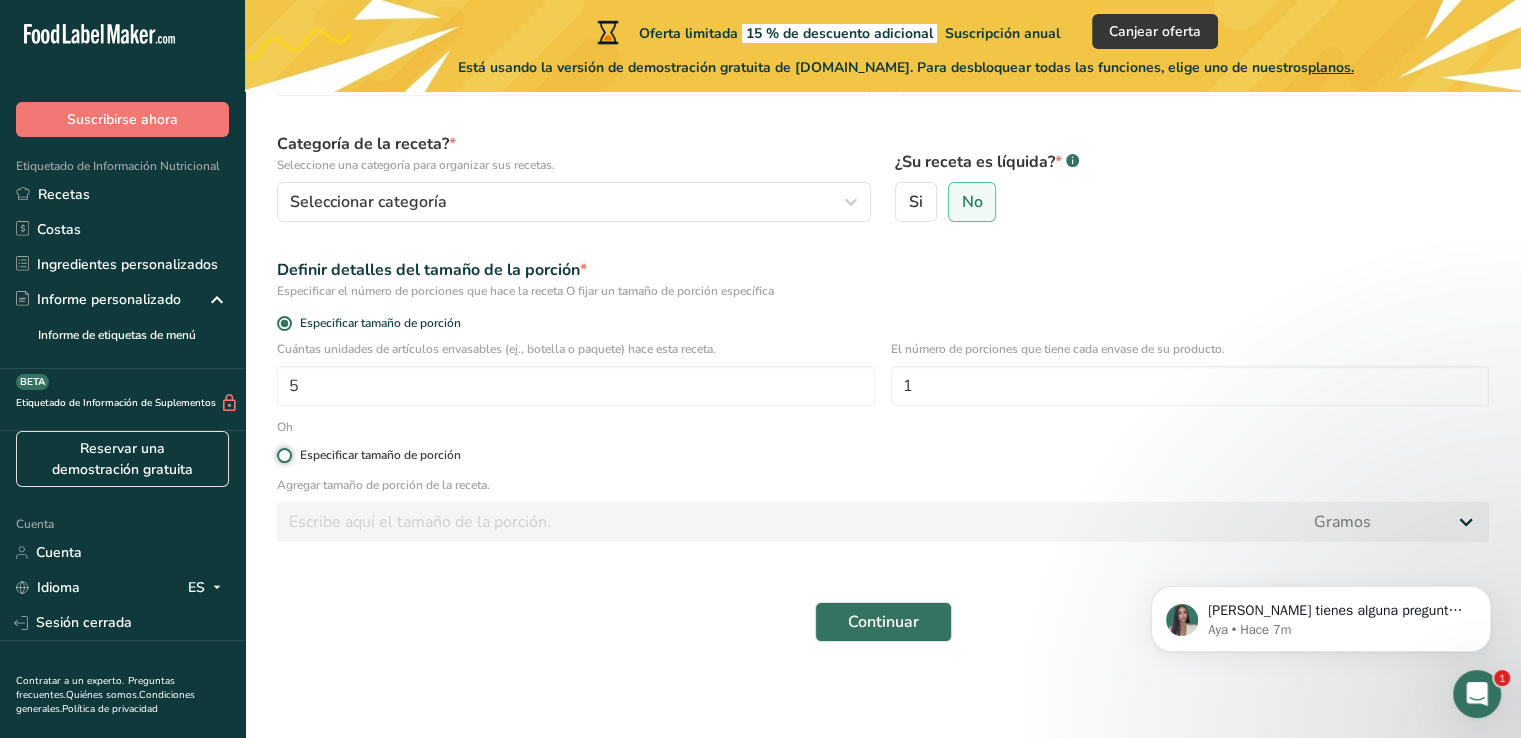 radio on "true" 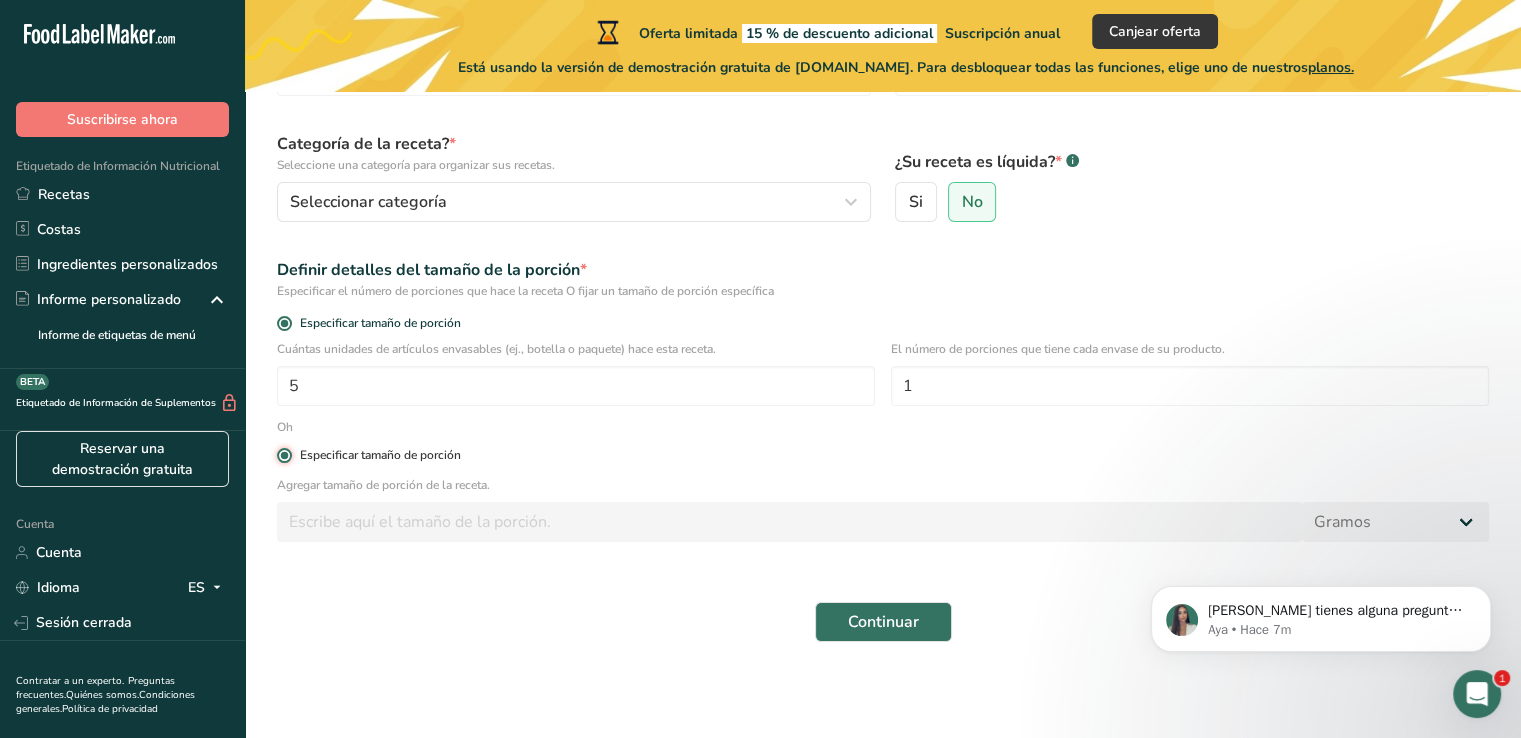 radio on "false" 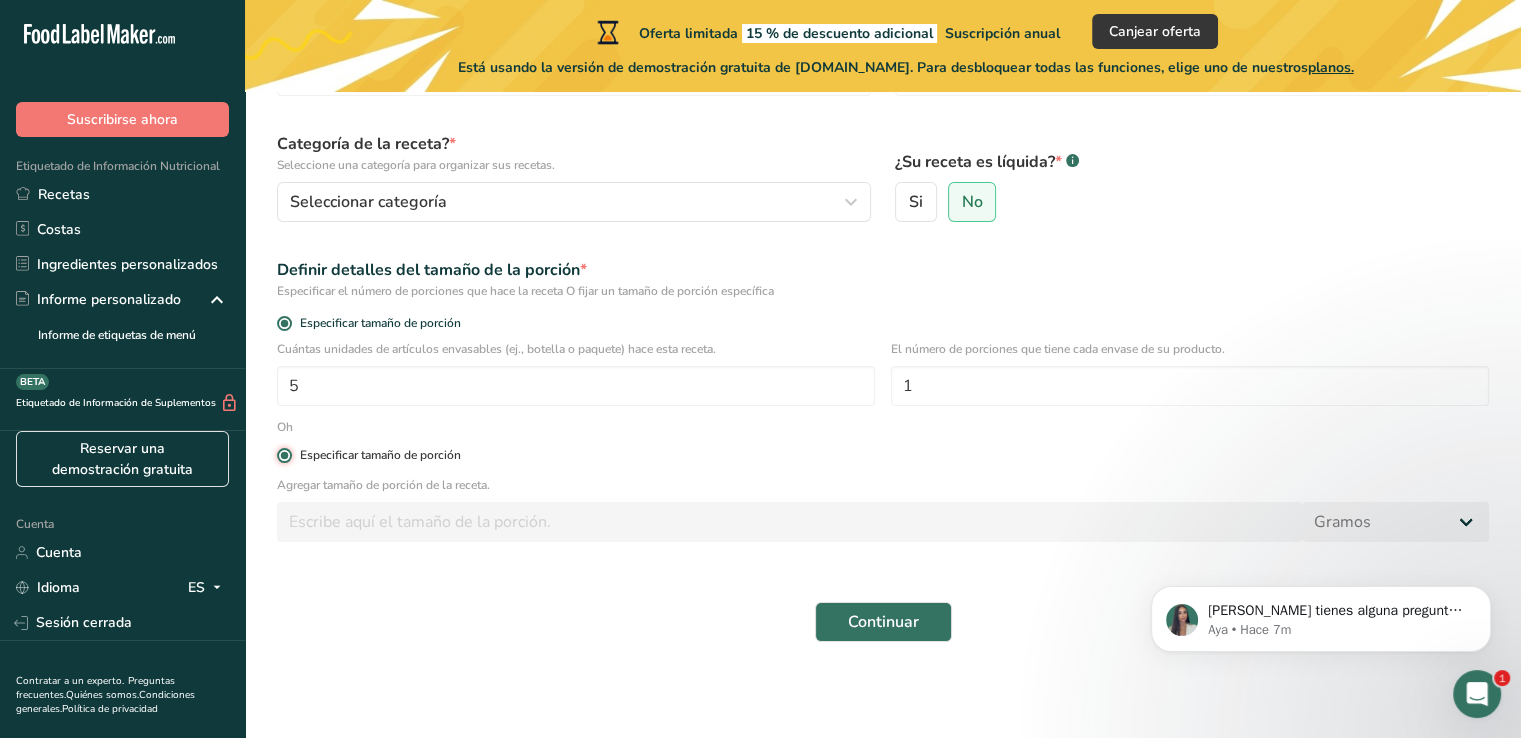 type 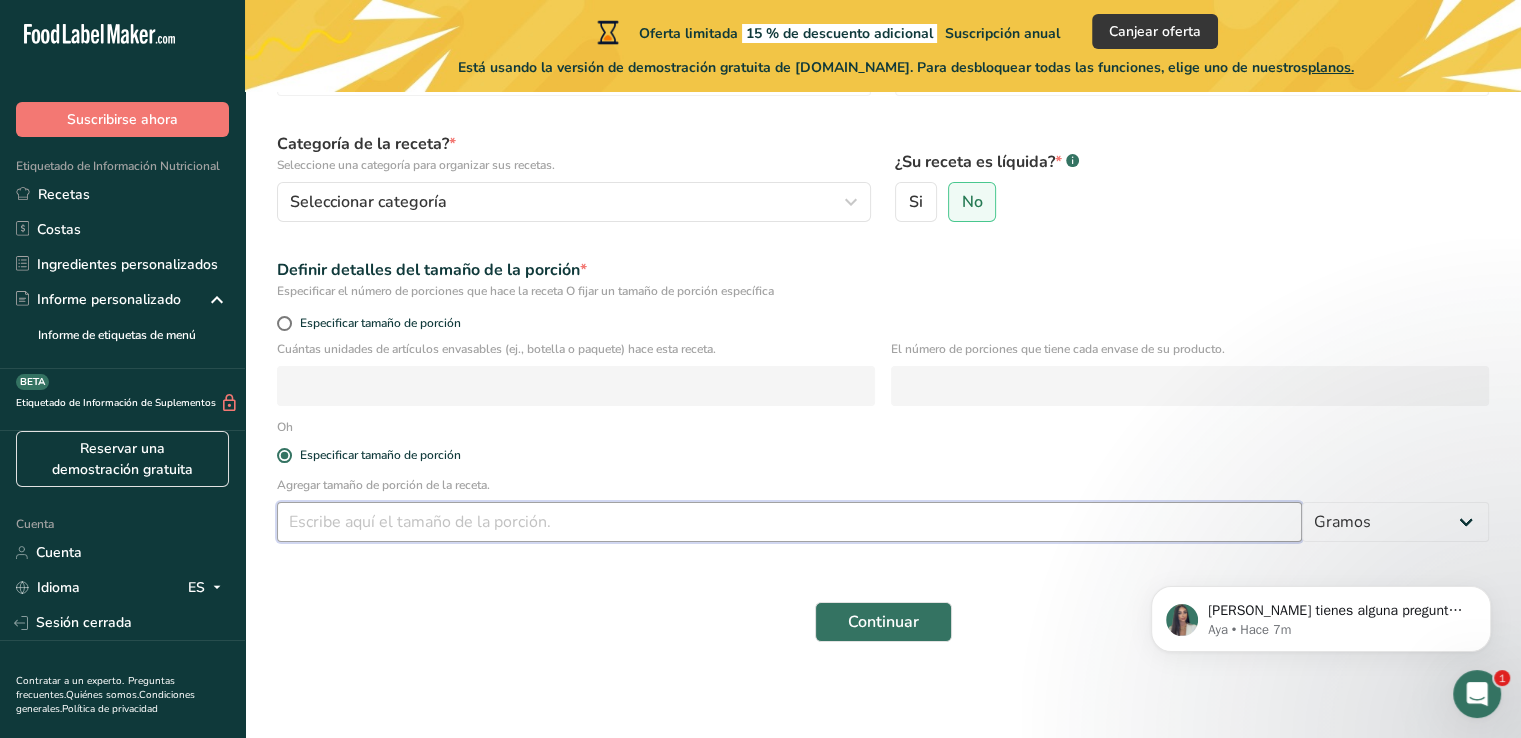 click at bounding box center [789, 522] 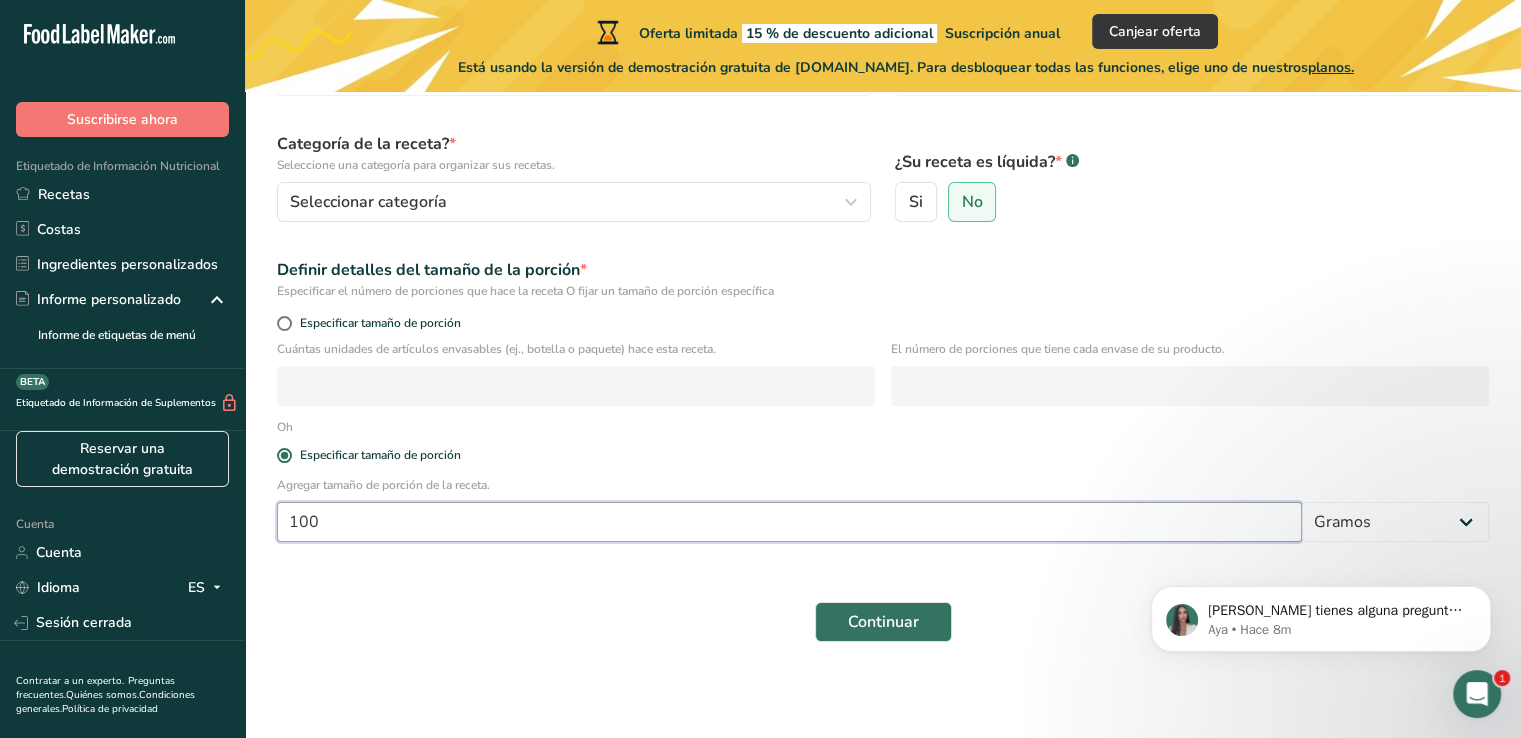 click on "100" at bounding box center (789, 522) 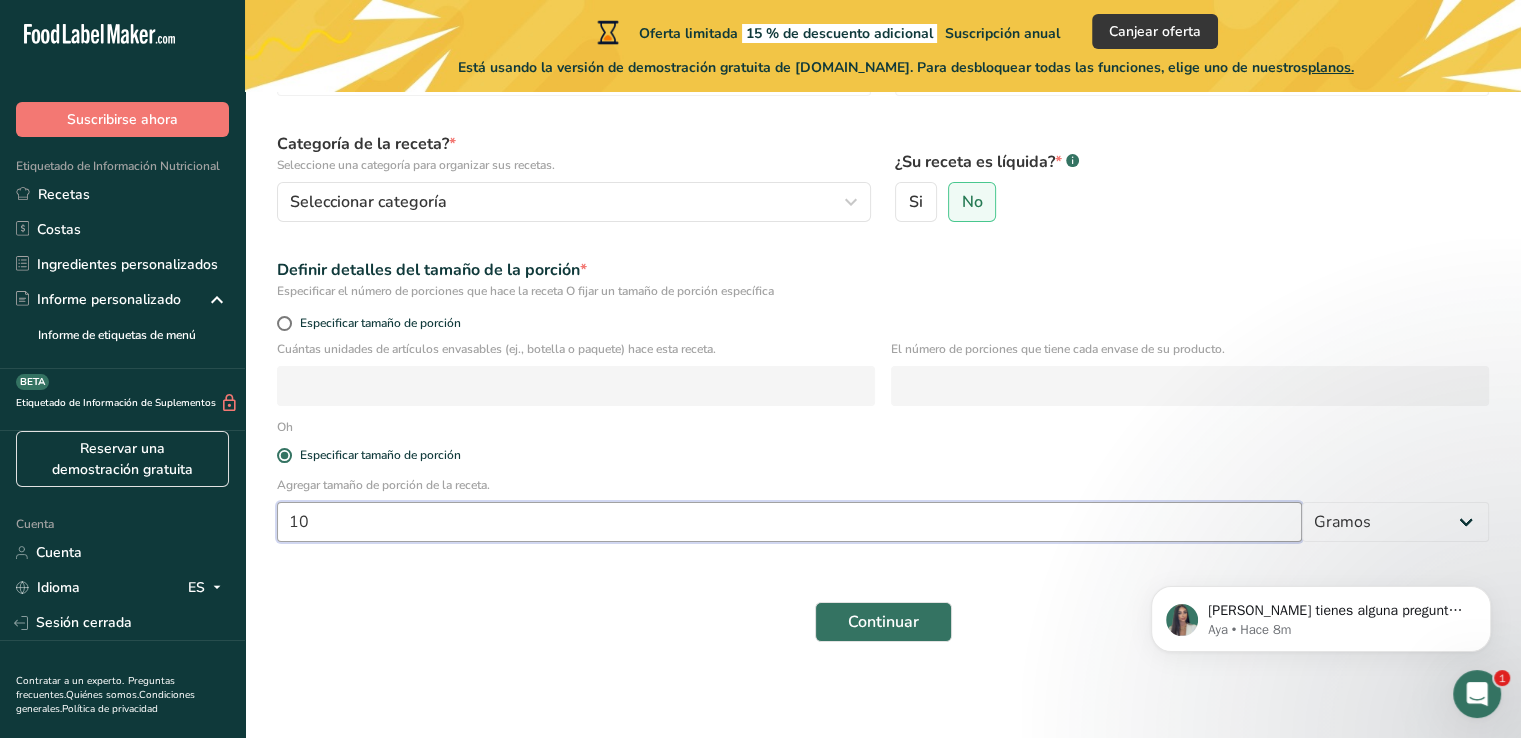 type on "1" 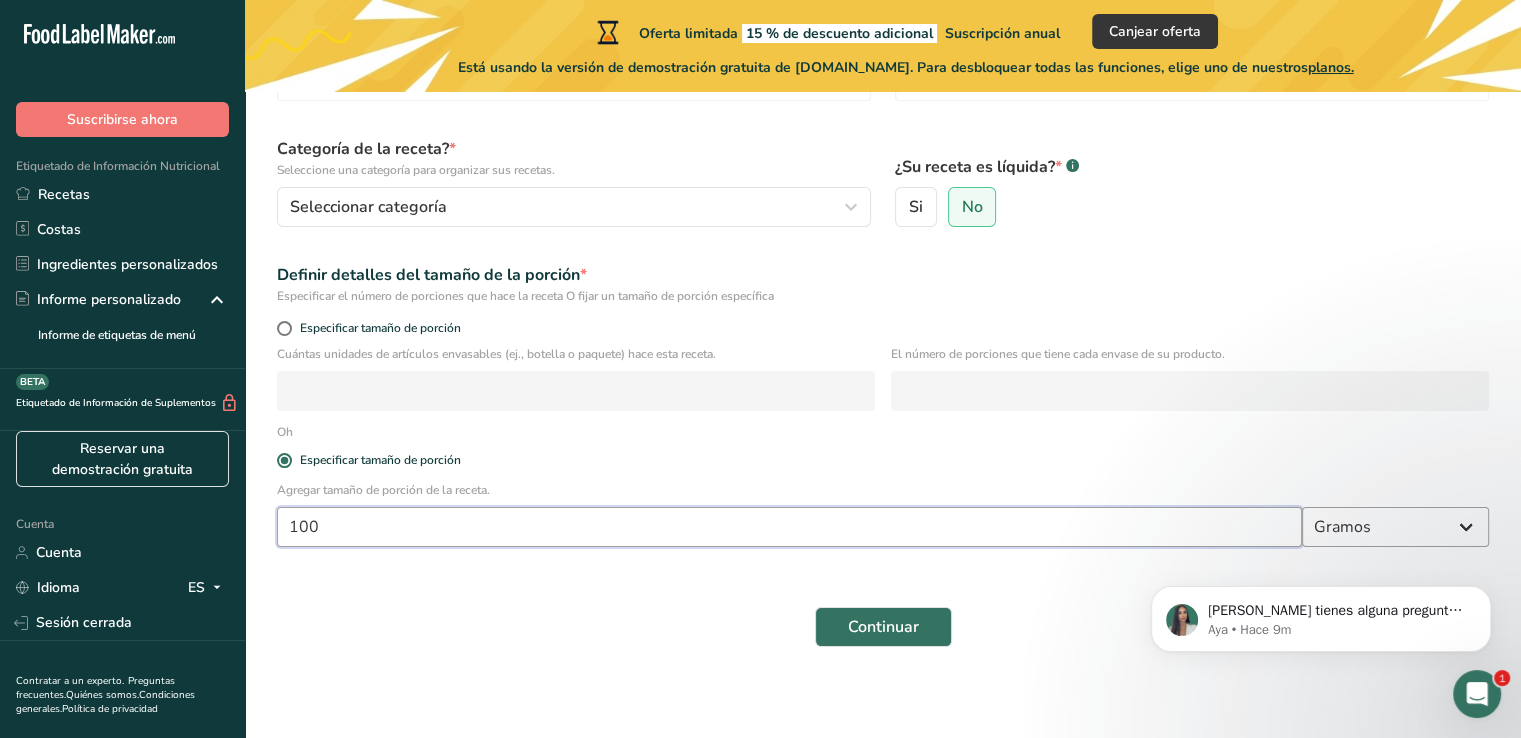 scroll, scrollTop: 173, scrollLeft: 0, axis: vertical 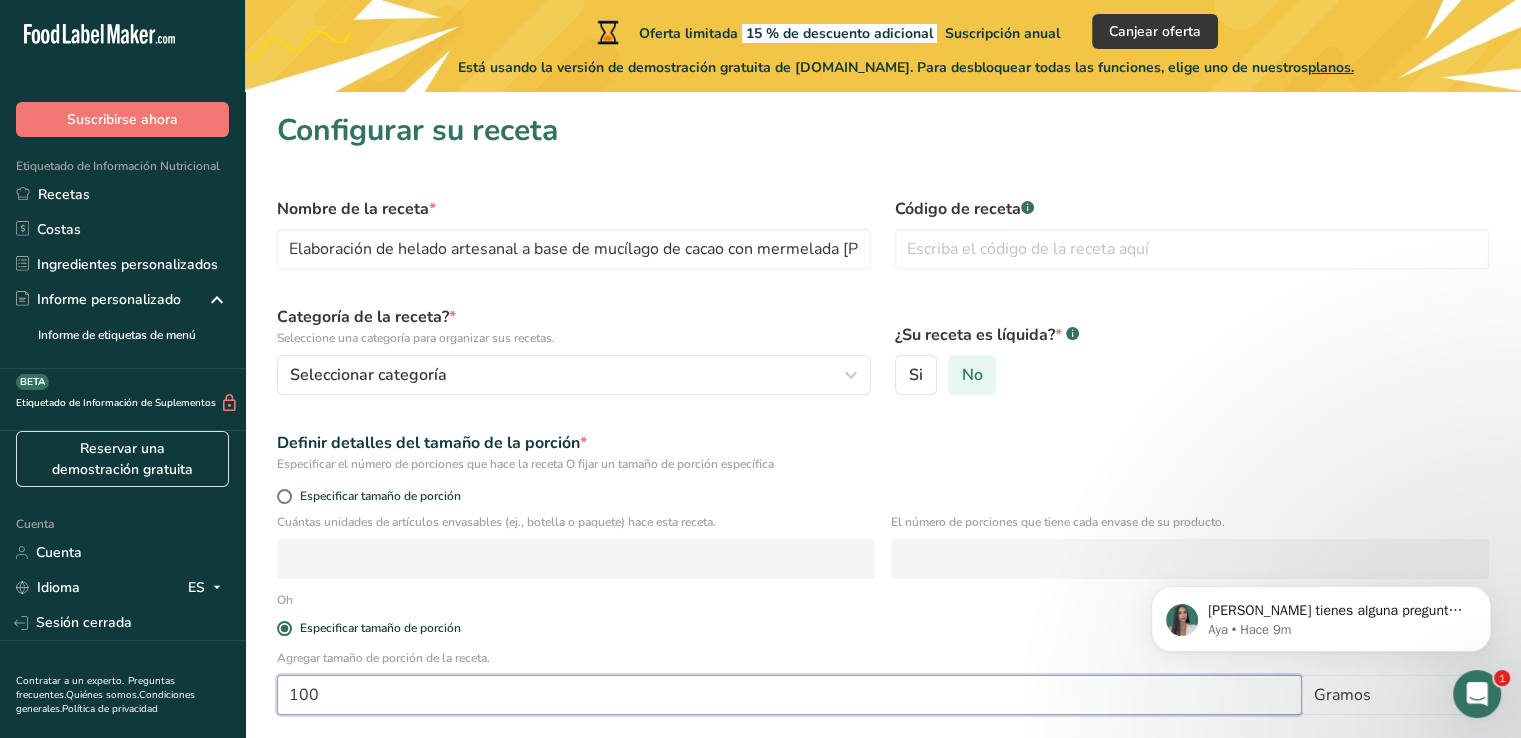 type on "100" 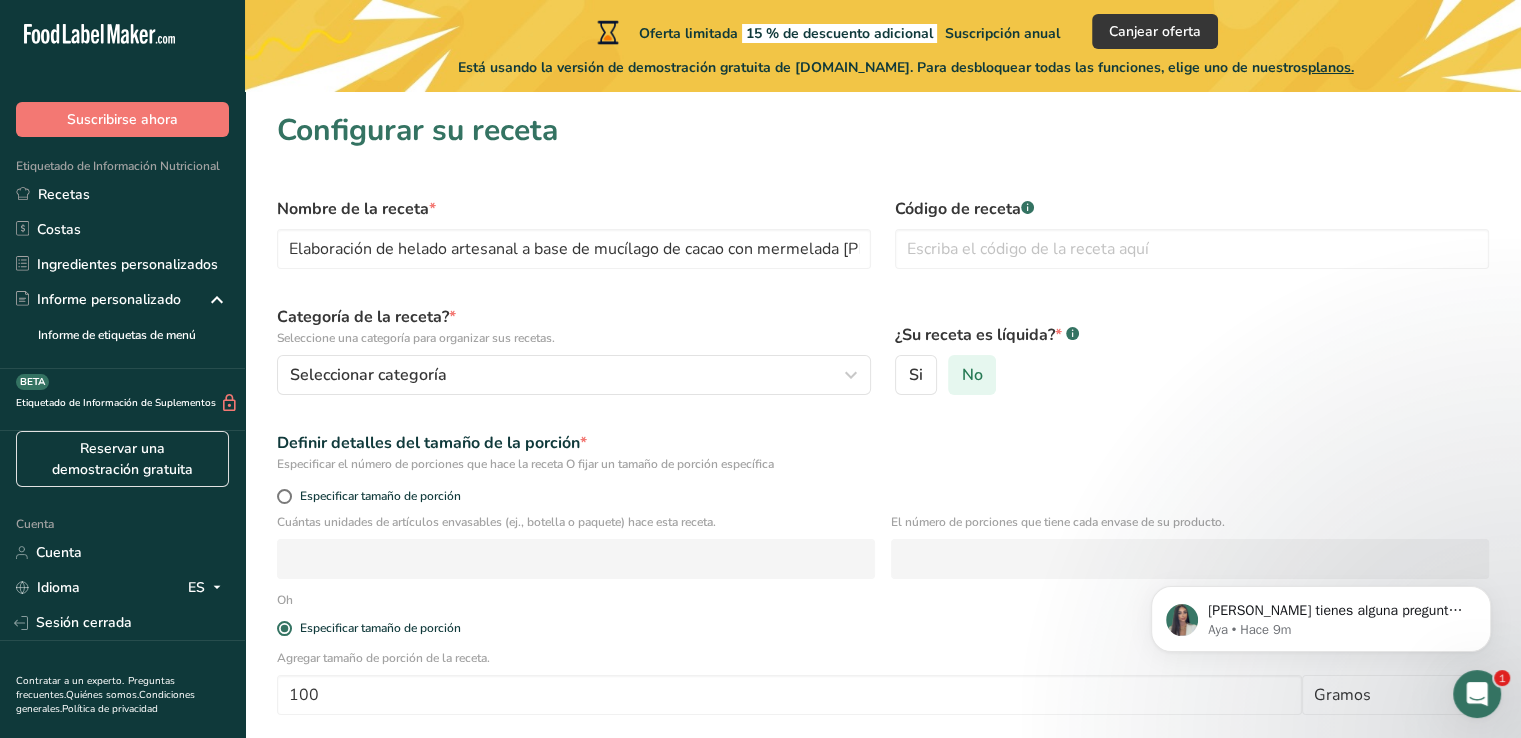 click on "No" at bounding box center [972, 375] 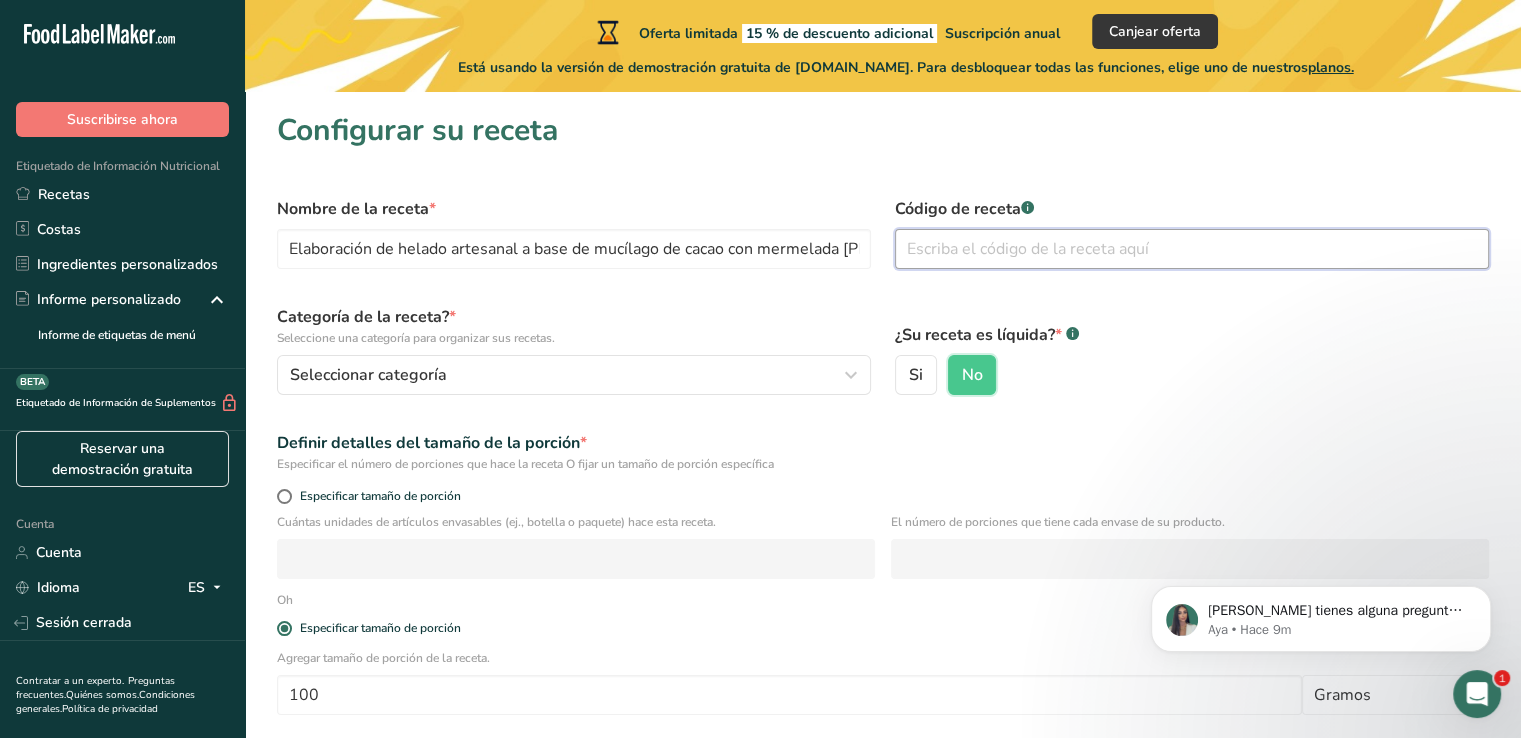 click at bounding box center (1192, 249) 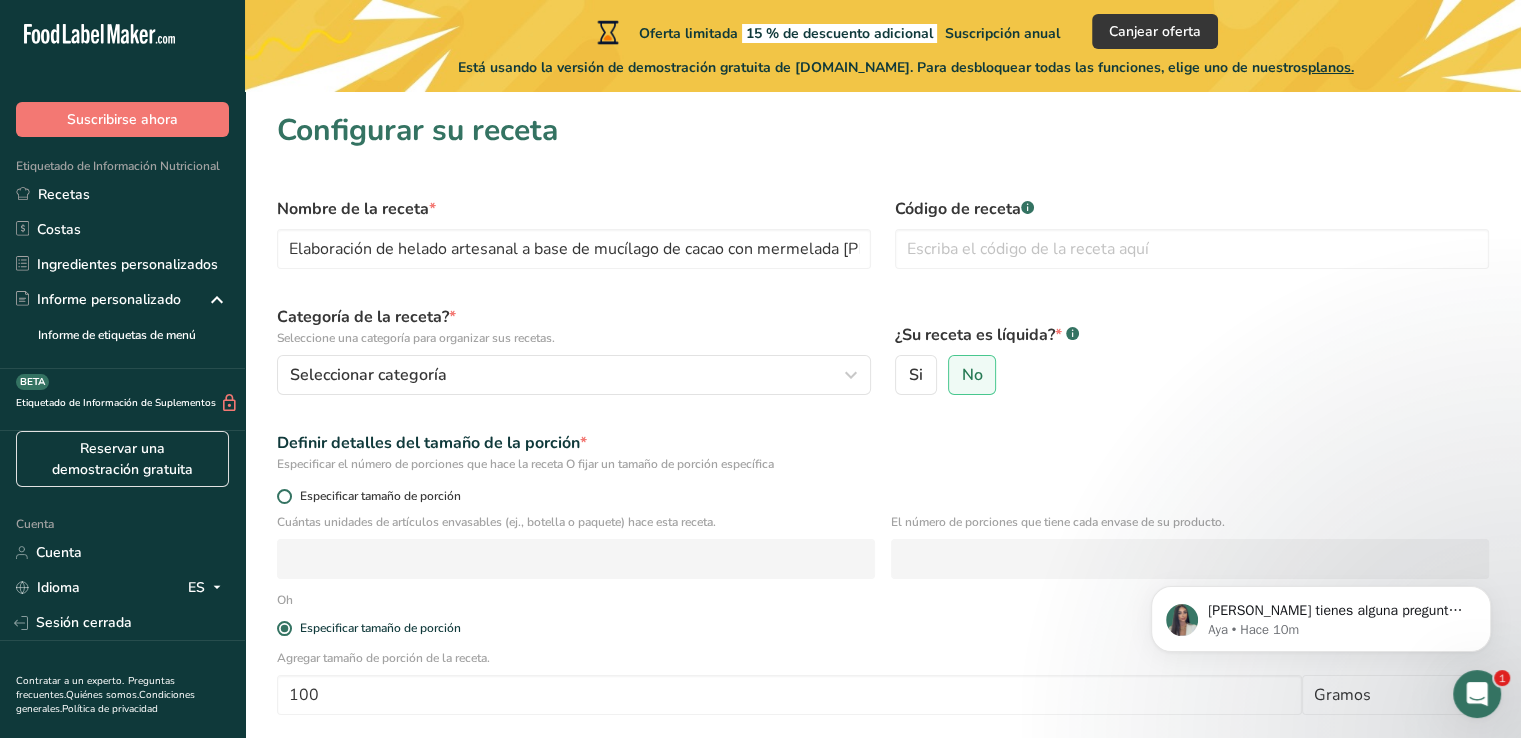 click on "Especificar tamaño de porción" at bounding box center (883, 496) 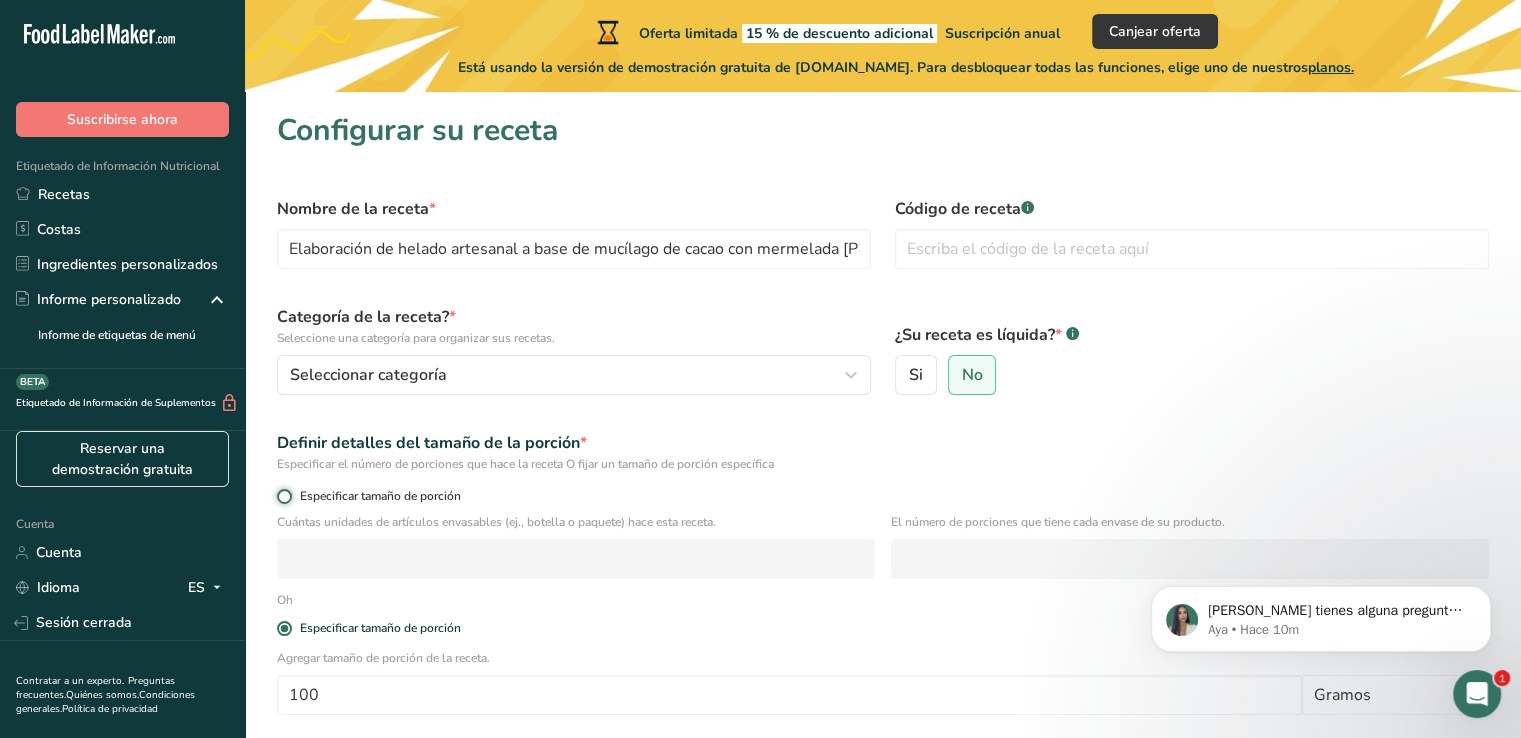 click on "Especificar tamaño de porción" at bounding box center [283, 496] 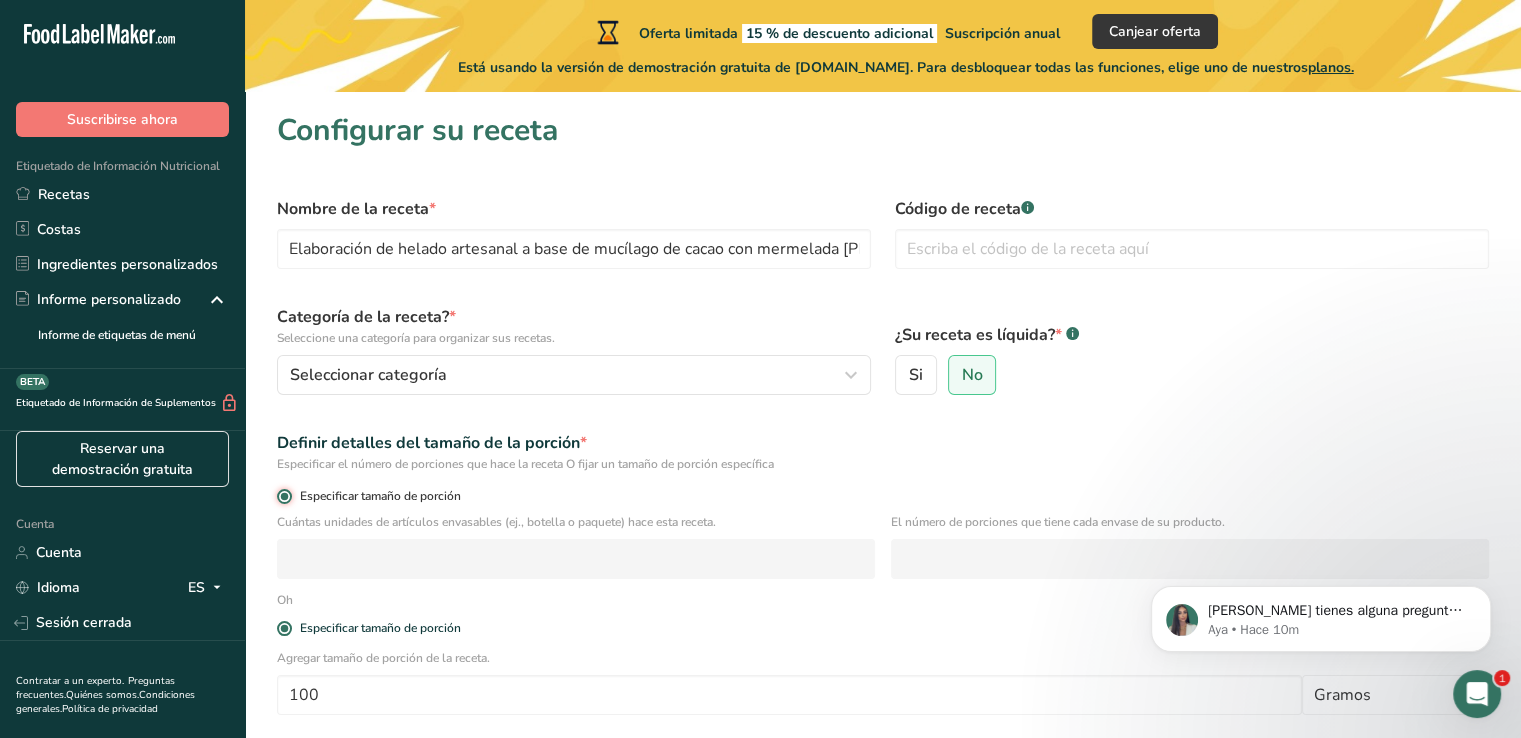 radio on "false" 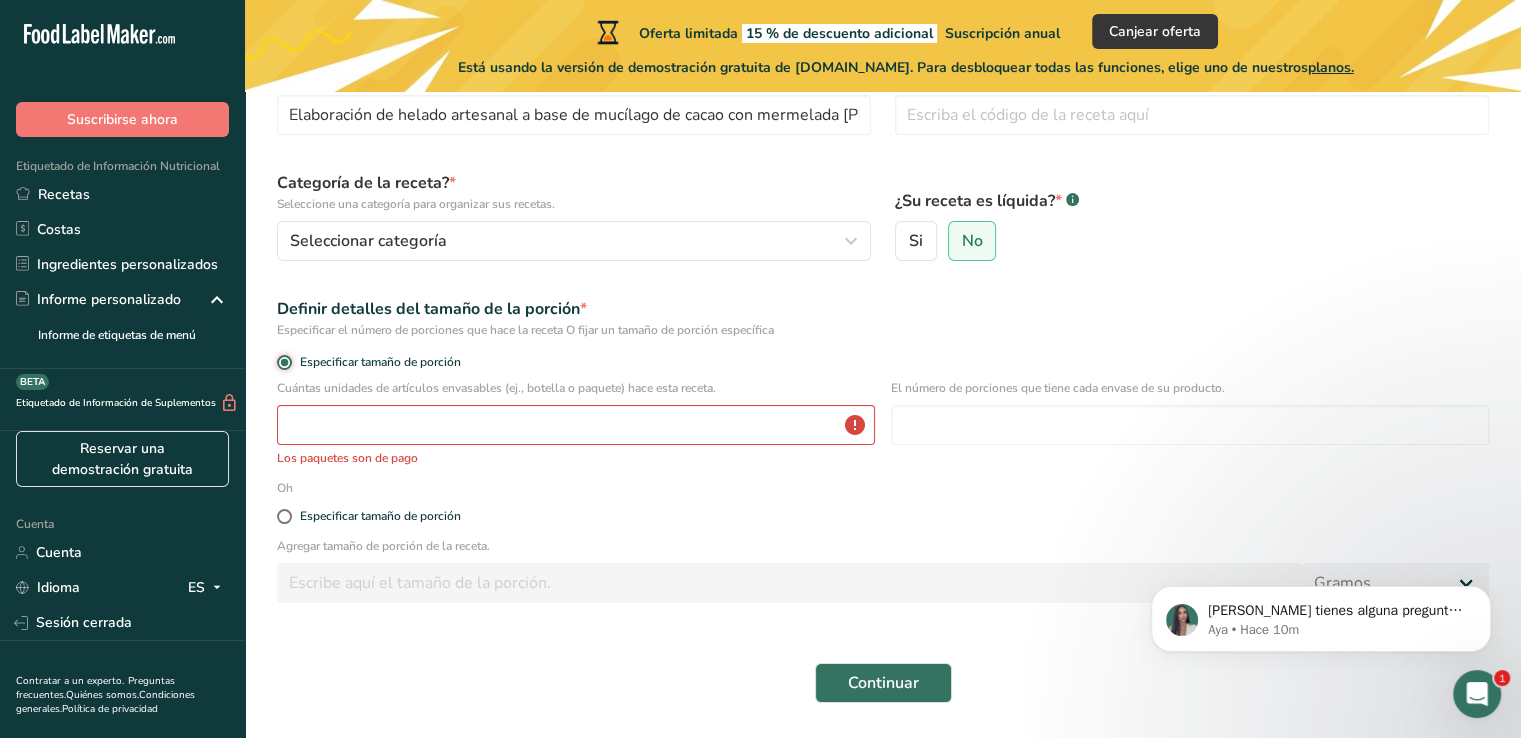 scroll, scrollTop: 196, scrollLeft: 0, axis: vertical 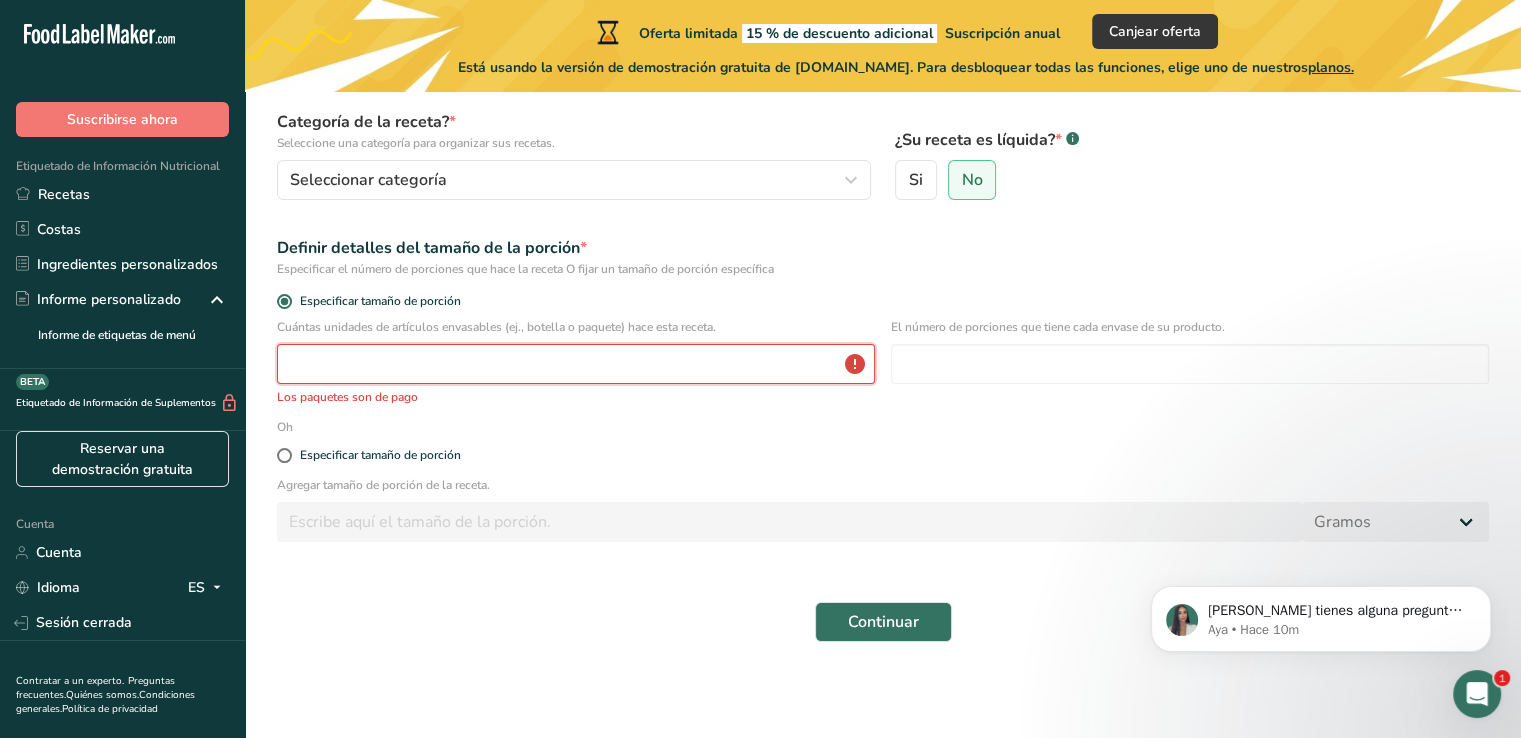click at bounding box center (576, 364) 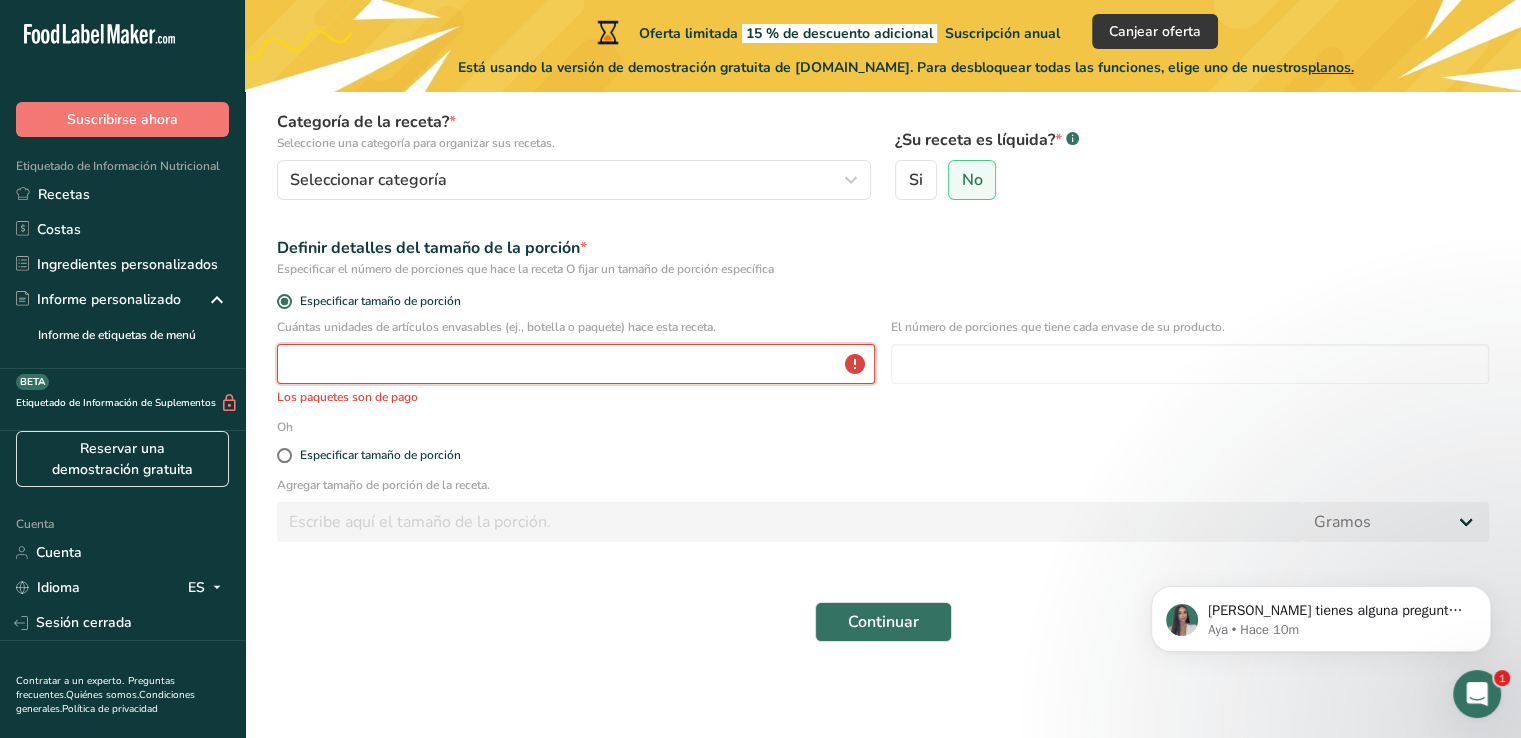 click at bounding box center (576, 364) 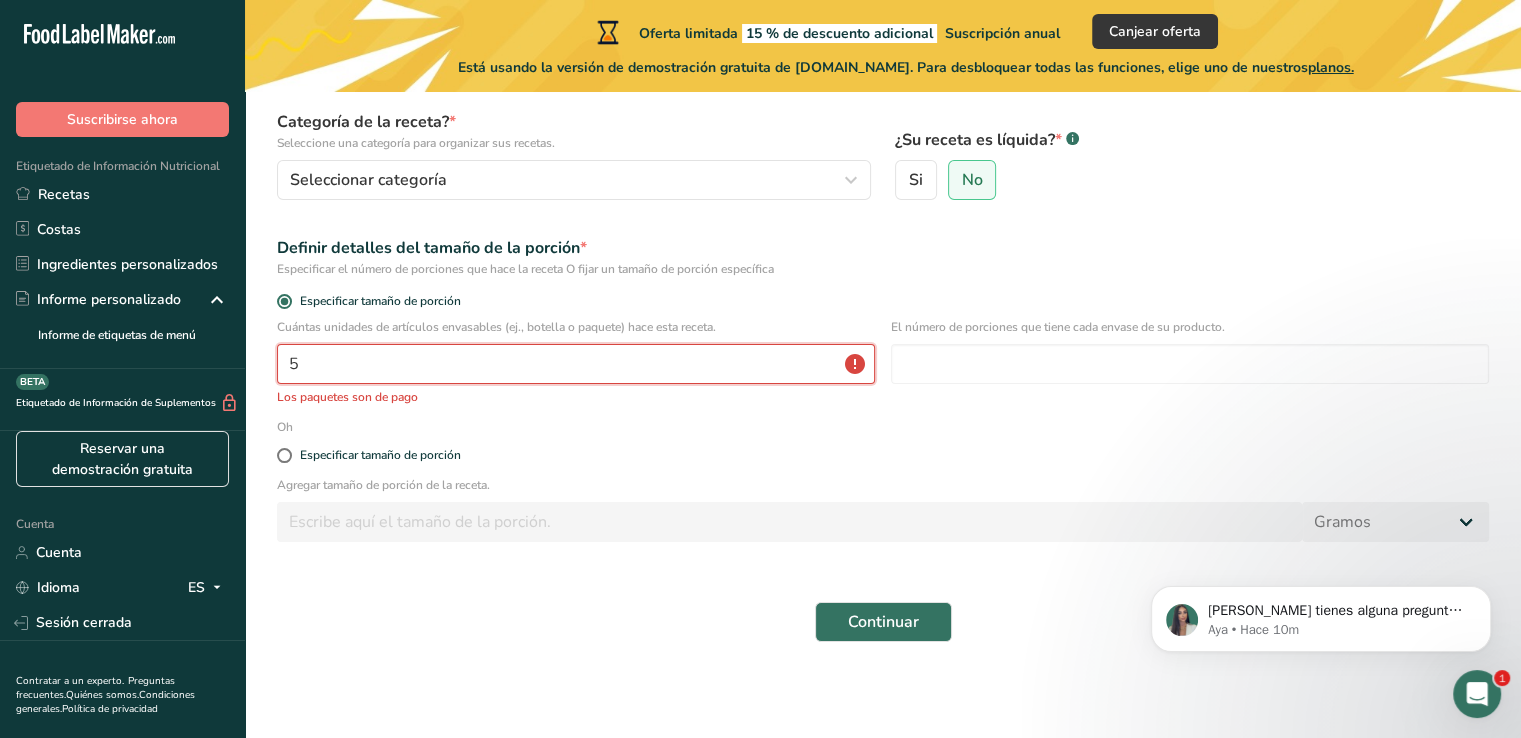 scroll, scrollTop: 173, scrollLeft: 0, axis: vertical 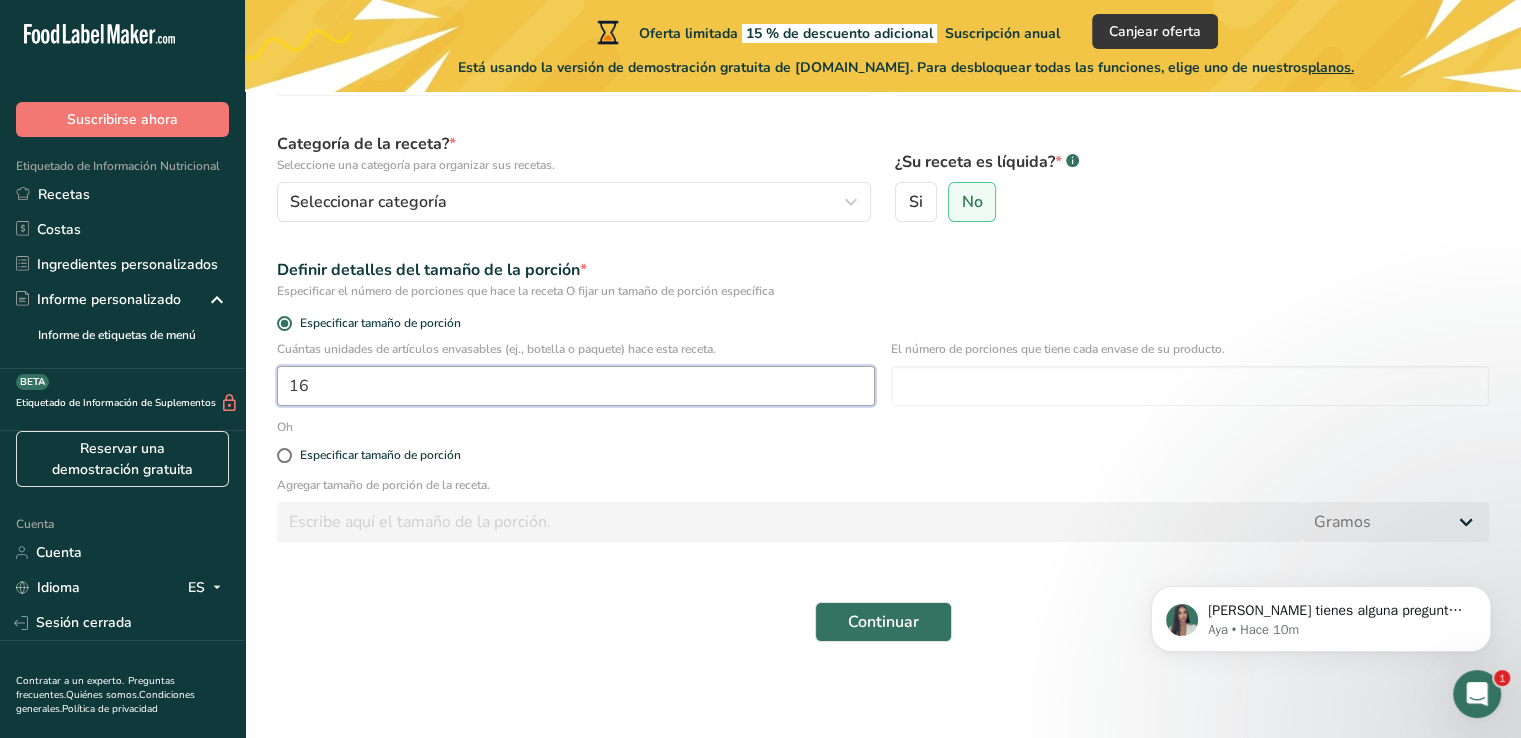 type on "1" 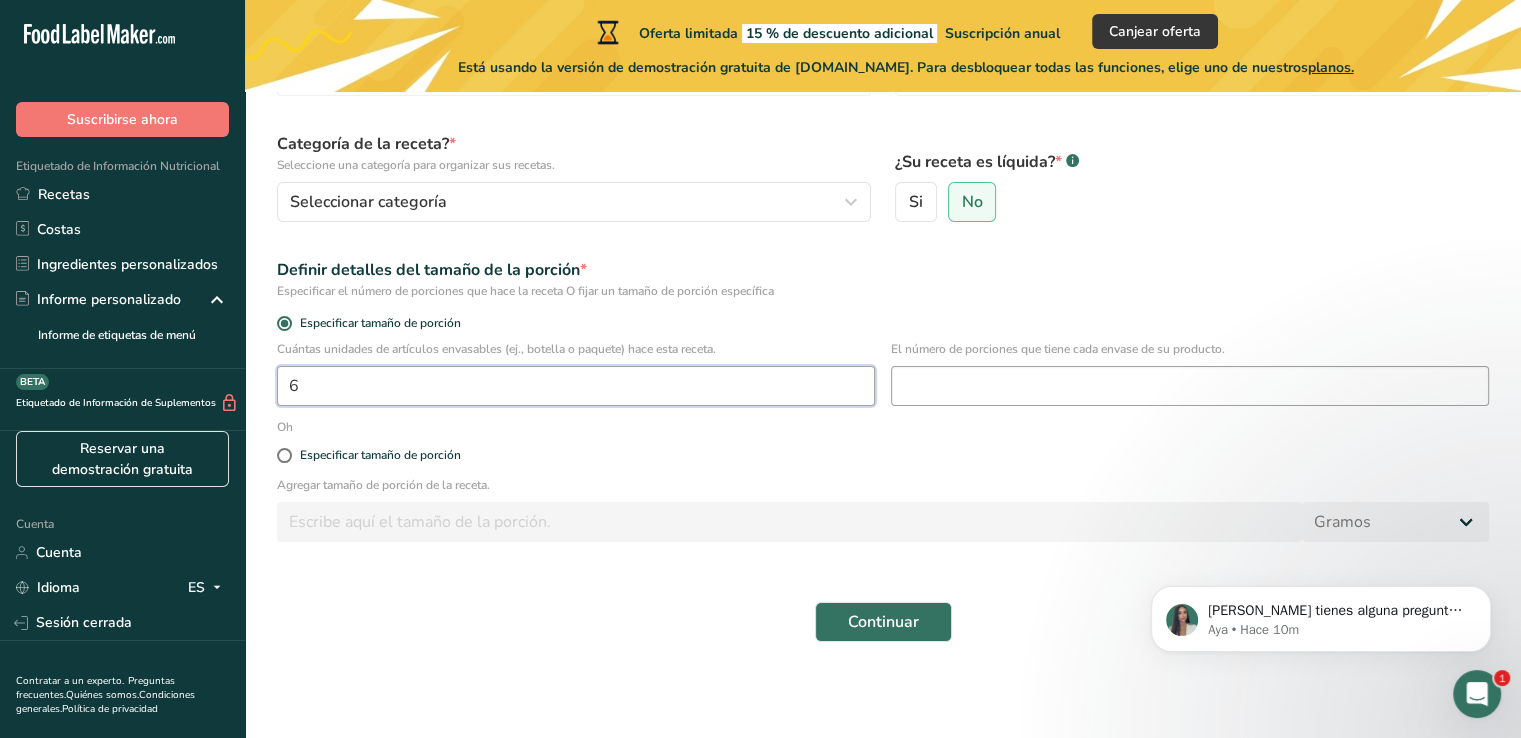 type on "6" 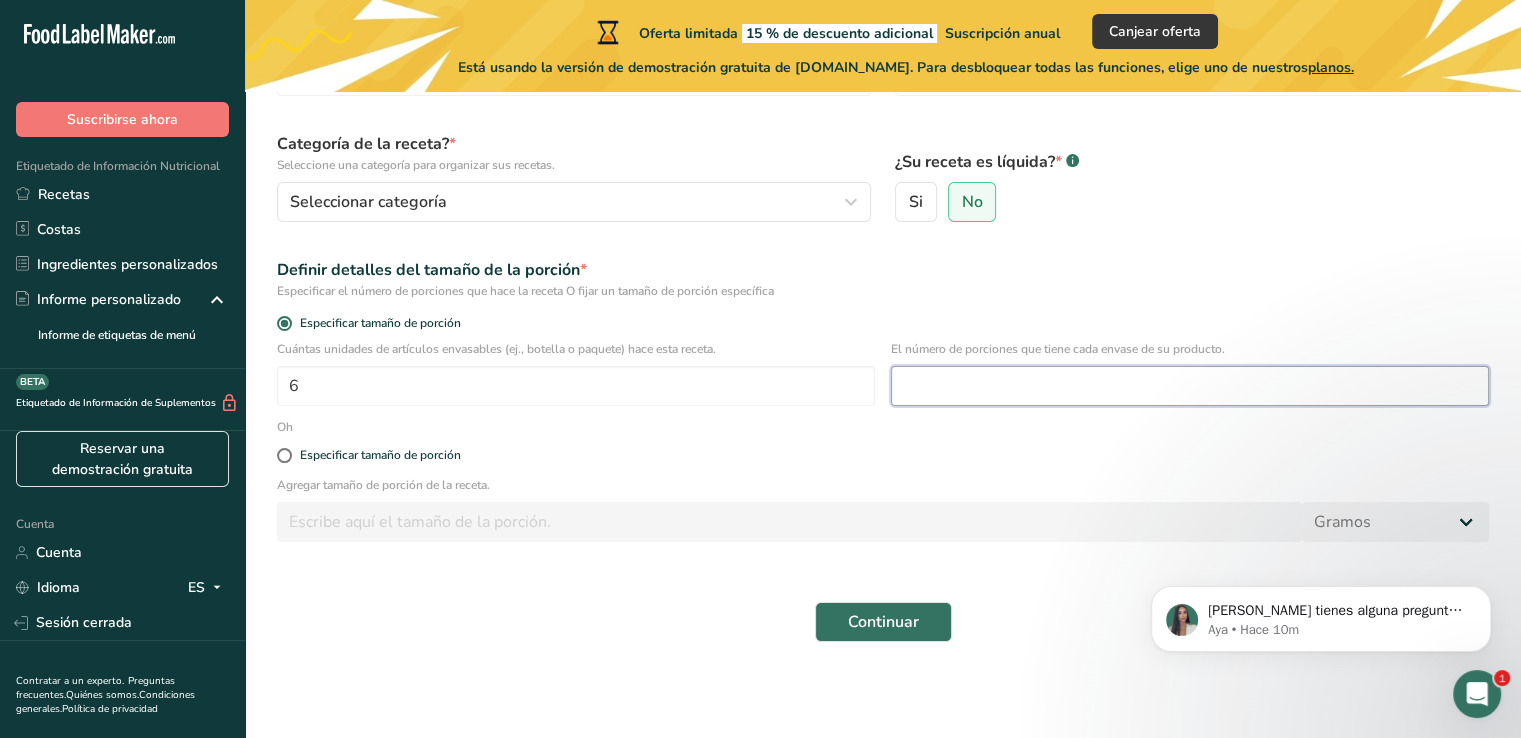 click at bounding box center [1190, 386] 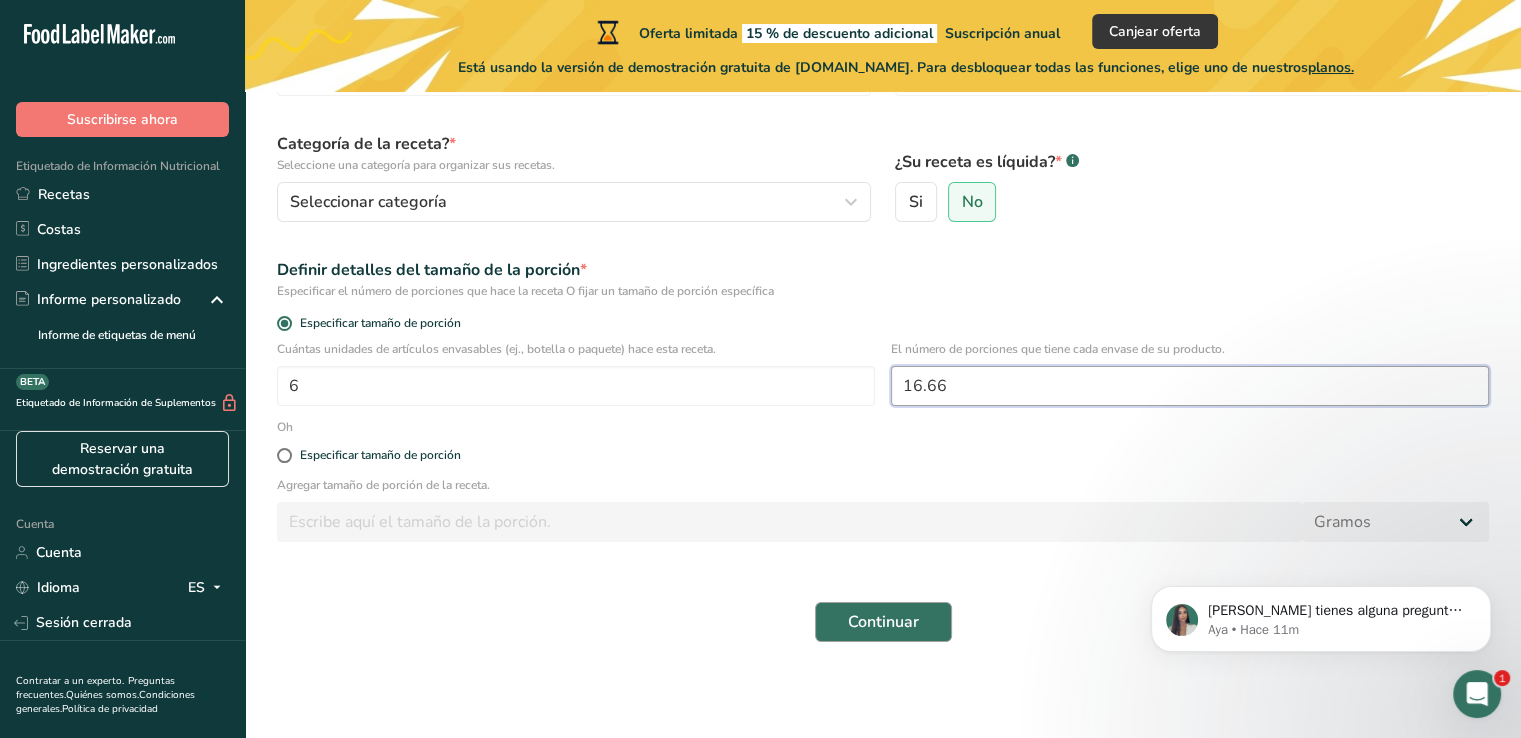 type on "16.66" 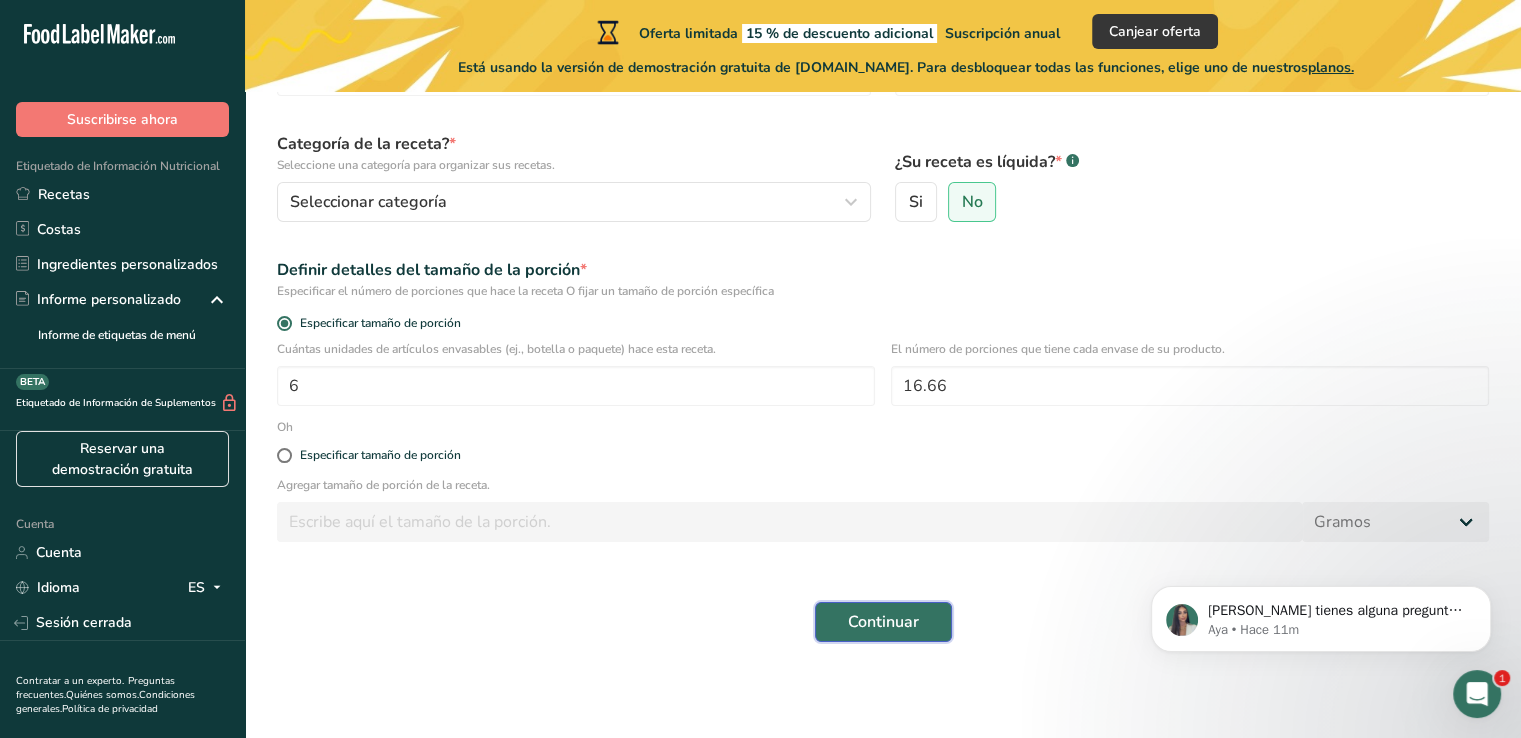 click on "Continuar" at bounding box center (883, 622) 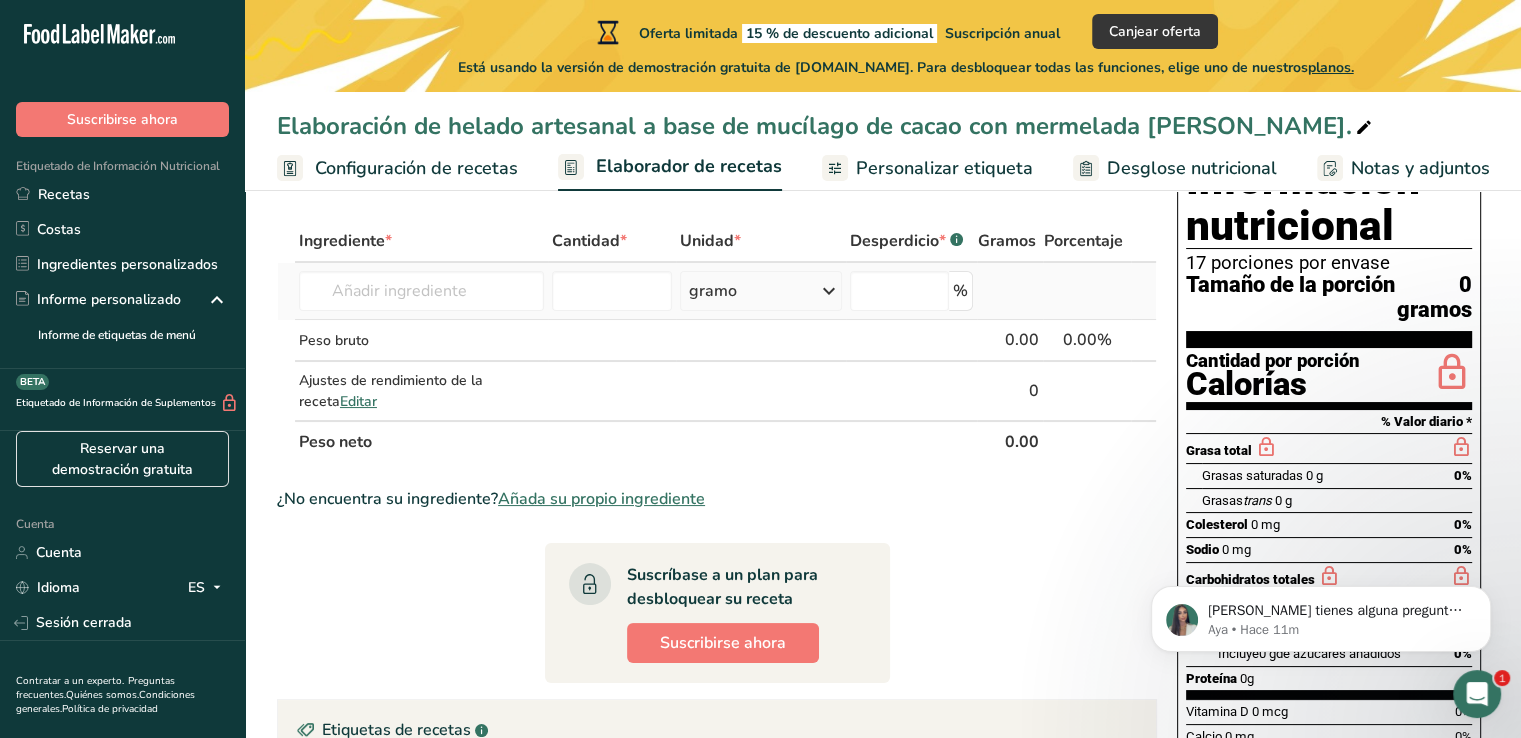 scroll, scrollTop: 100, scrollLeft: 0, axis: vertical 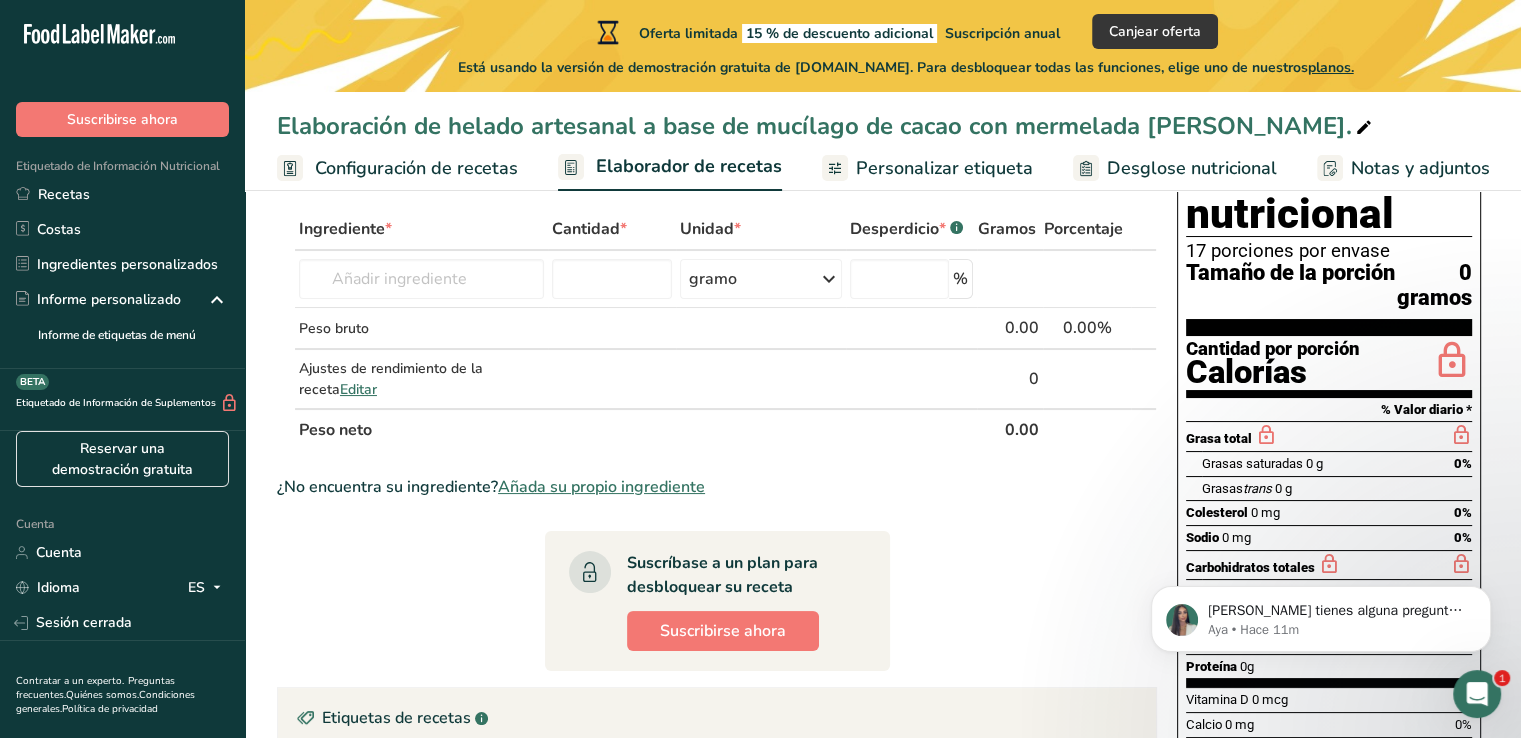 click on "Configuración de recetas" at bounding box center (416, 168) 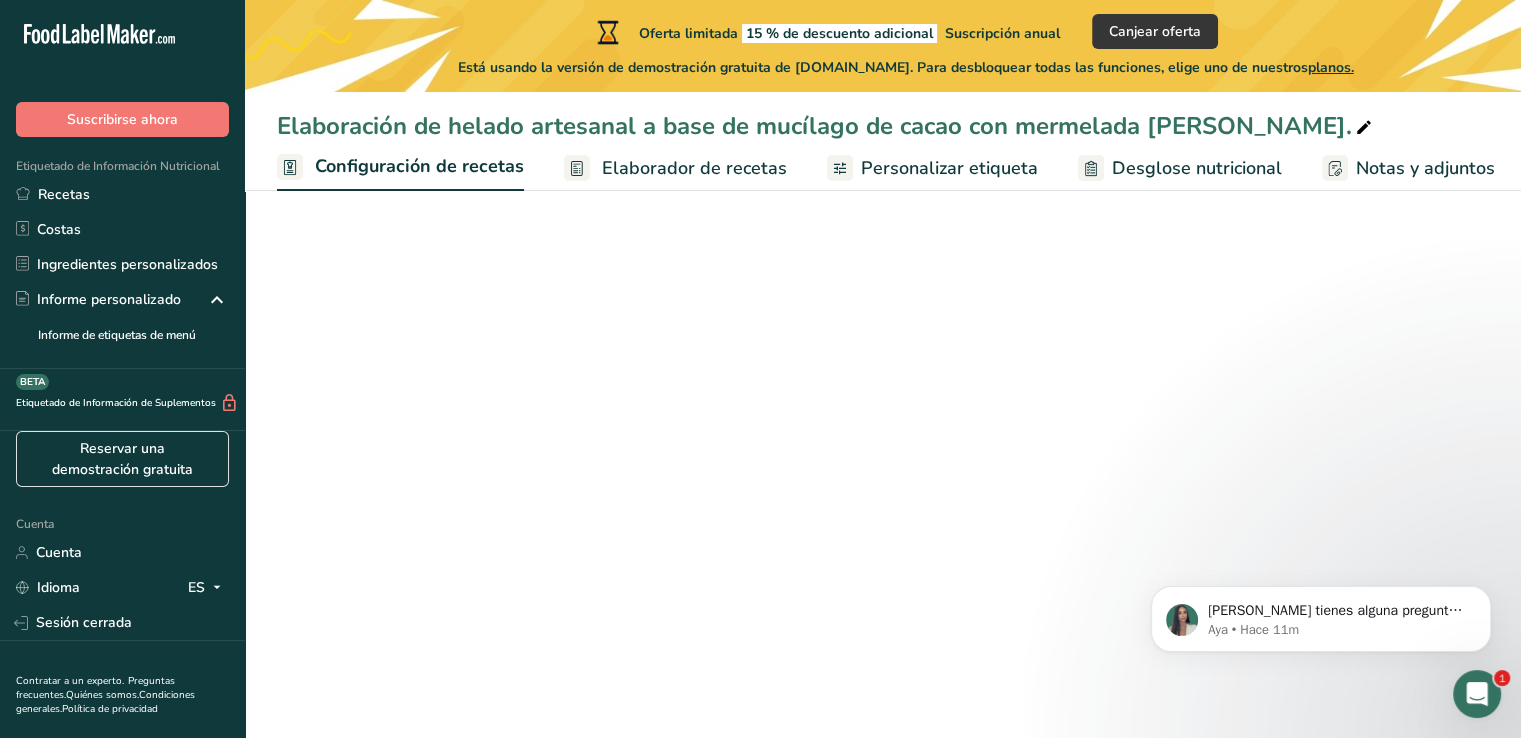 scroll, scrollTop: 0, scrollLeft: 7, axis: horizontal 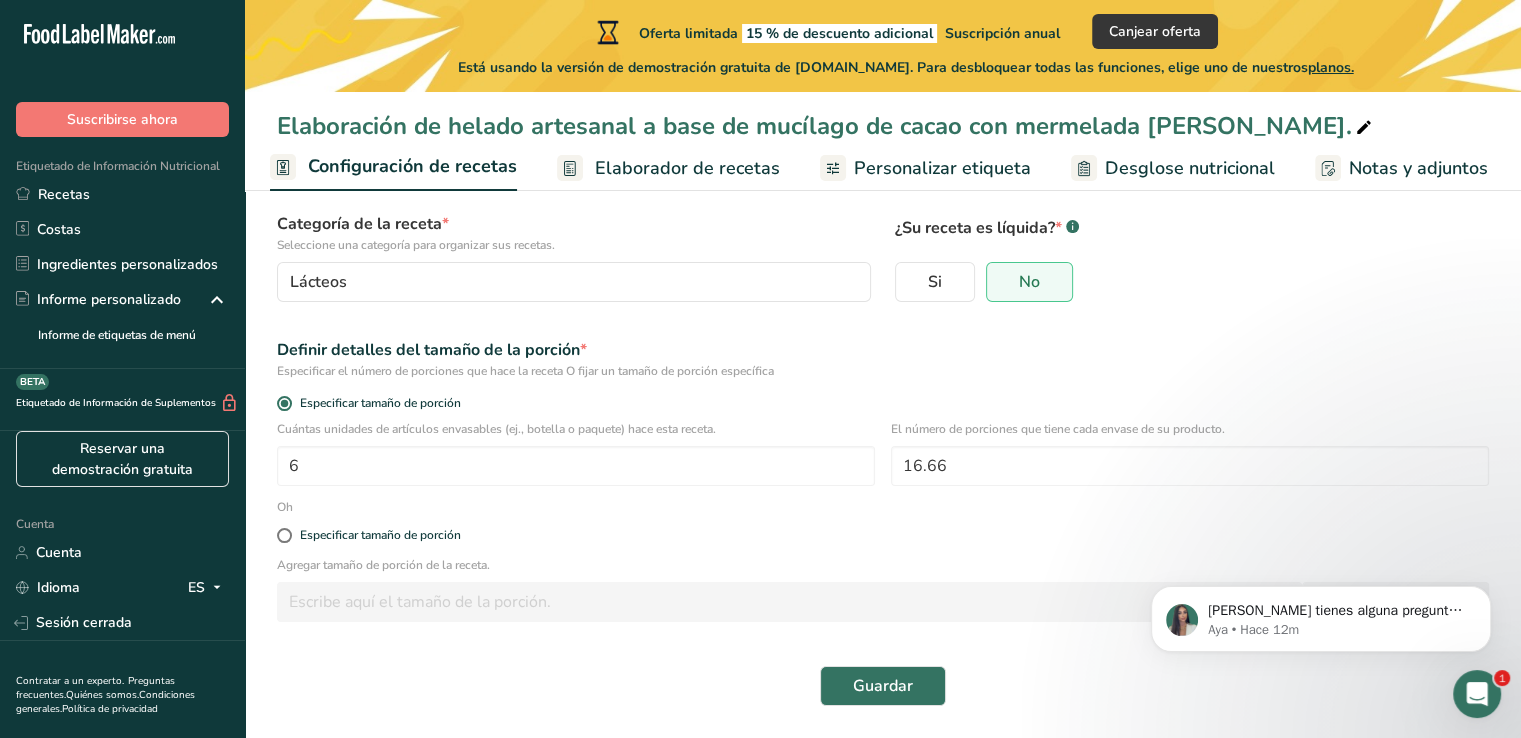 drag, startPoint x: 1535, startPoint y: 378, endPoint x: 374, endPoint y: 0, distance: 1220.9852 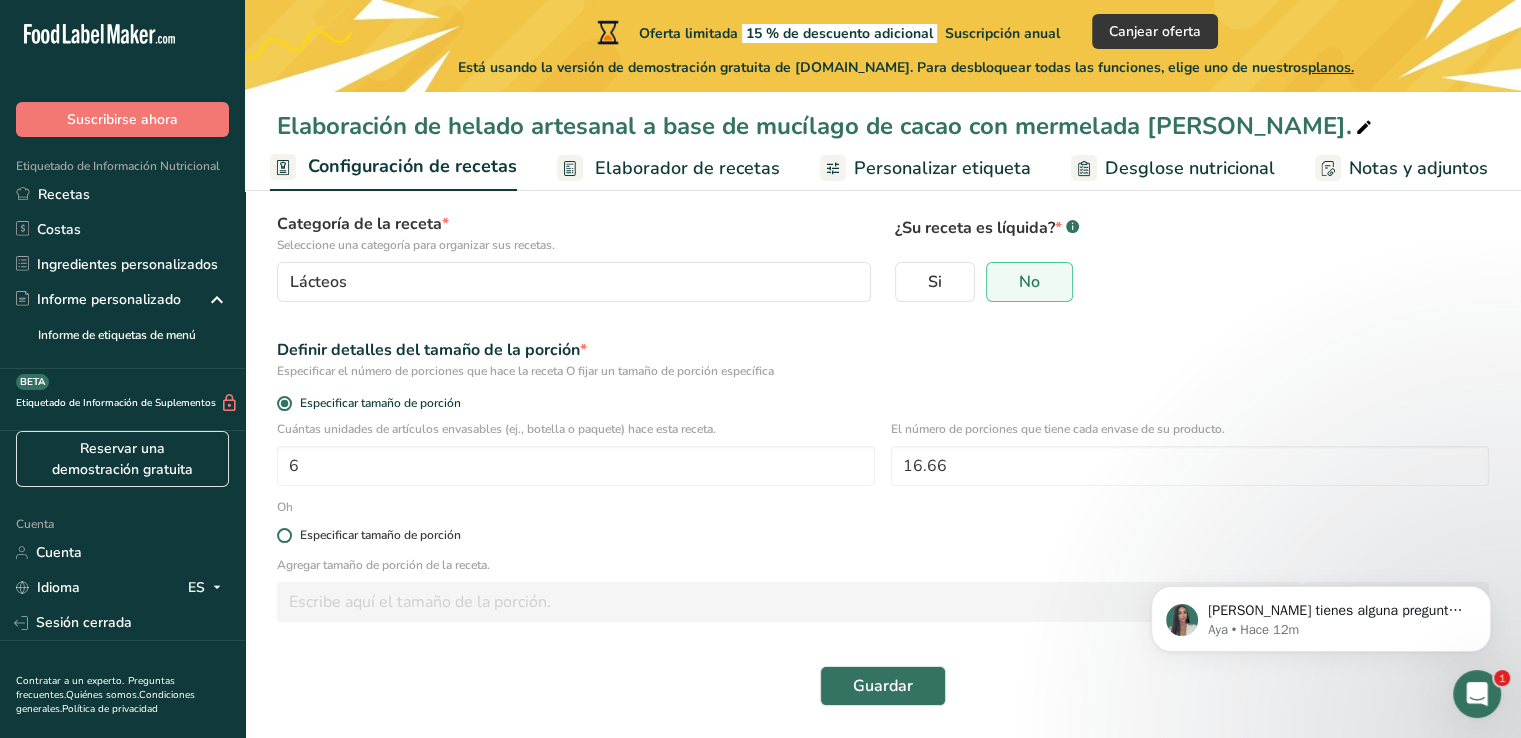 click at bounding box center [284, 535] 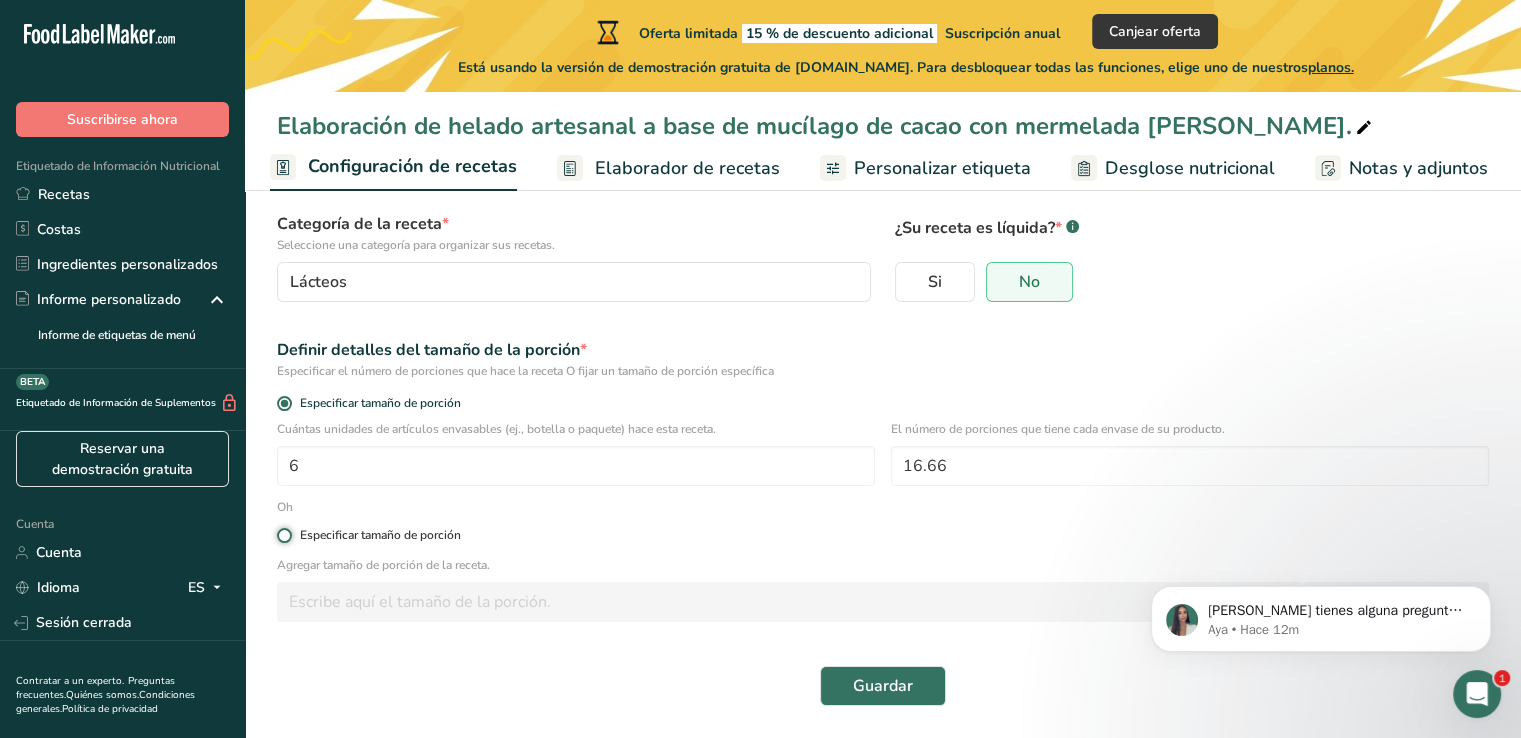 click on "Especificar tamaño de porción" at bounding box center [283, 535] 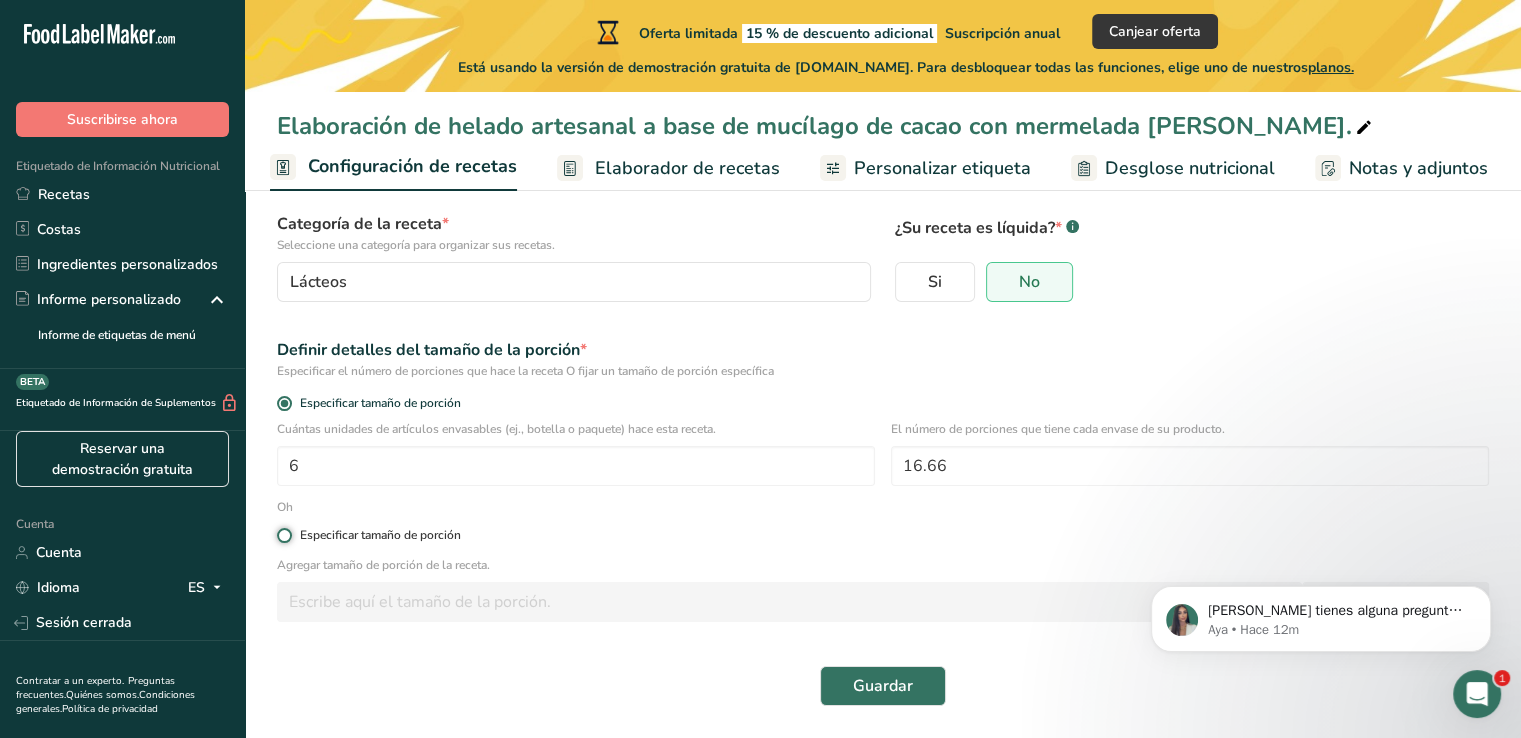 radio on "true" 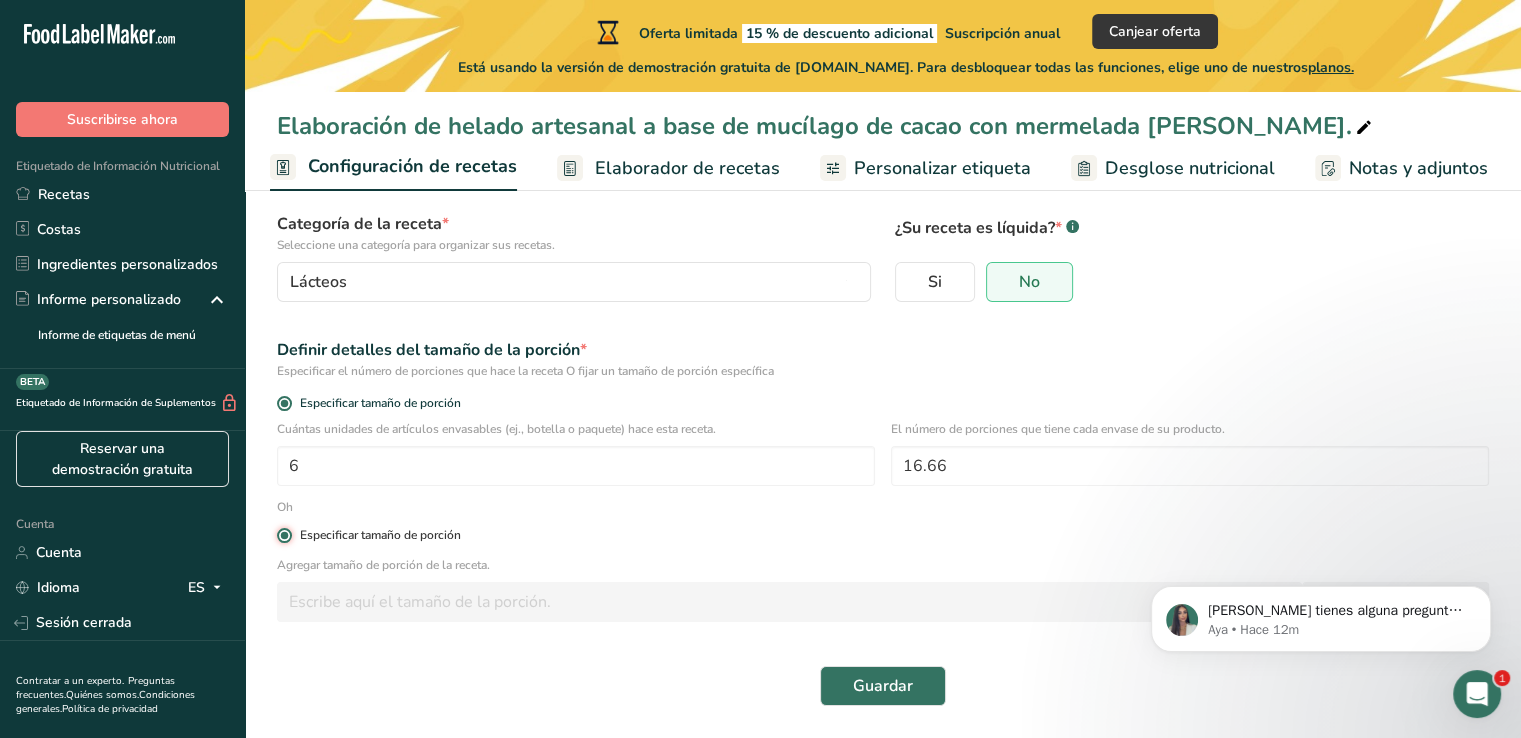 radio on "false" 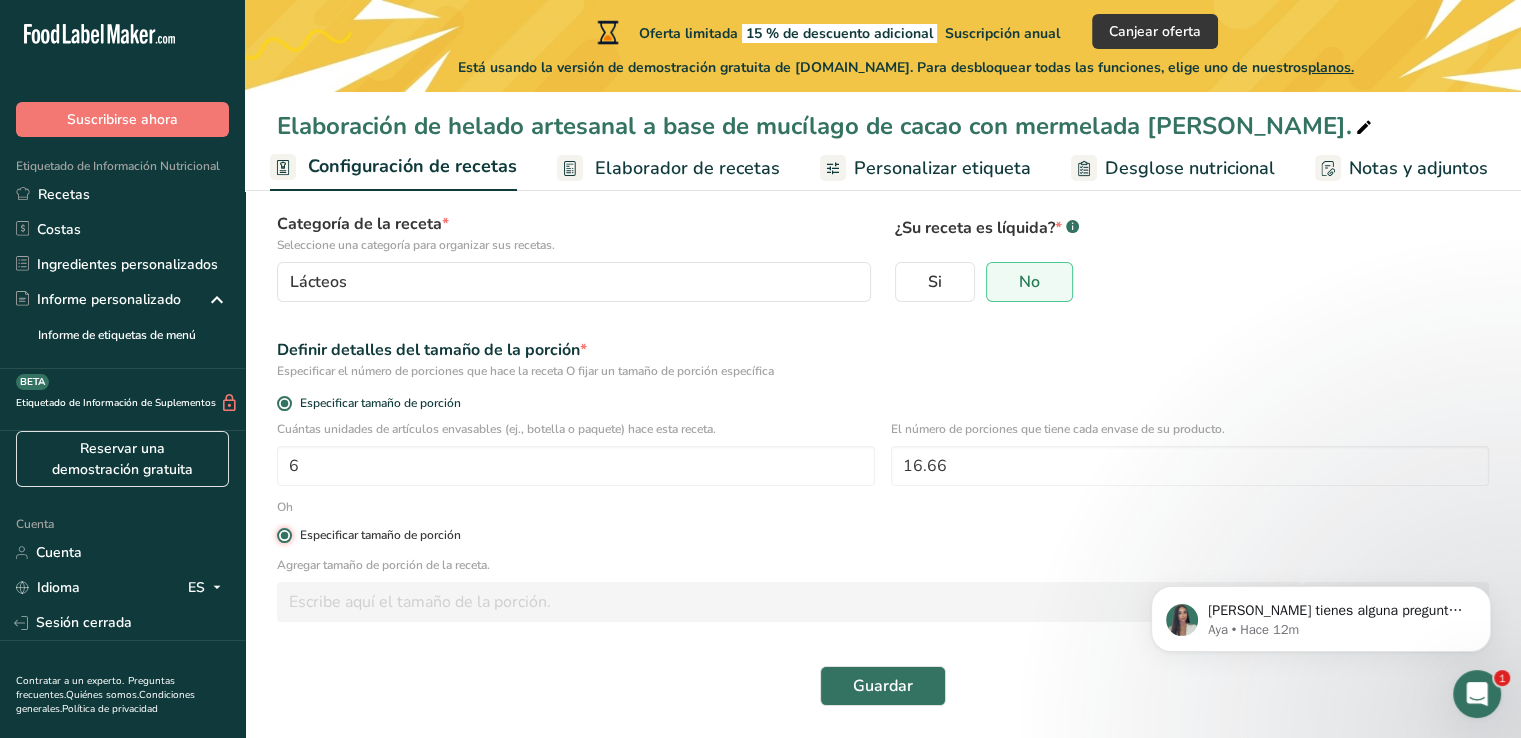 type 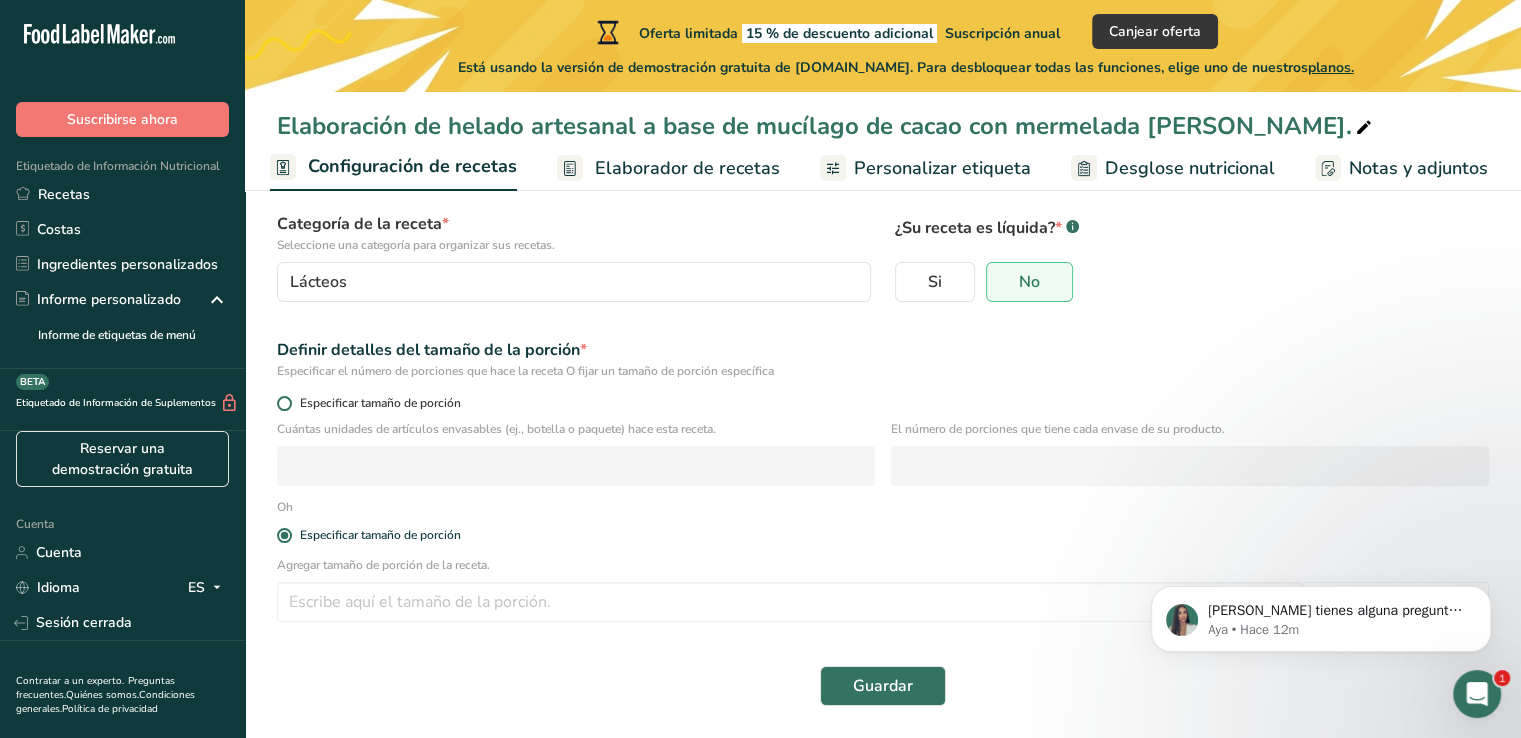 click at bounding box center [284, 403] 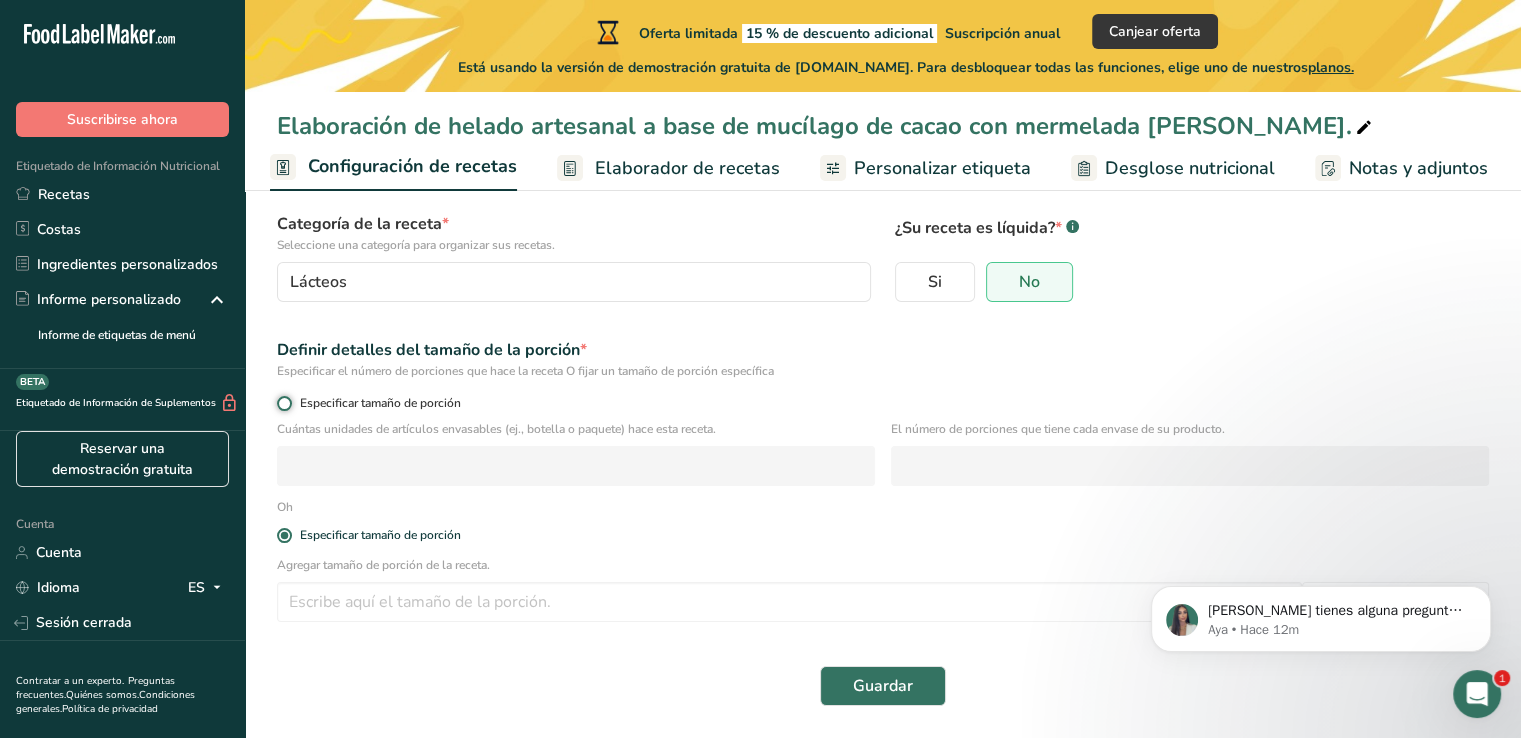 radio on "true" 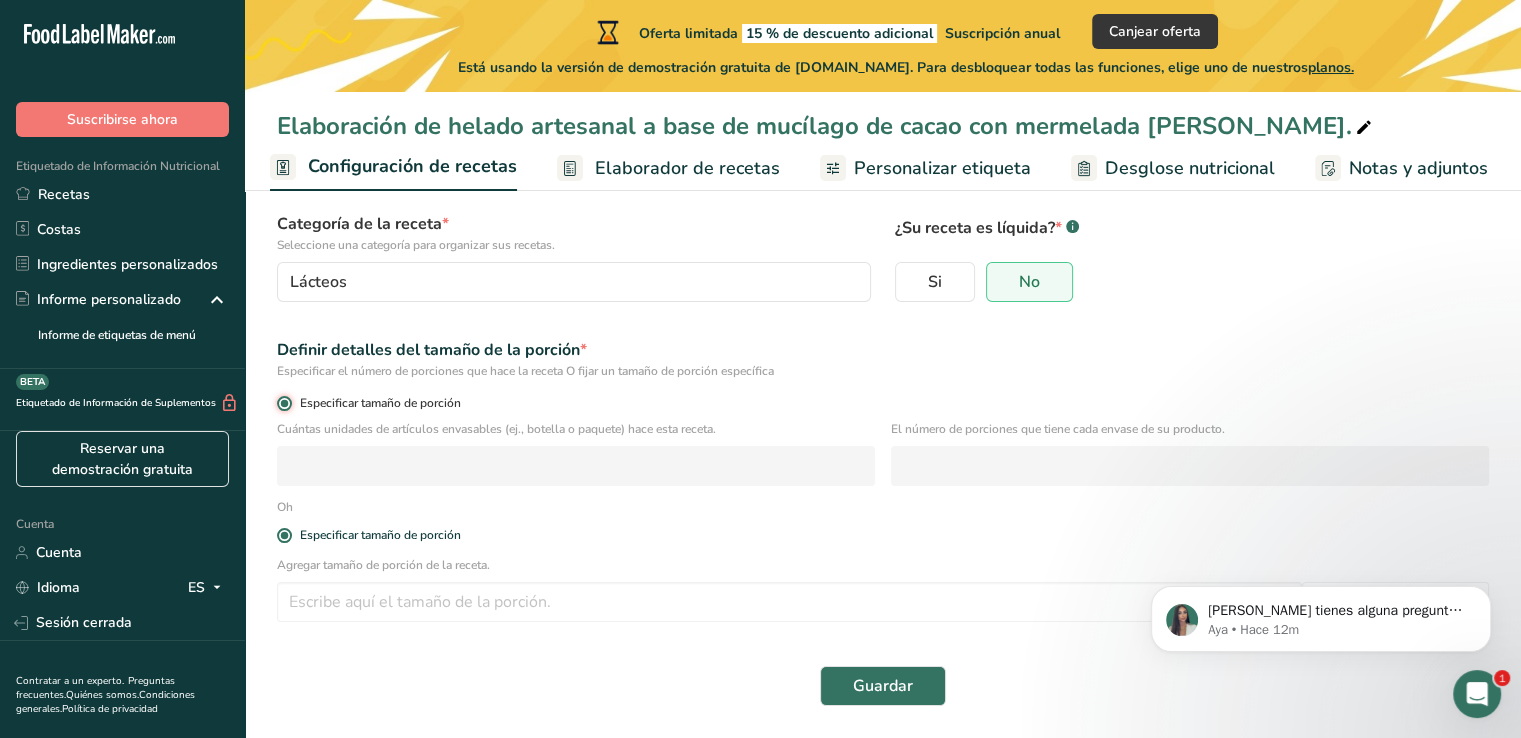 radio on "false" 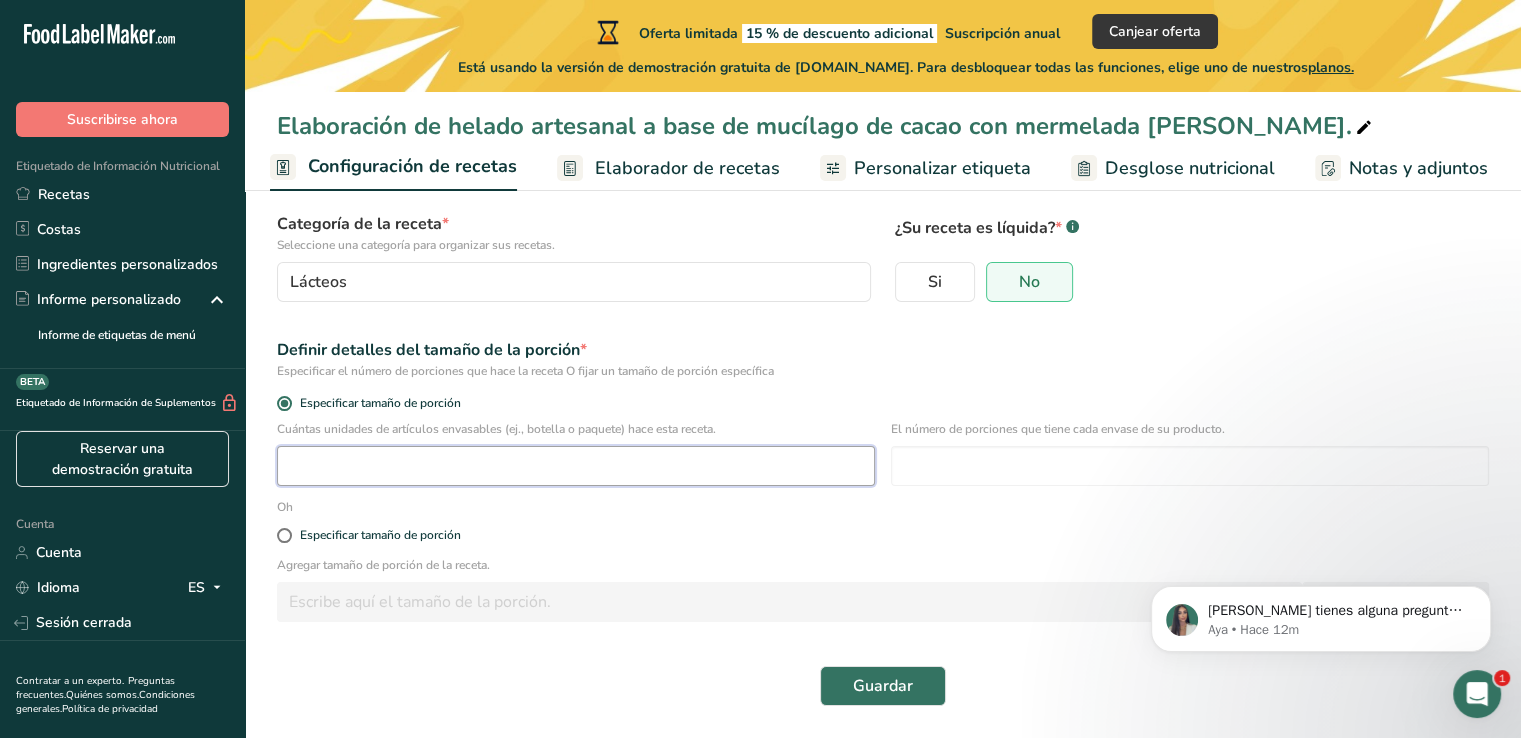 click at bounding box center (576, 466) 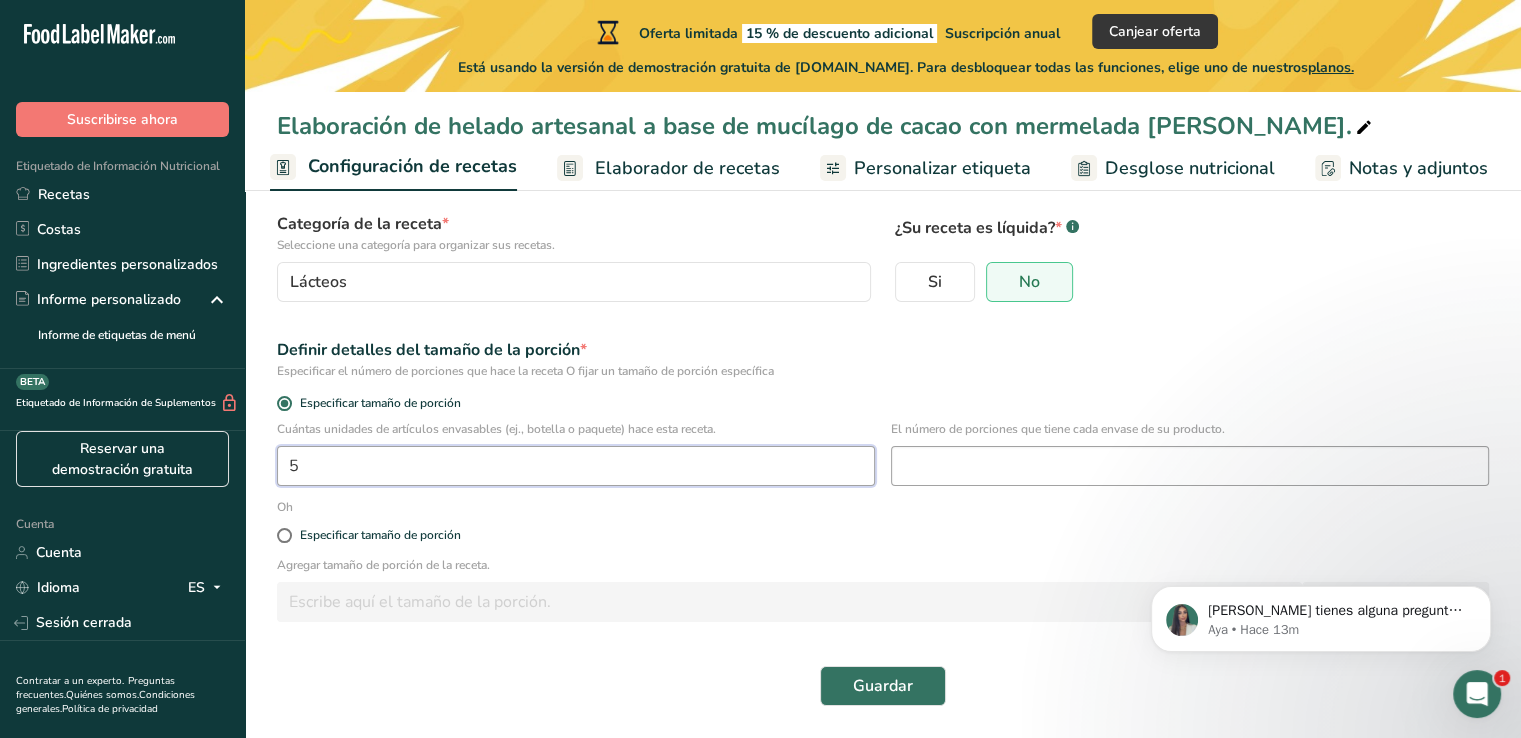 type on "5" 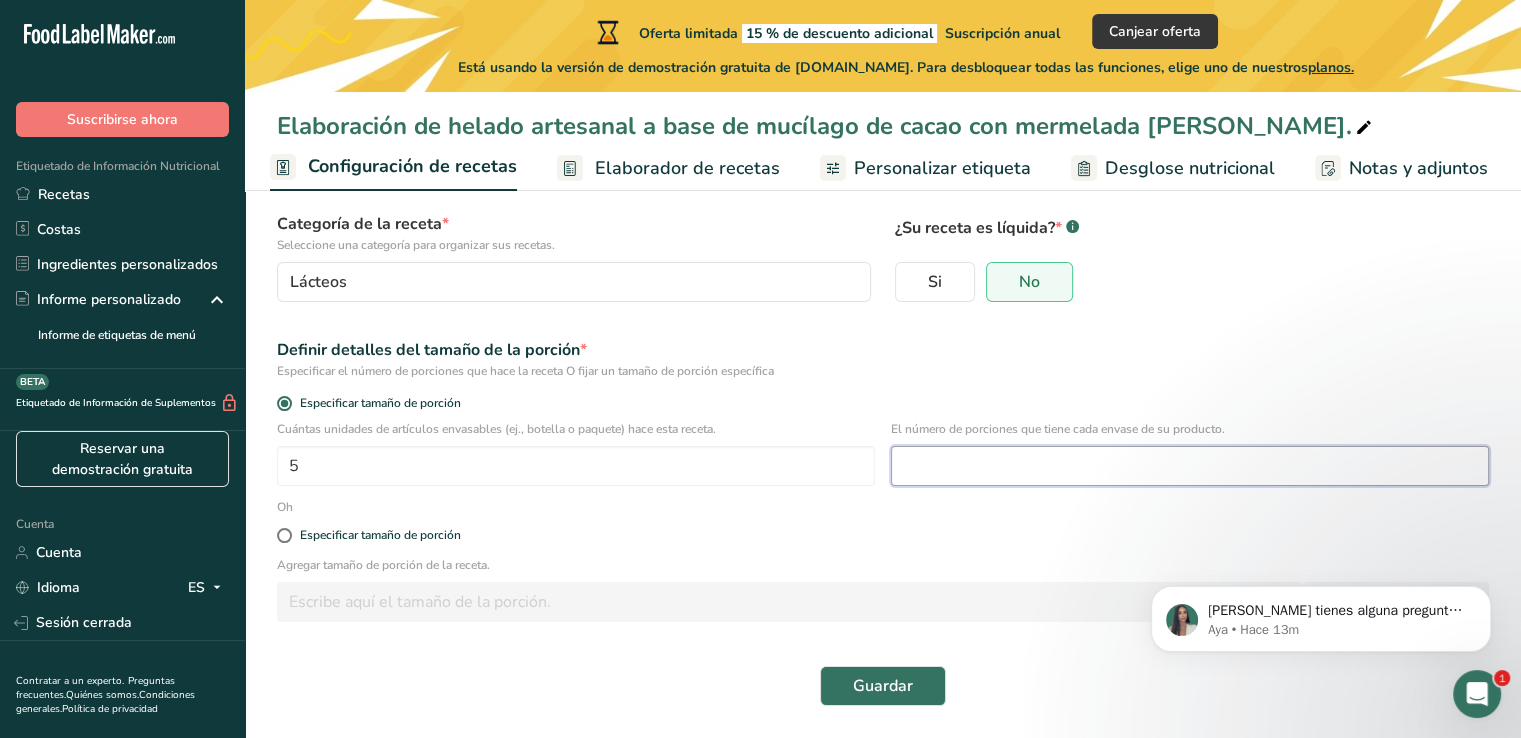 click at bounding box center (1190, 466) 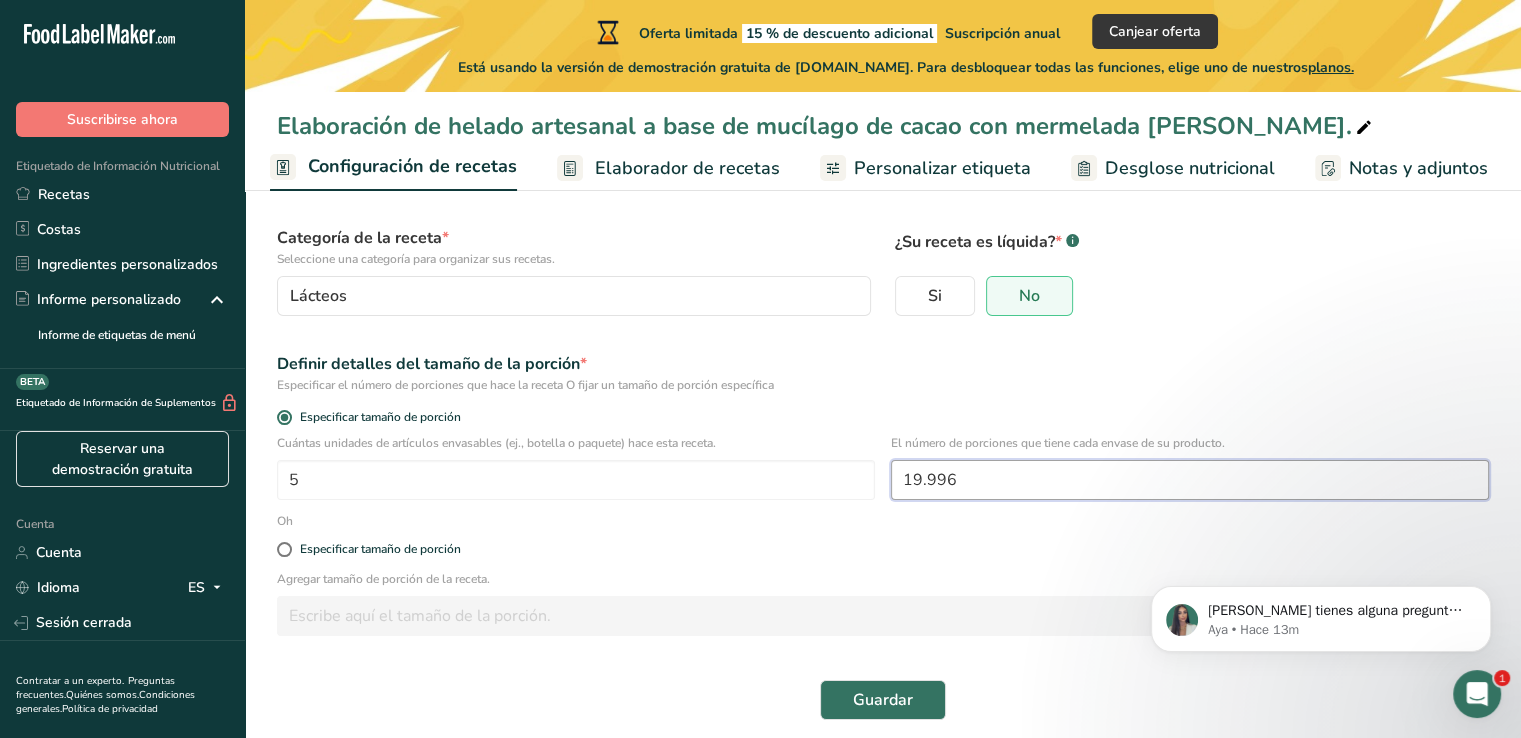 scroll, scrollTop: 144, scrollLeft: 0, axis: vertical 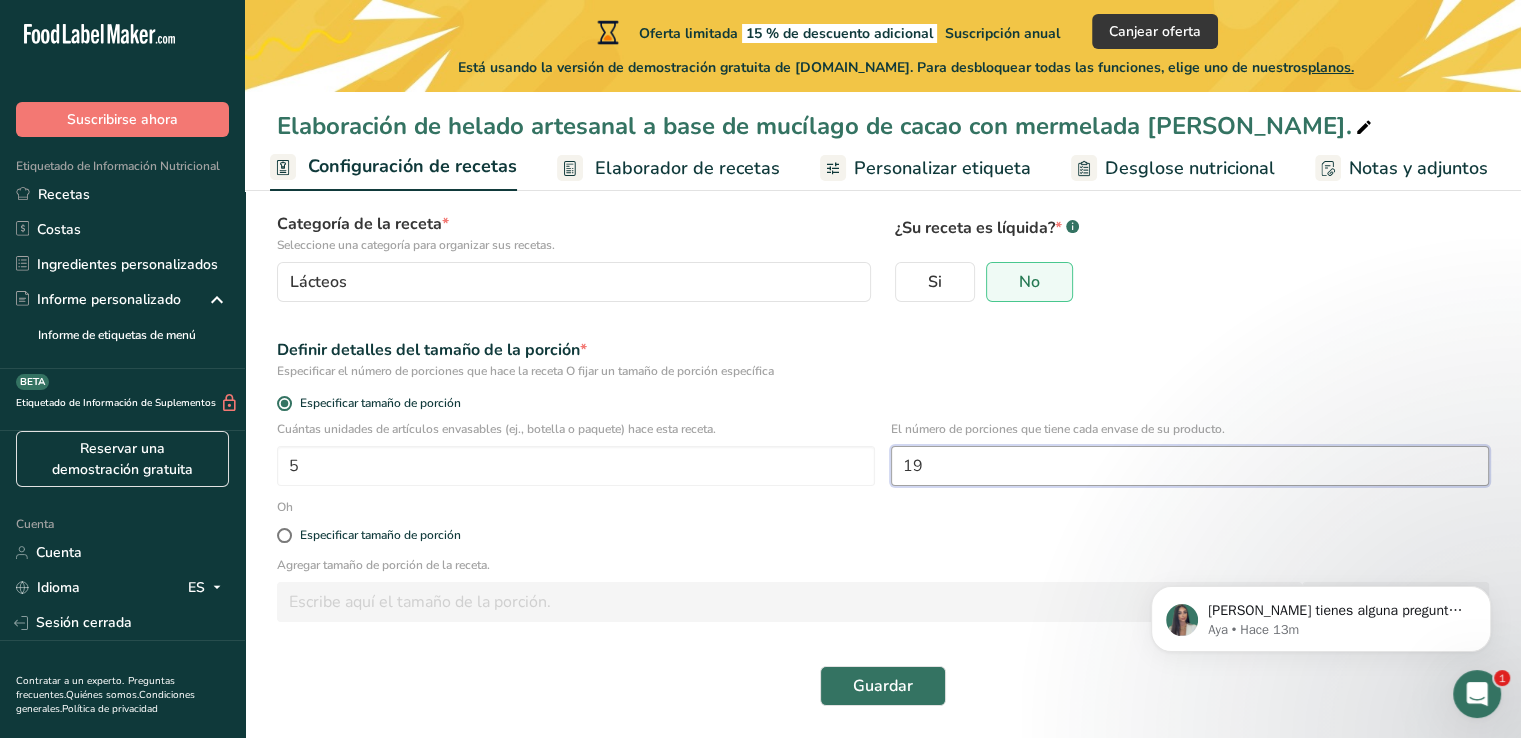 type on "1" 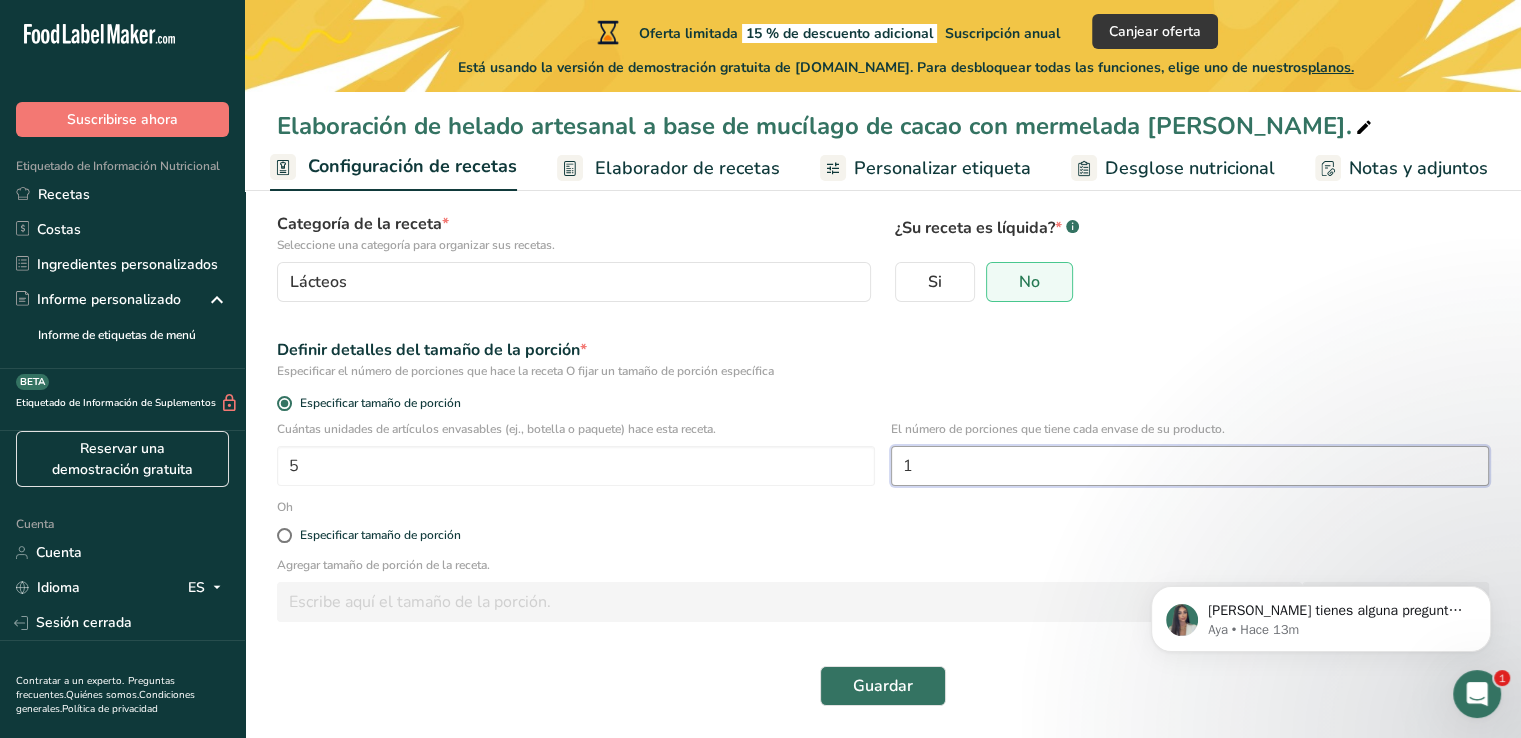 type 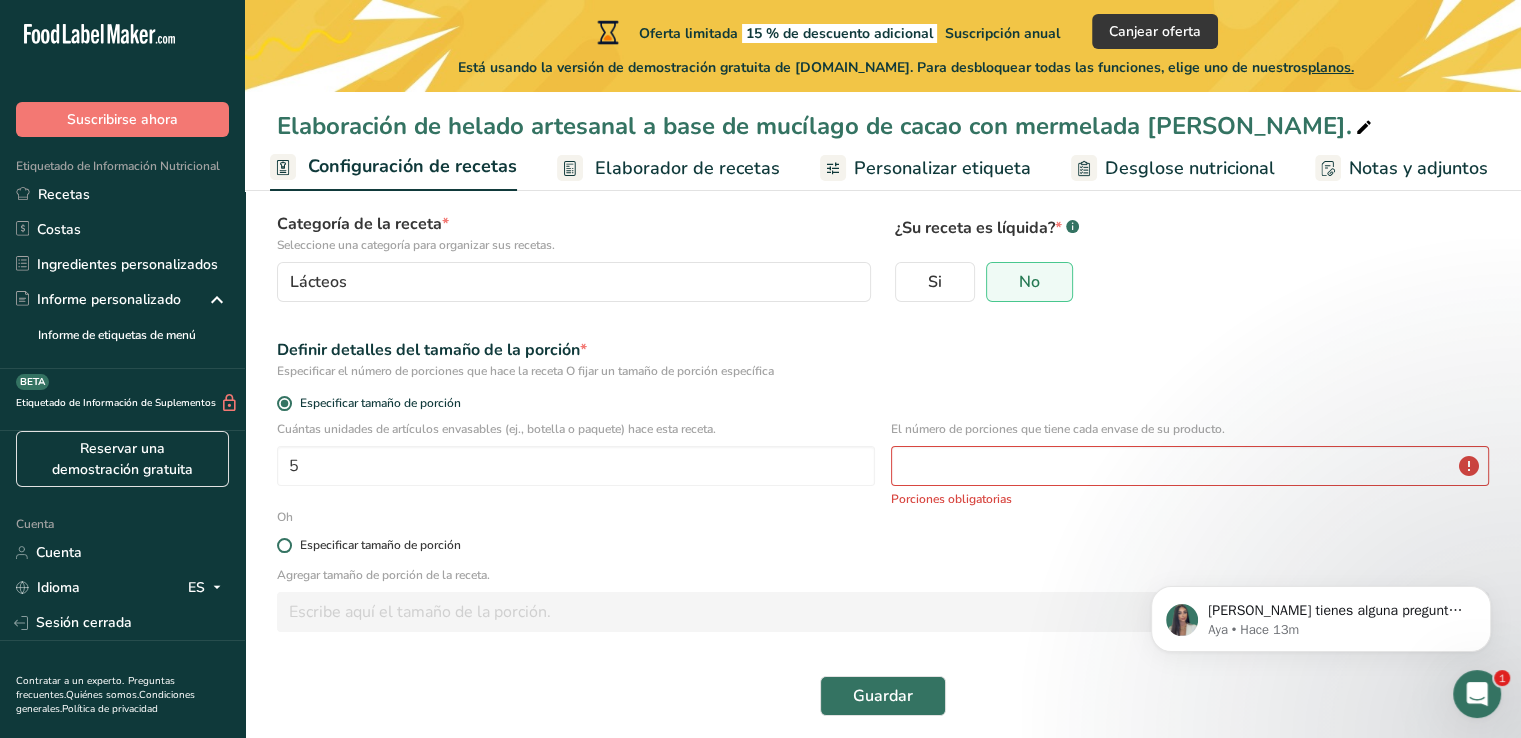 click at bounding box center [284, 545] 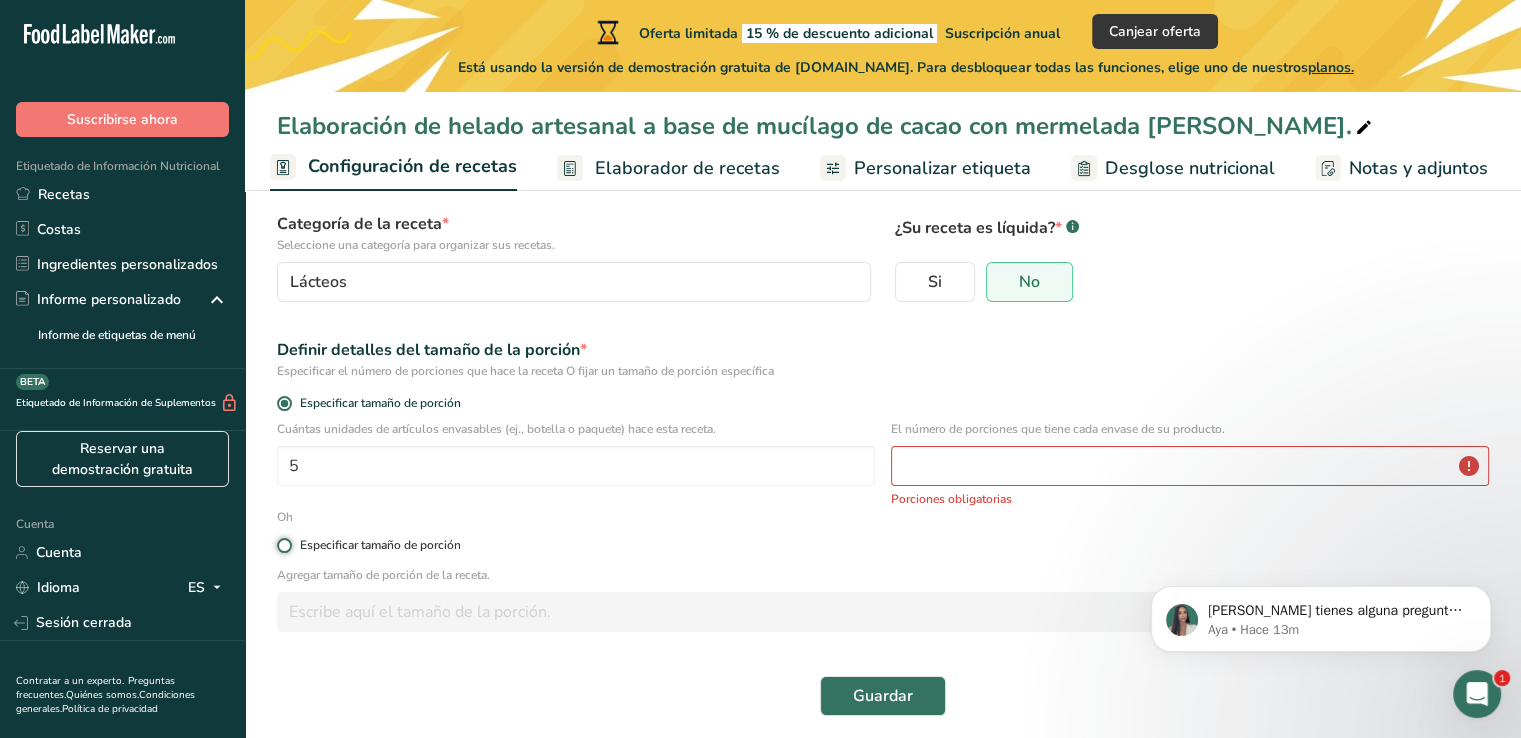 click on "Especificar tamaño de porción" at bounding box center (283, 545) 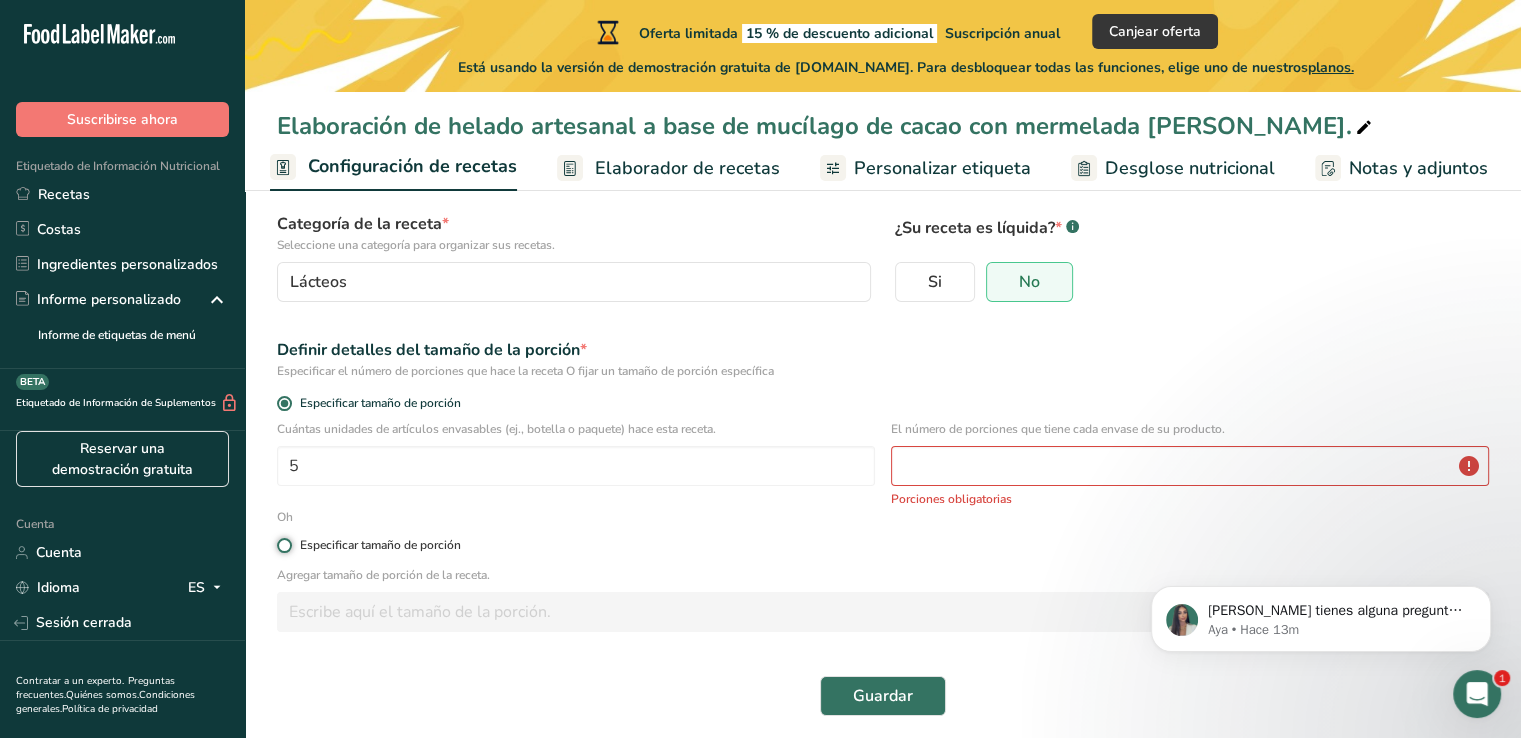 radio on "true" 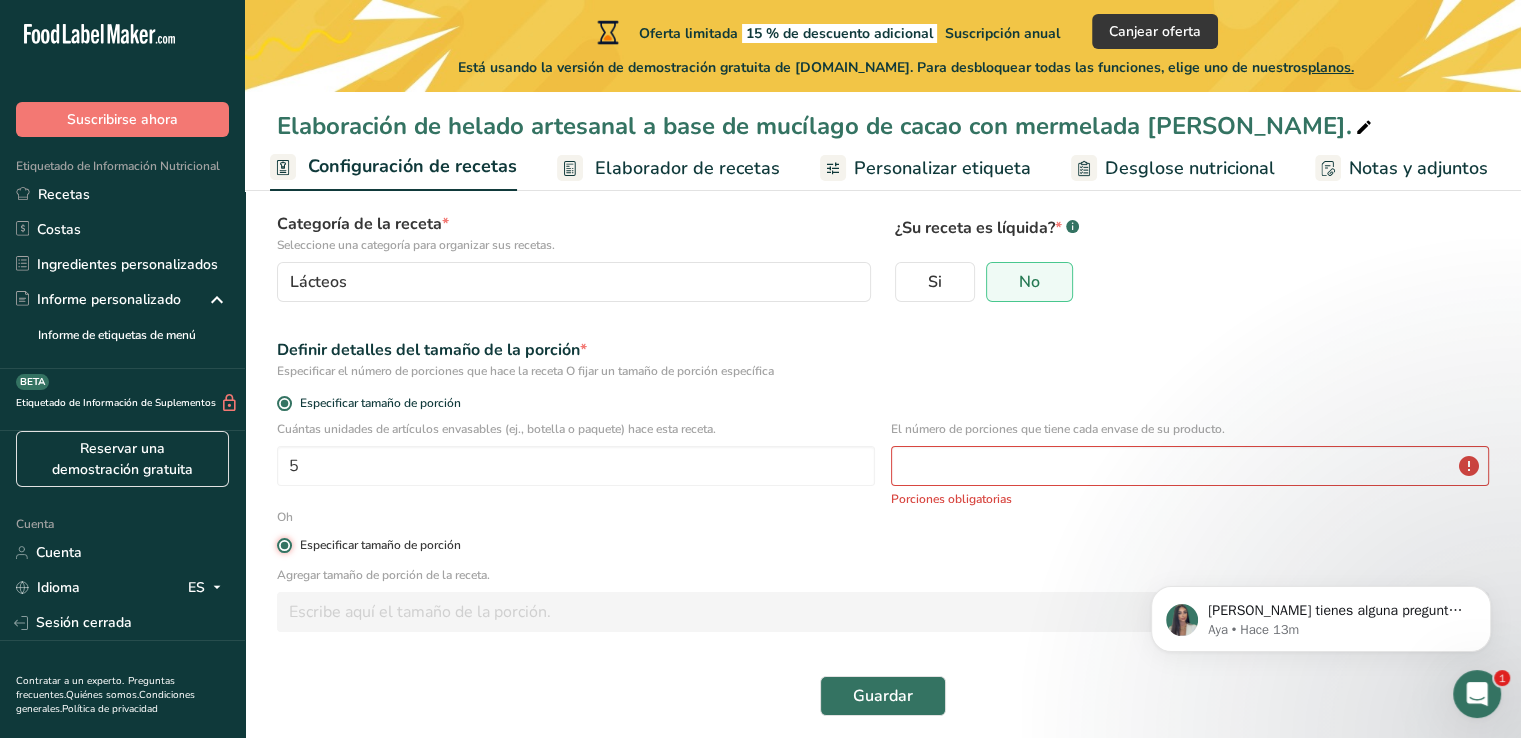 radio on "false" 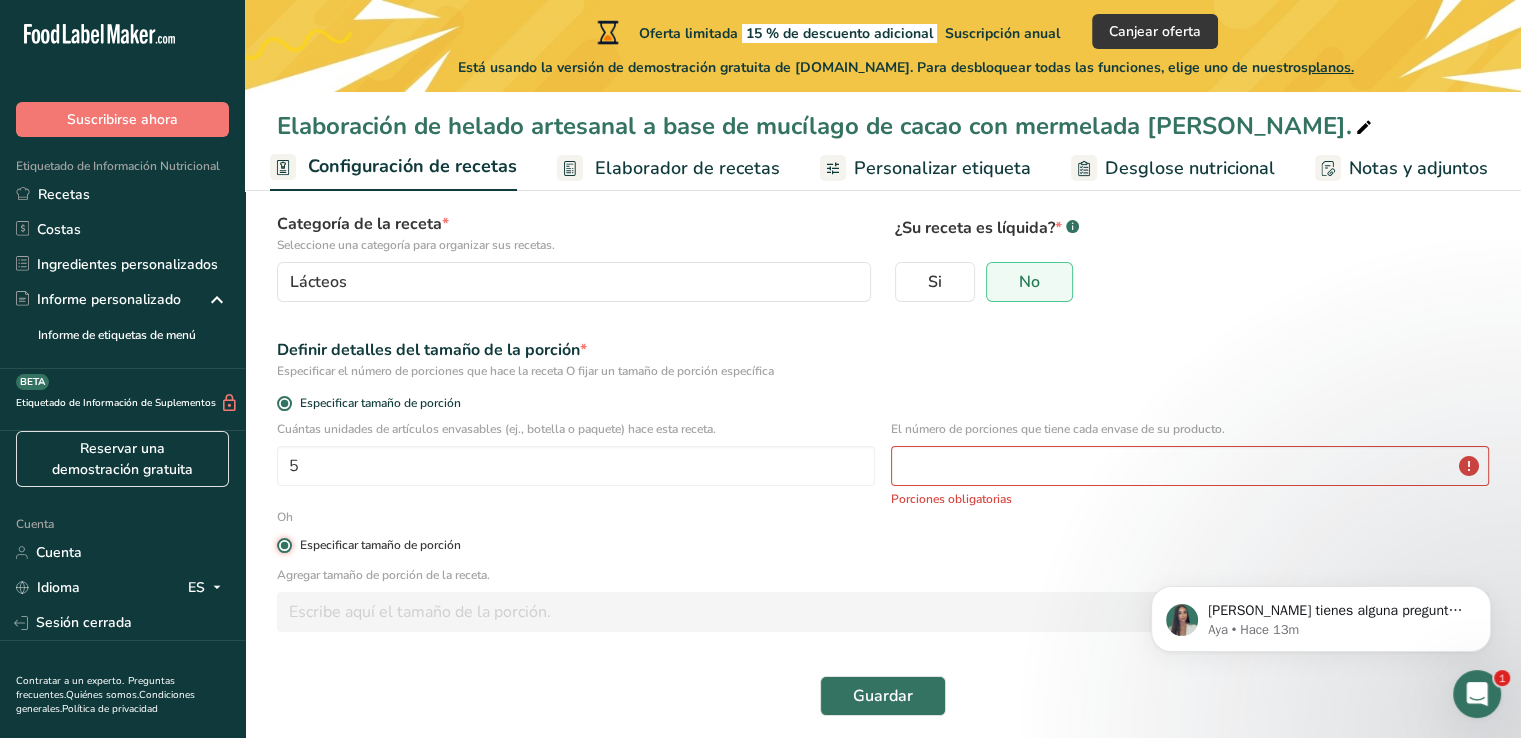 type 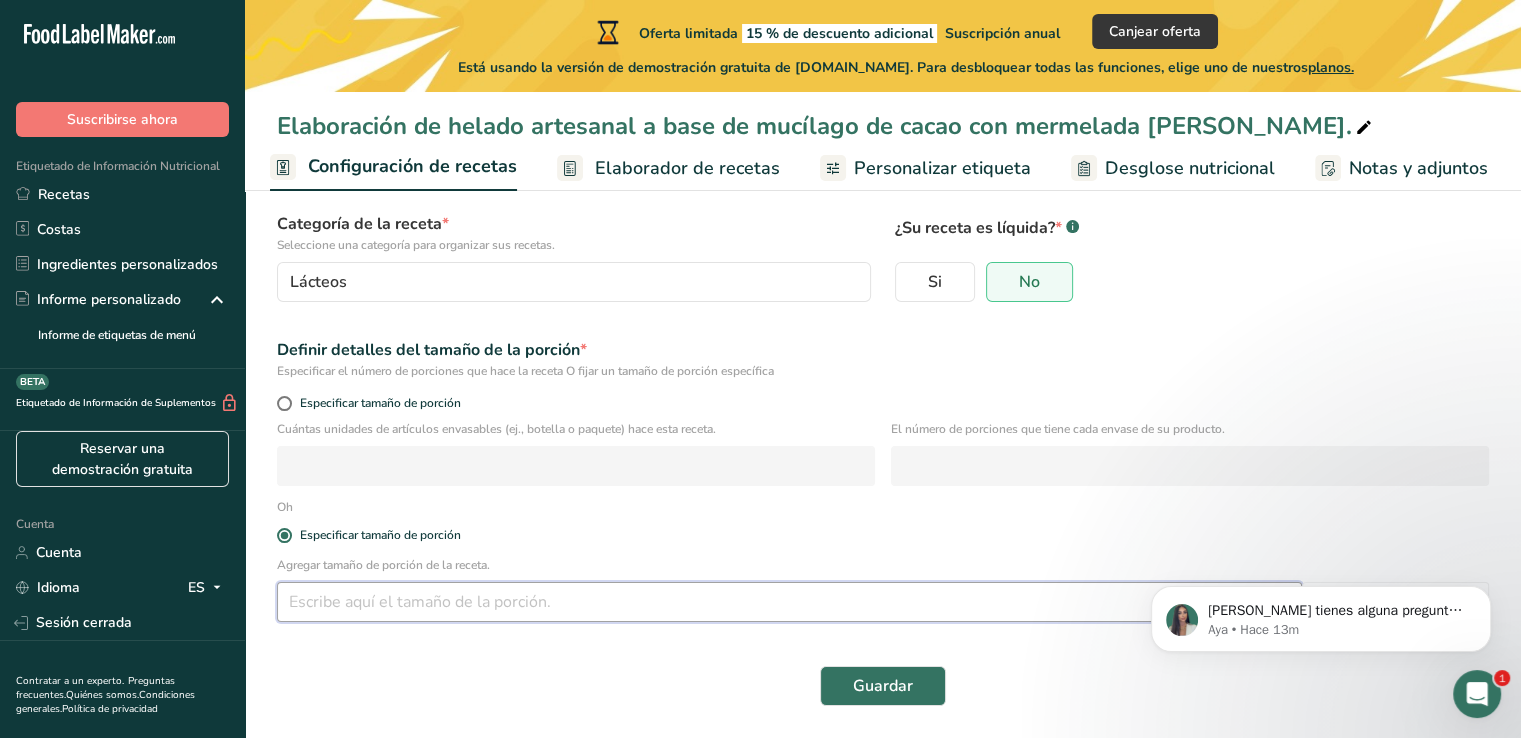 click at bounding box center [789, 602] 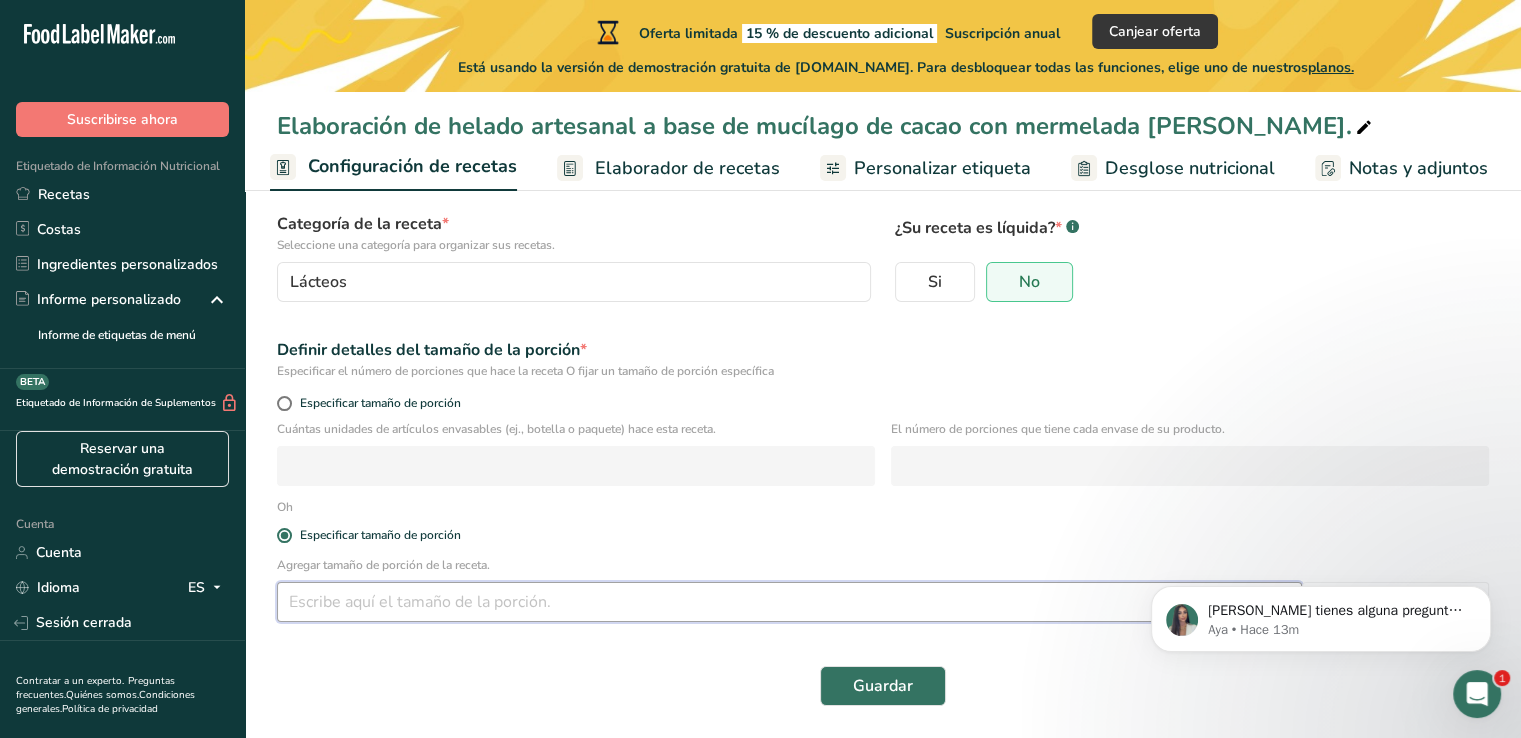 drag, startPoint x: 1531, startPoint y: 343, endPoint x: 203, endPoint y: 39, distance: 1362.351 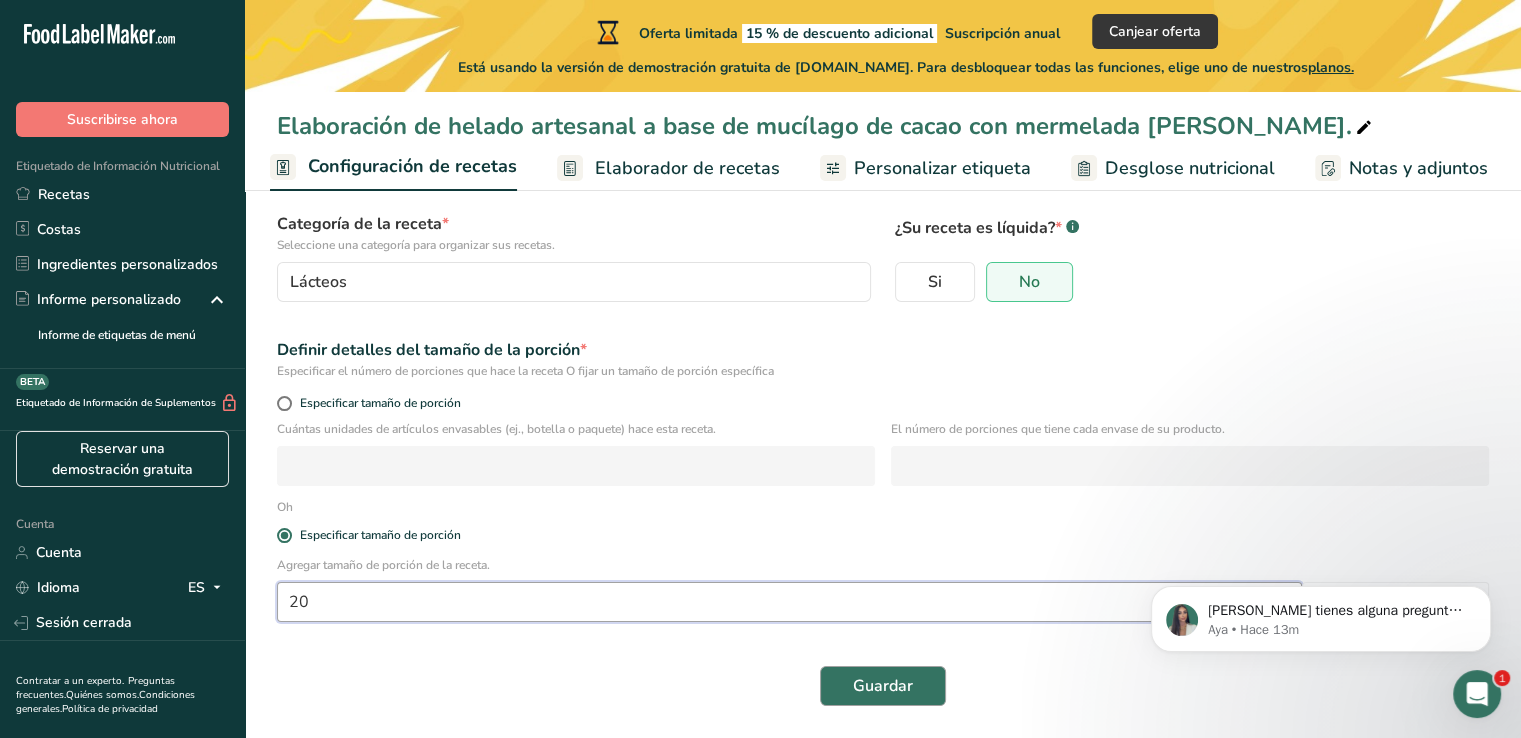type on "20" 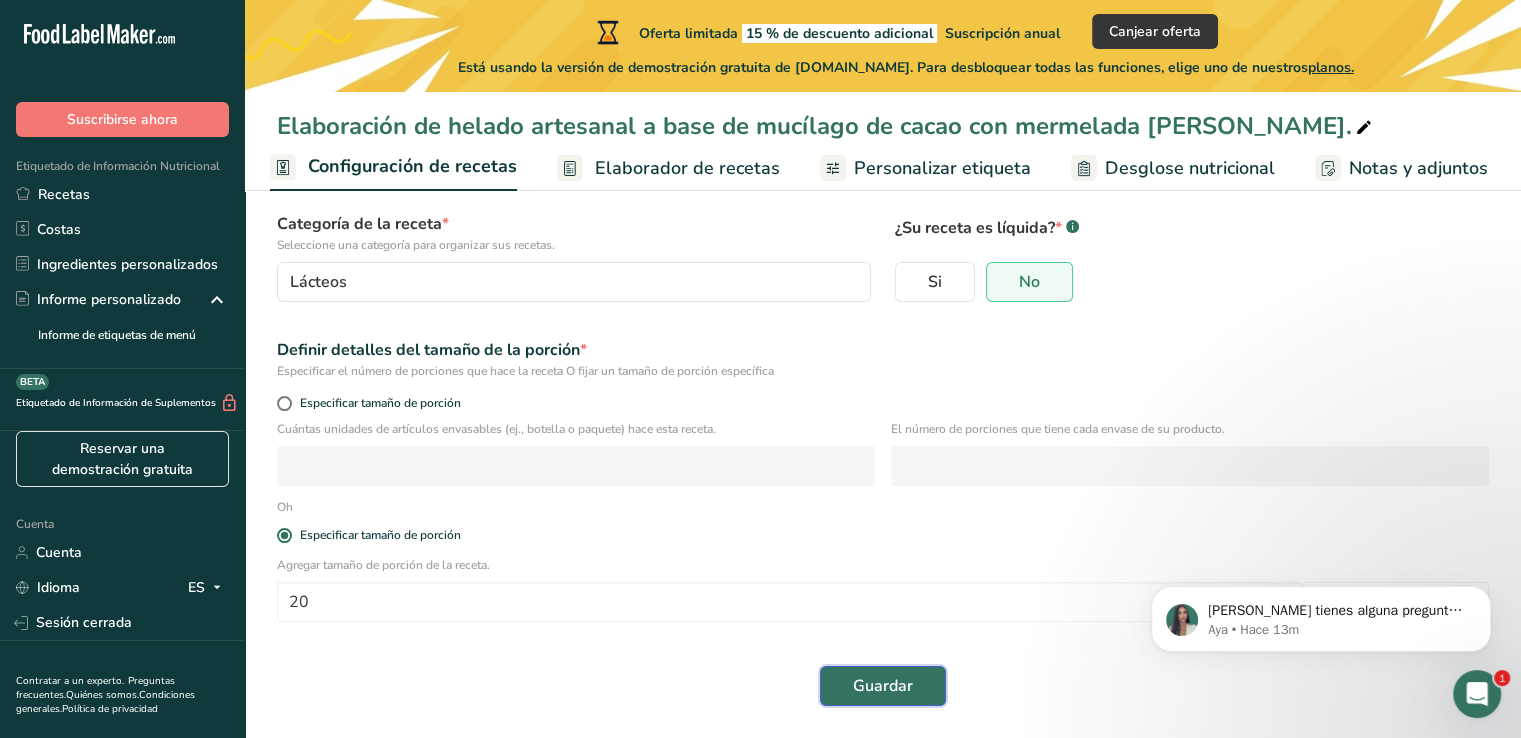 click on "Guardar" at bounding box center (883, 686) 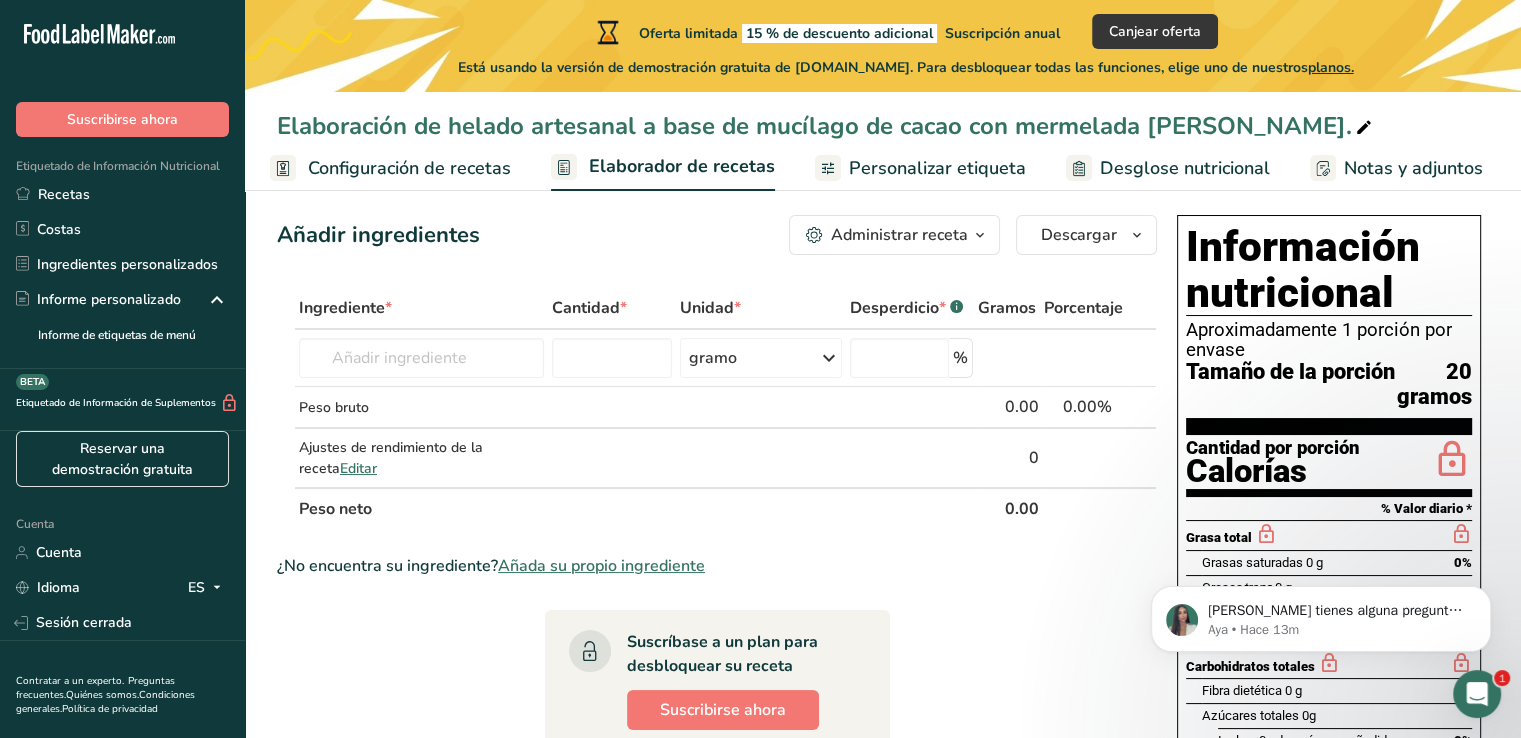 scroll, scrollTop: 0, scrollLeft: 0, axis: both 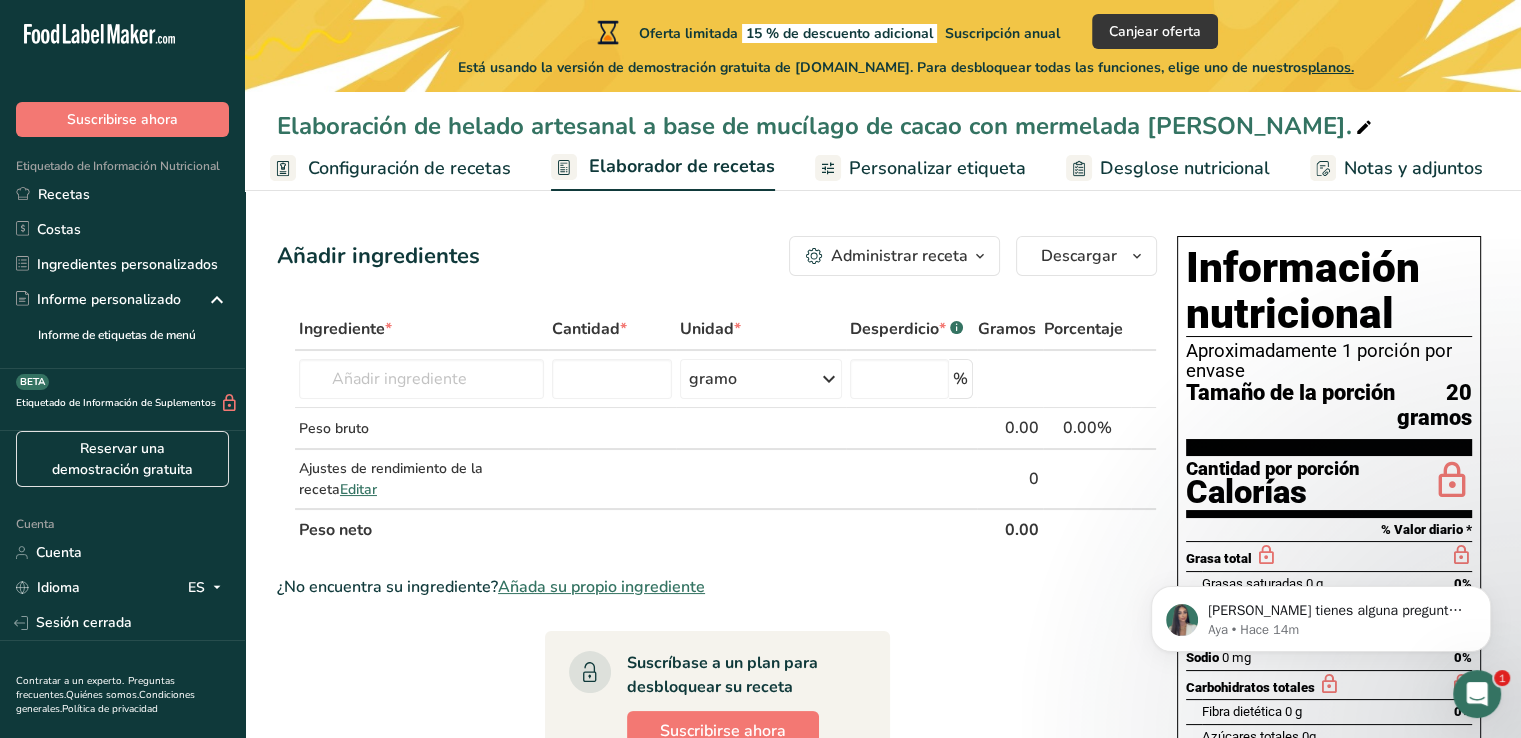 click on "Ingrediente  *" at bounding box center [421, 329] 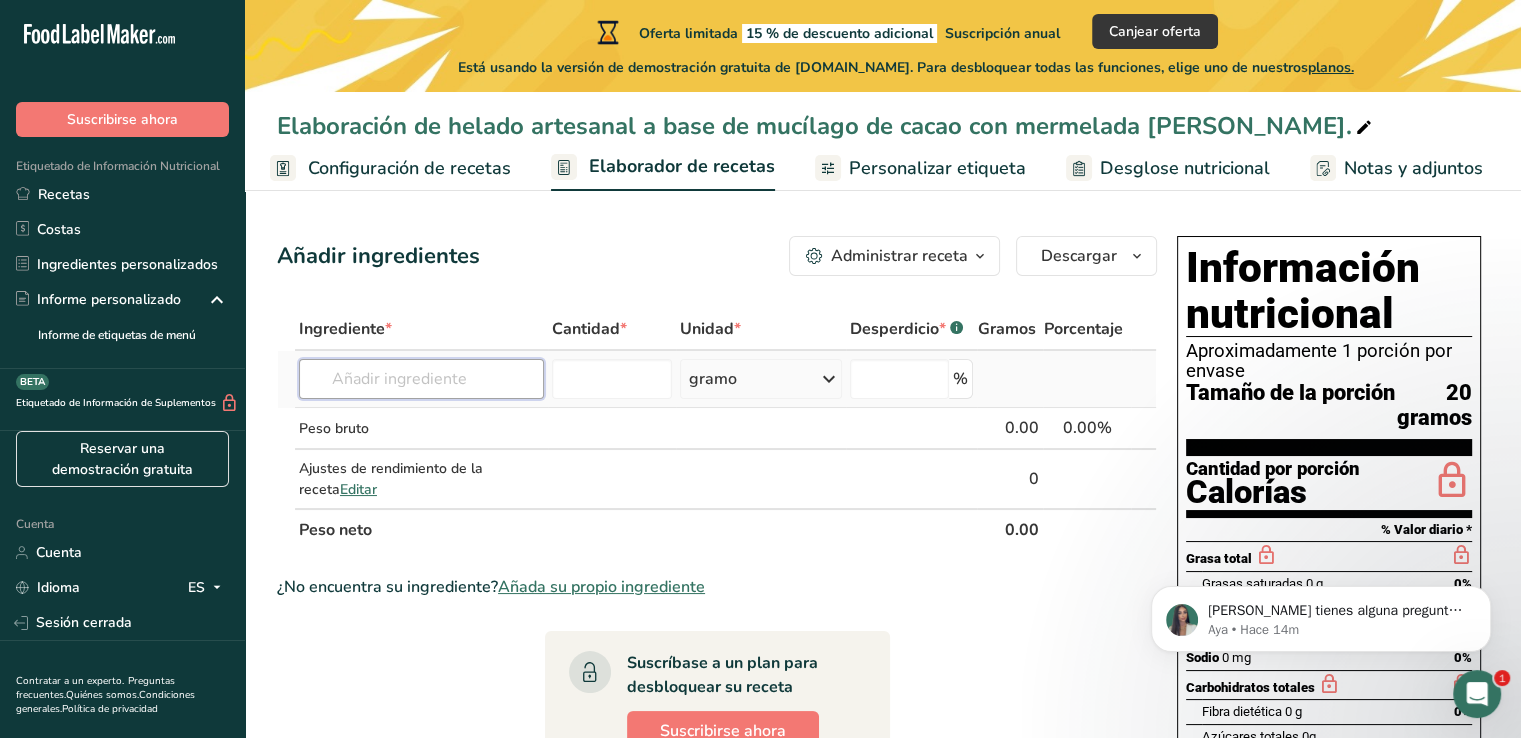 click at bounding box center (421, 379) 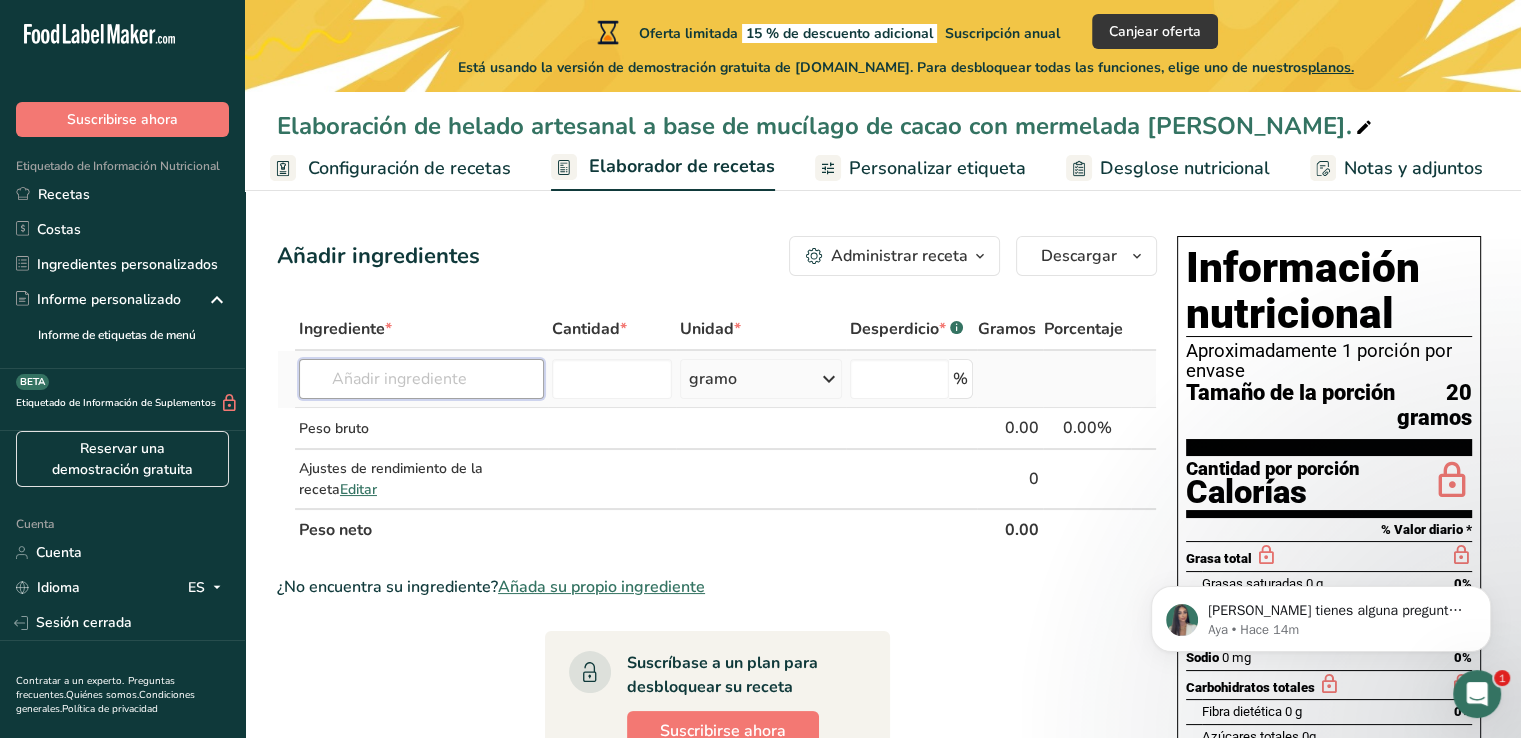 paste on "Proteína" 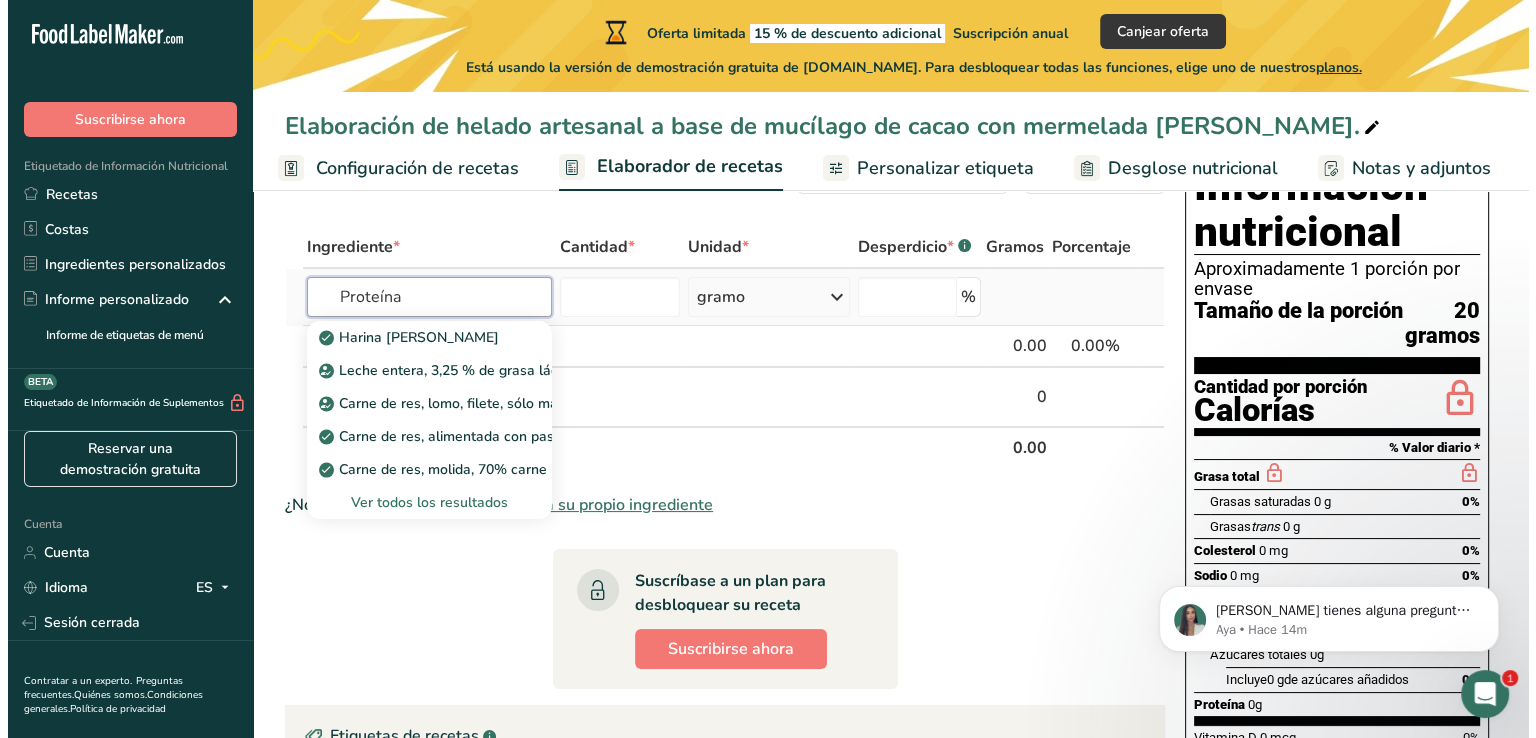 scroll, scrollTop: 100, scrollLeft: 0, axis: vertical 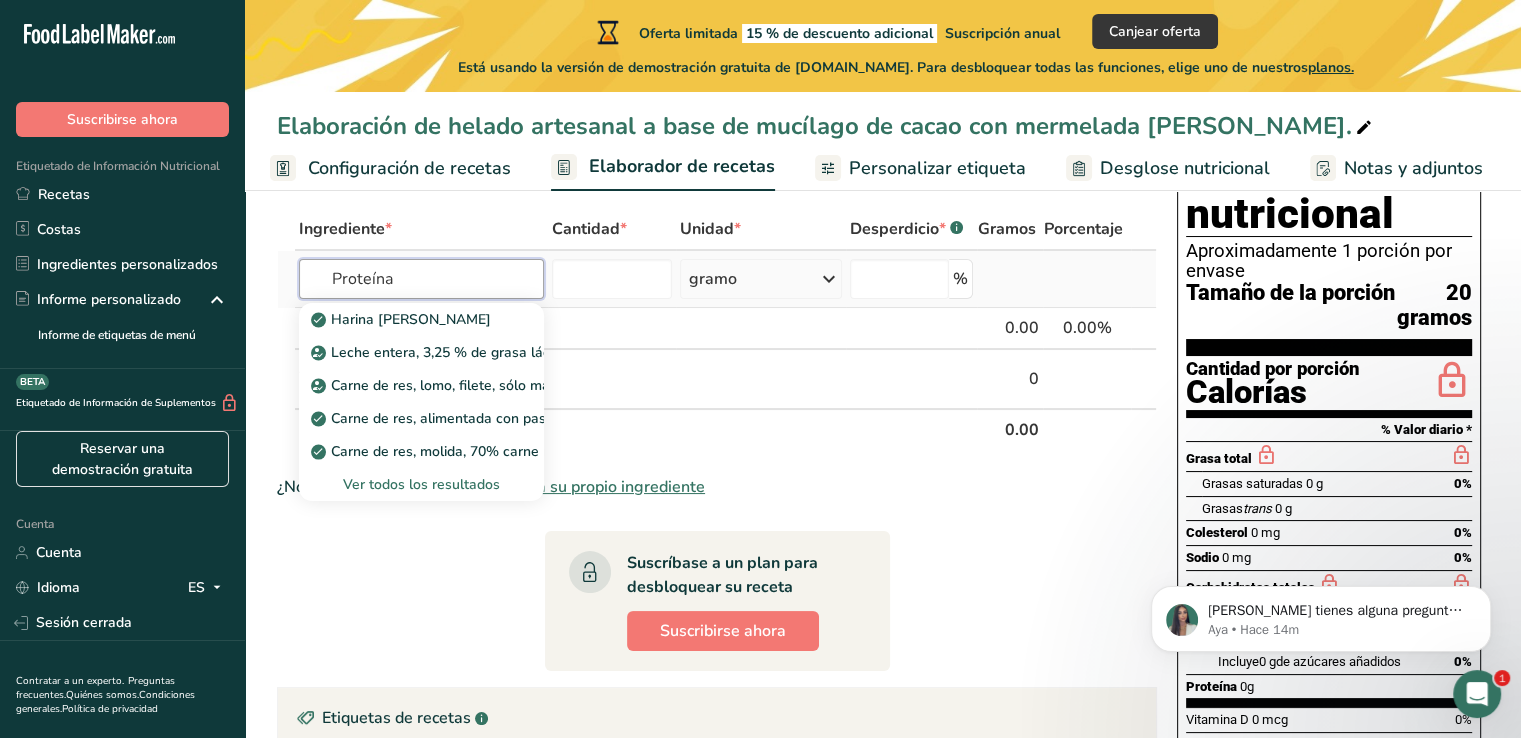 type on "Proteína" 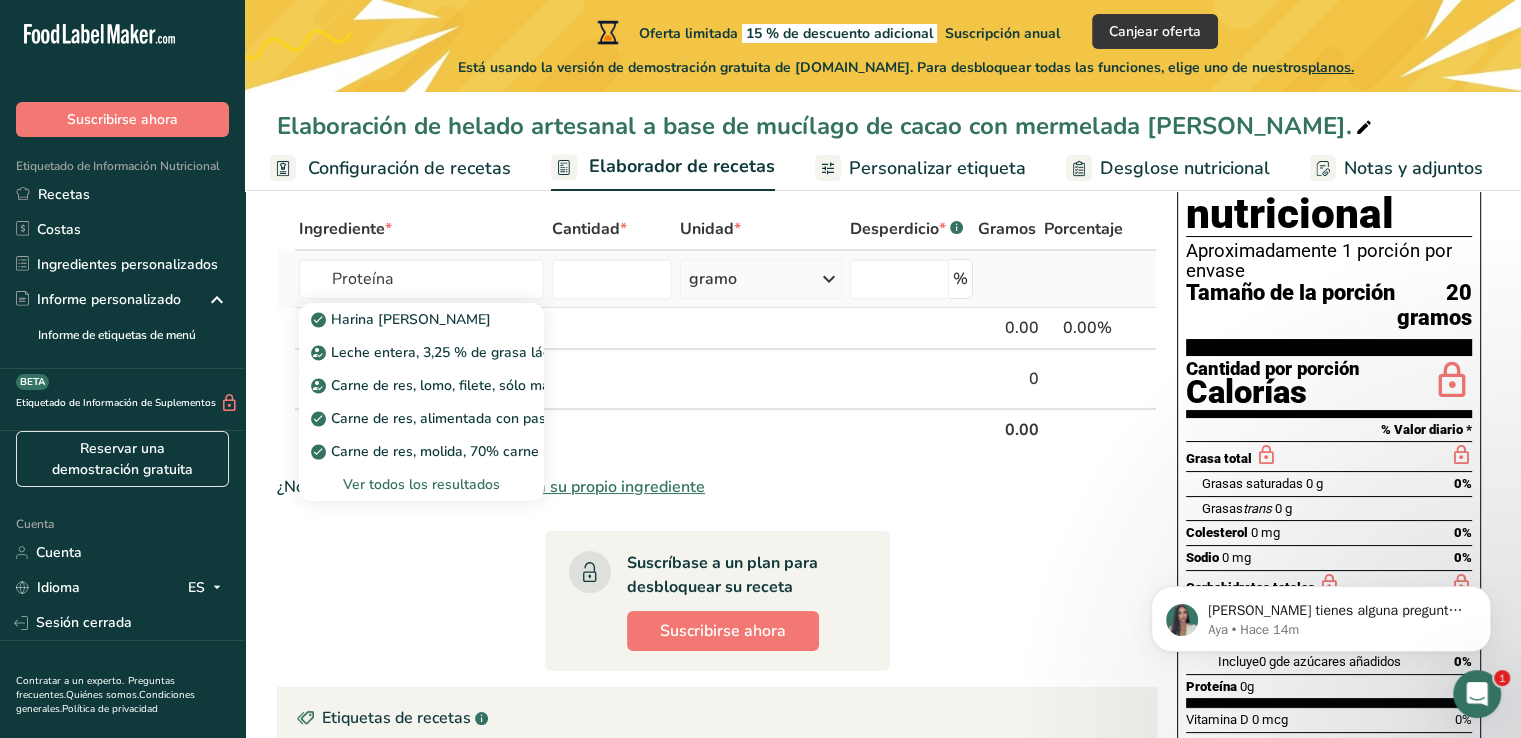 type 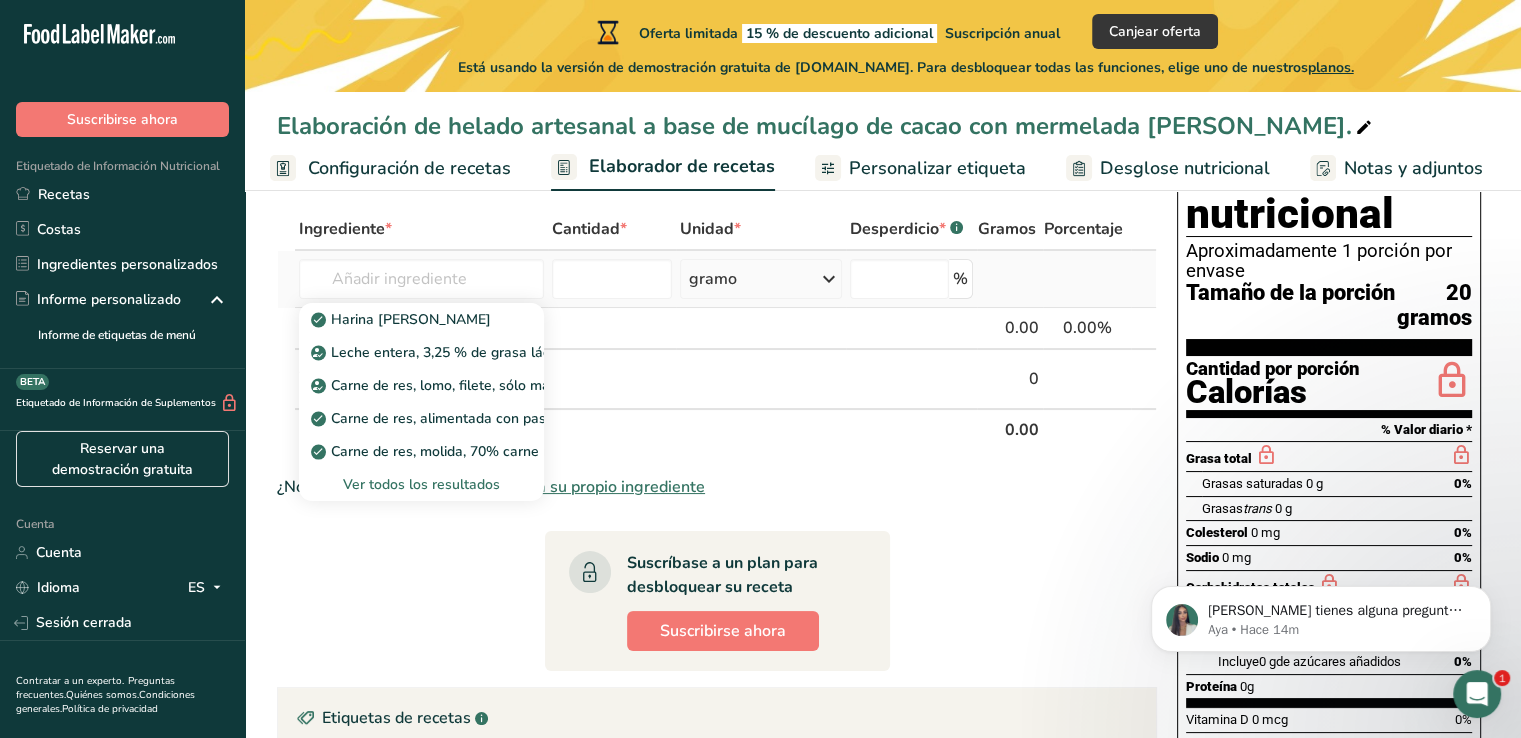 click on "Ver todos los resultados" at bounding box center (421, 484) 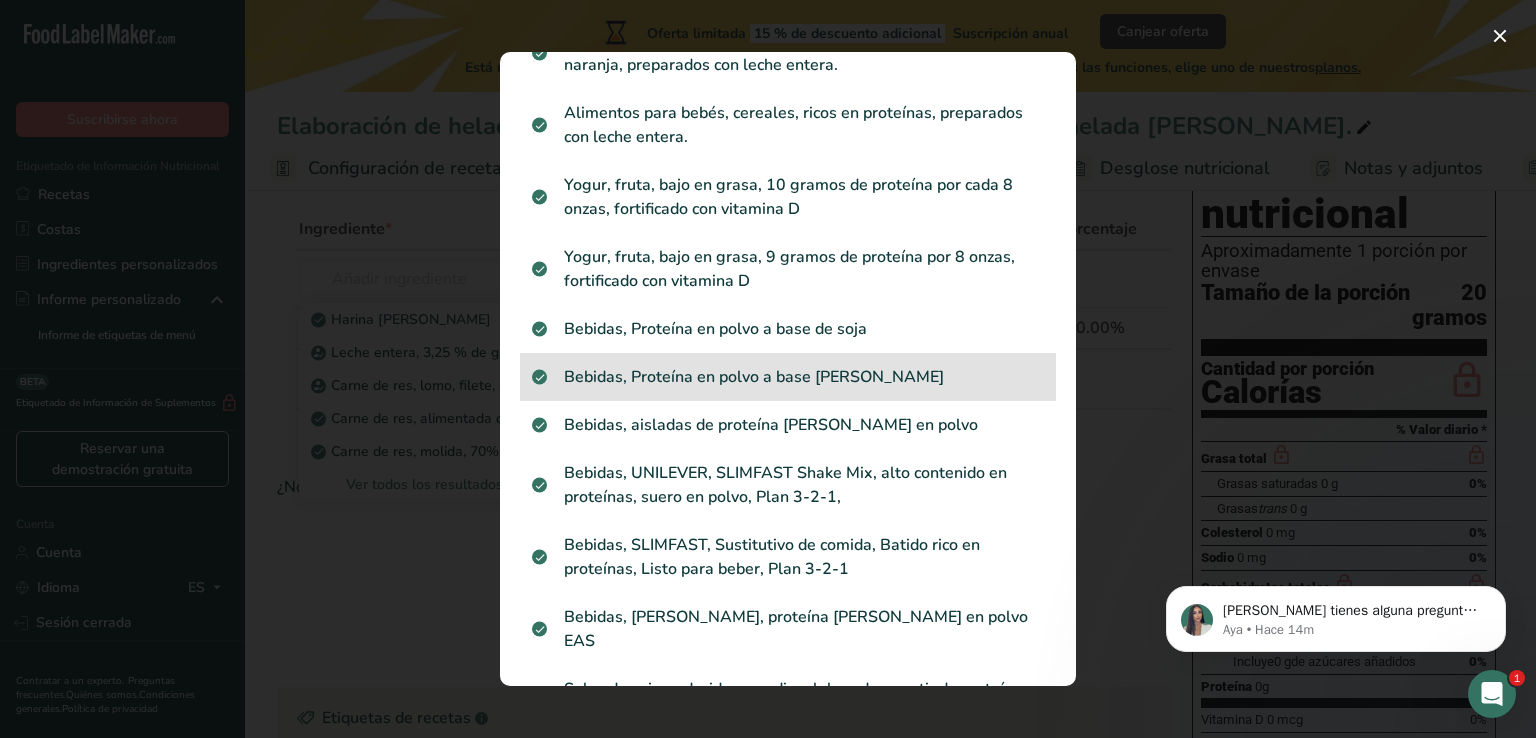 scroll, scrollTop: 600, scrollLeft: 0, axis: vertical 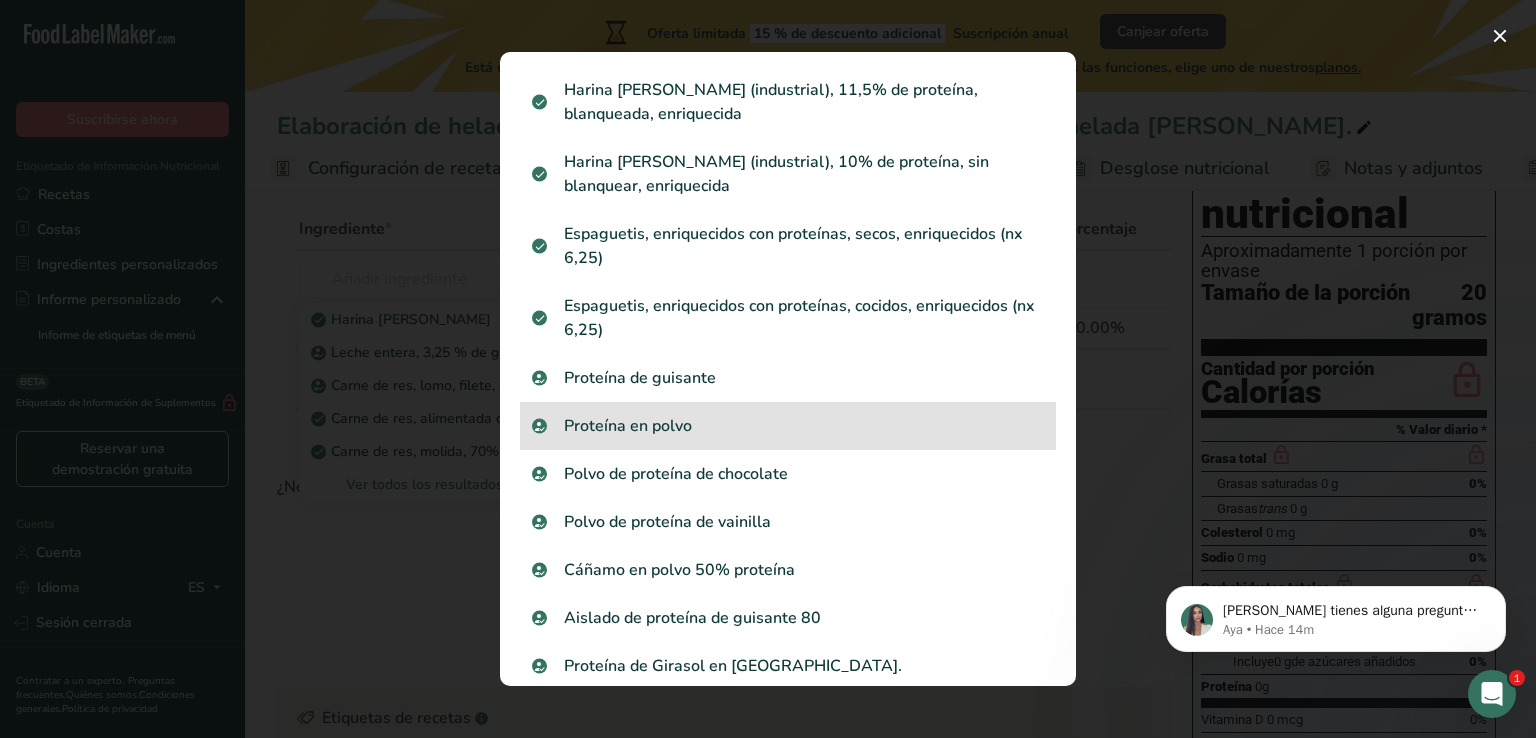 click on "Proteína en polvo" at bounding box center (628, 426) 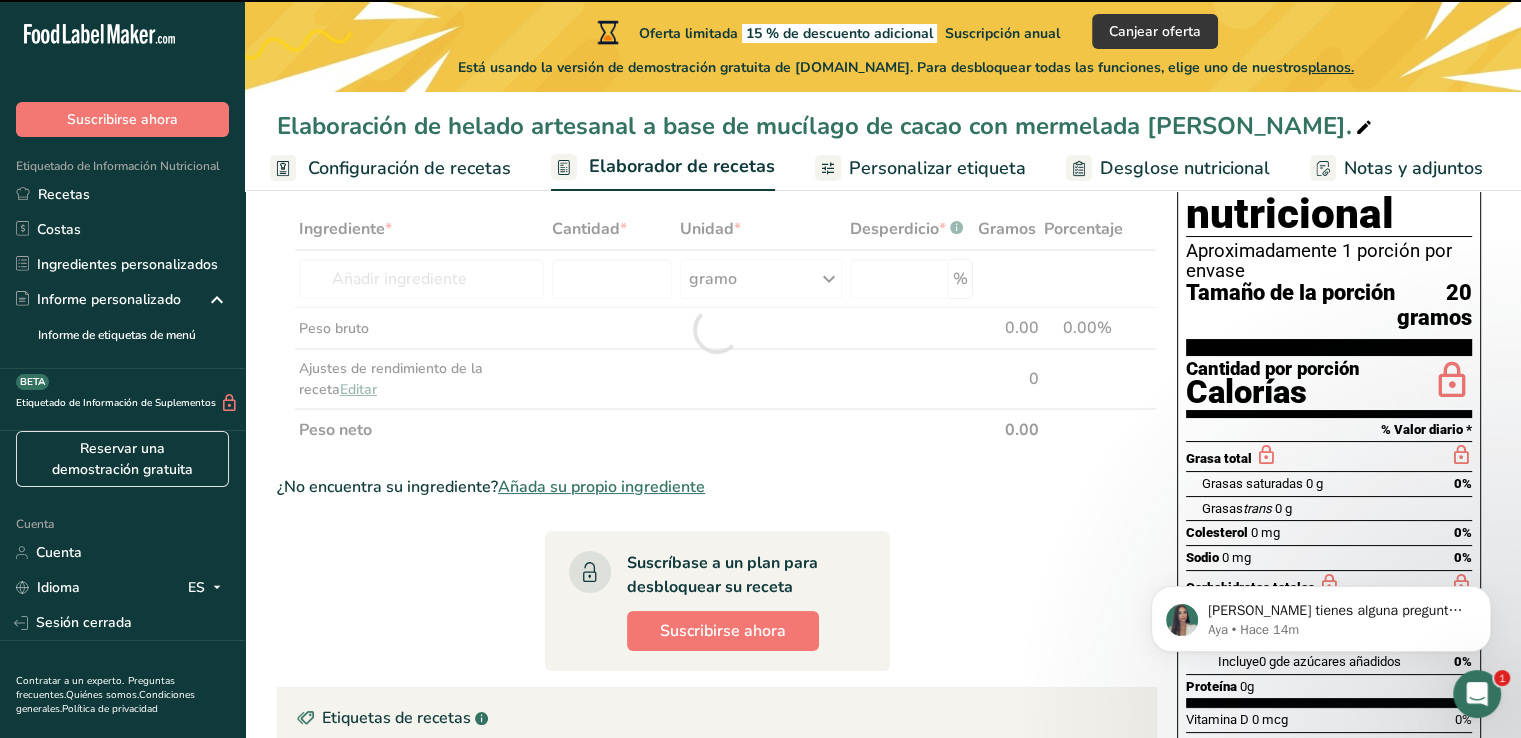 type on "0" 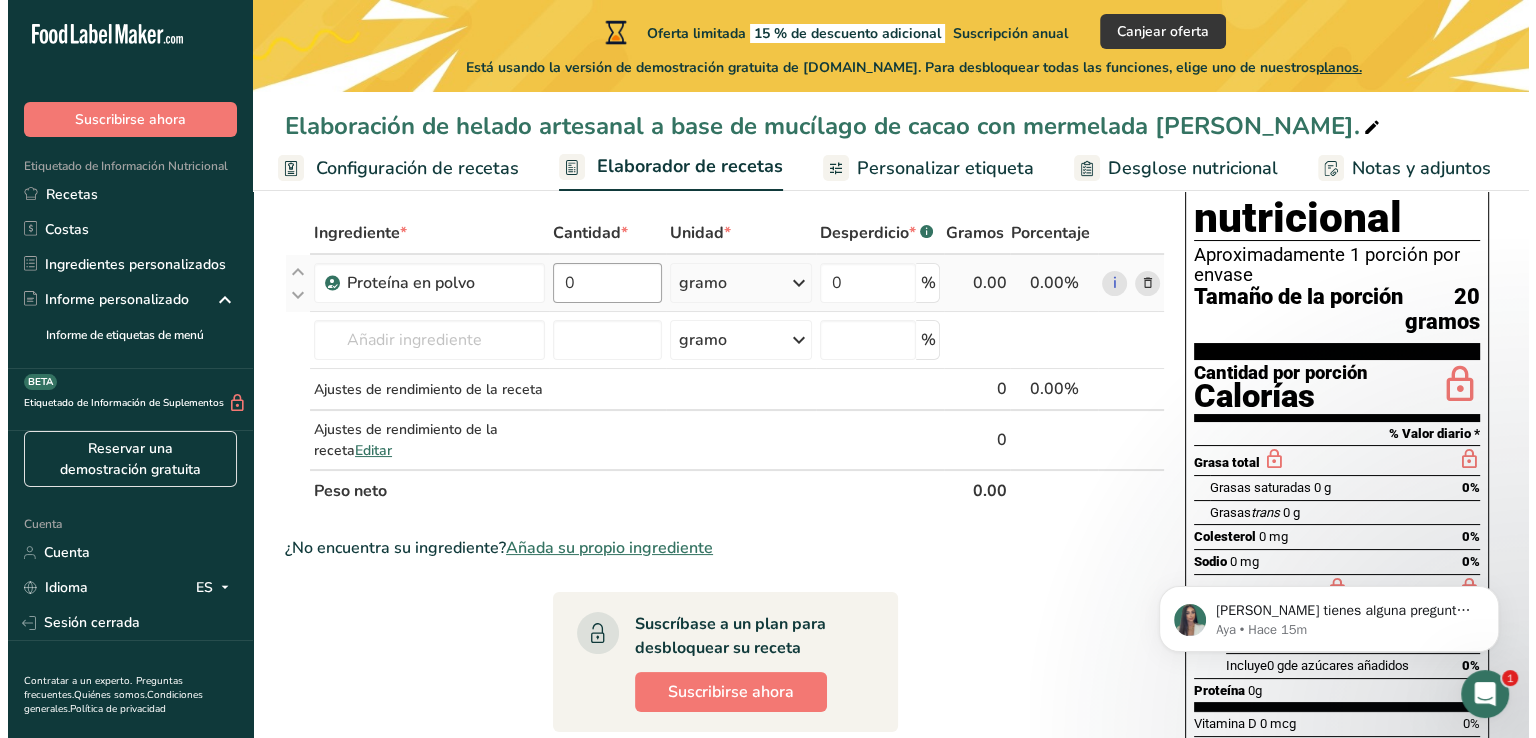 scroll, scrollTop: 100, scrollLeft: 0, axis: vertical 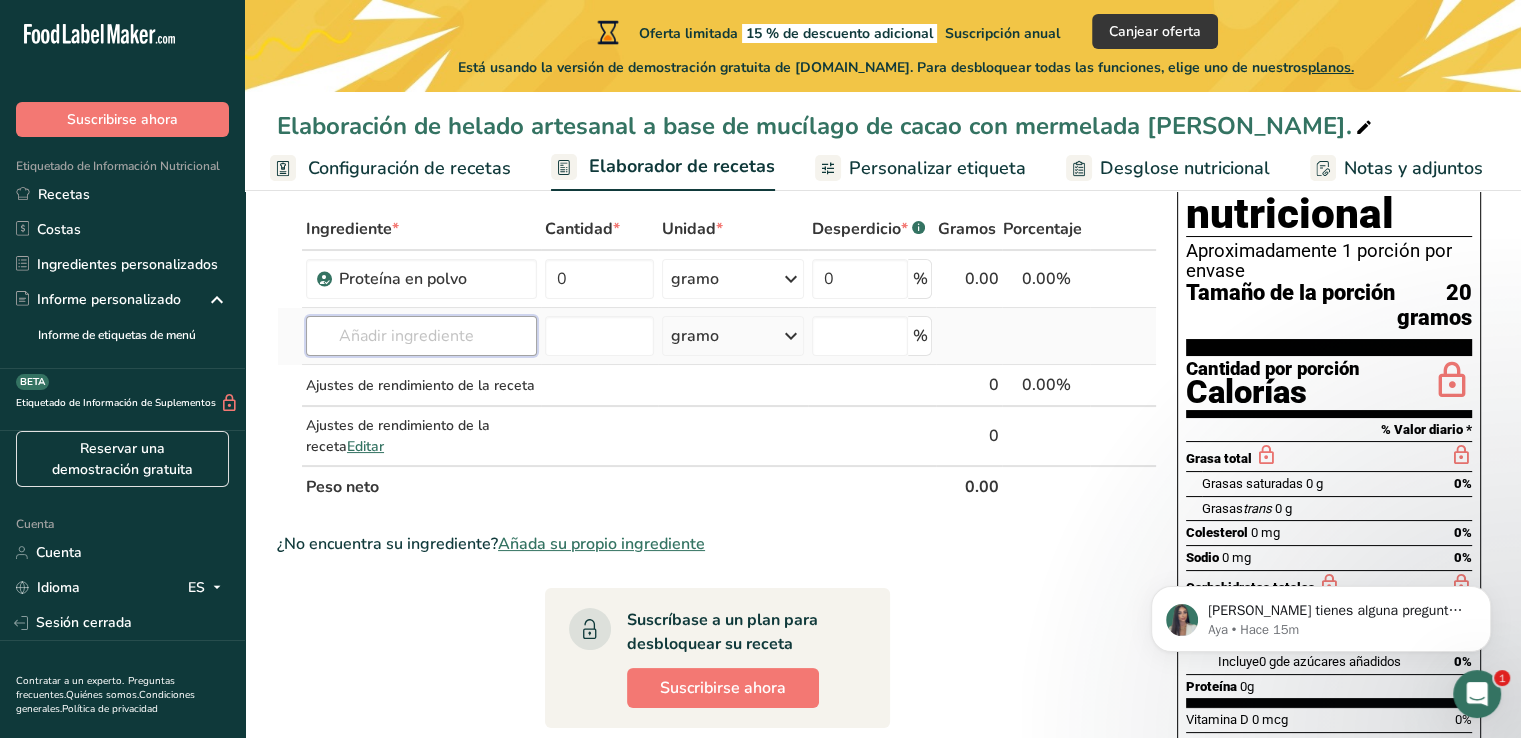 click at bounding box center [421, 336] 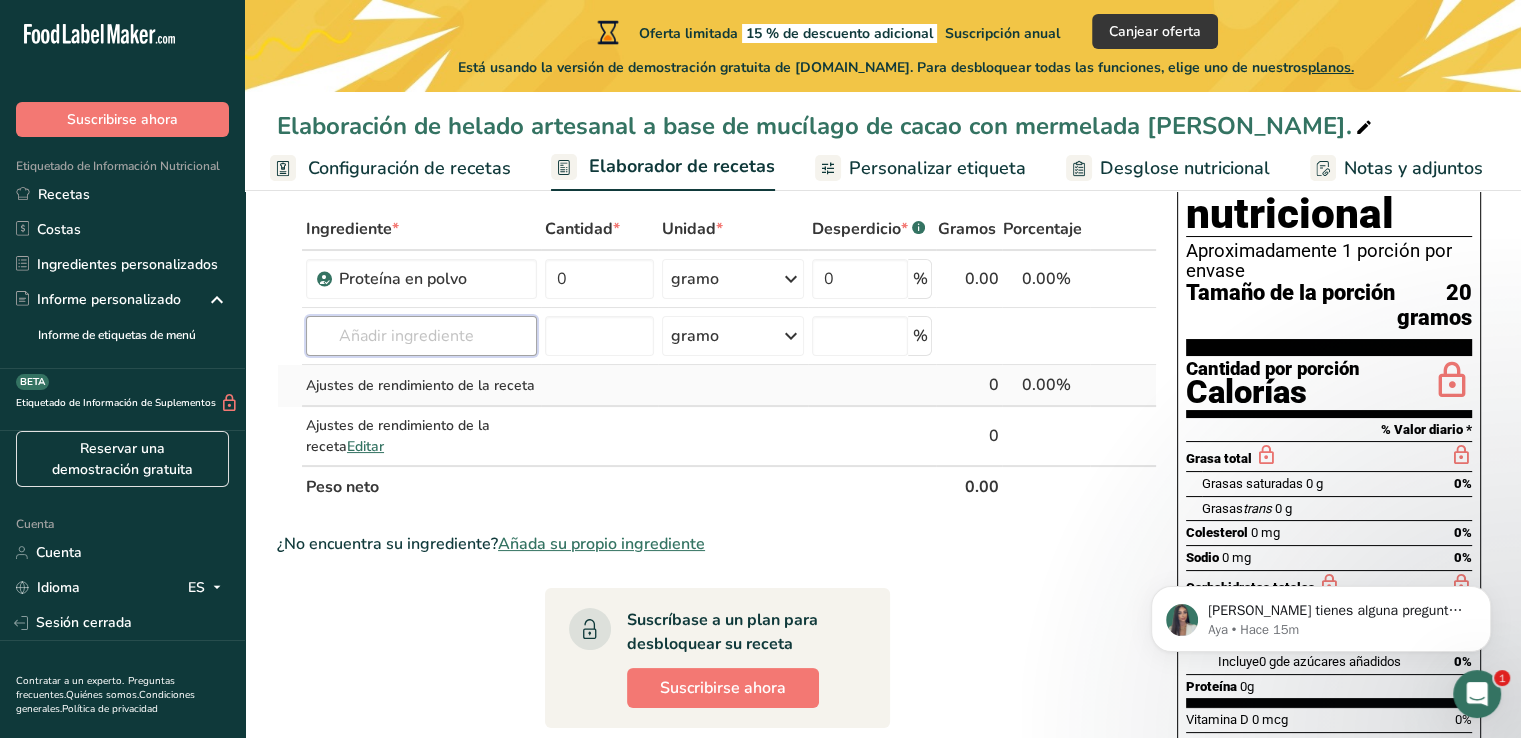 paste on "Grasas" 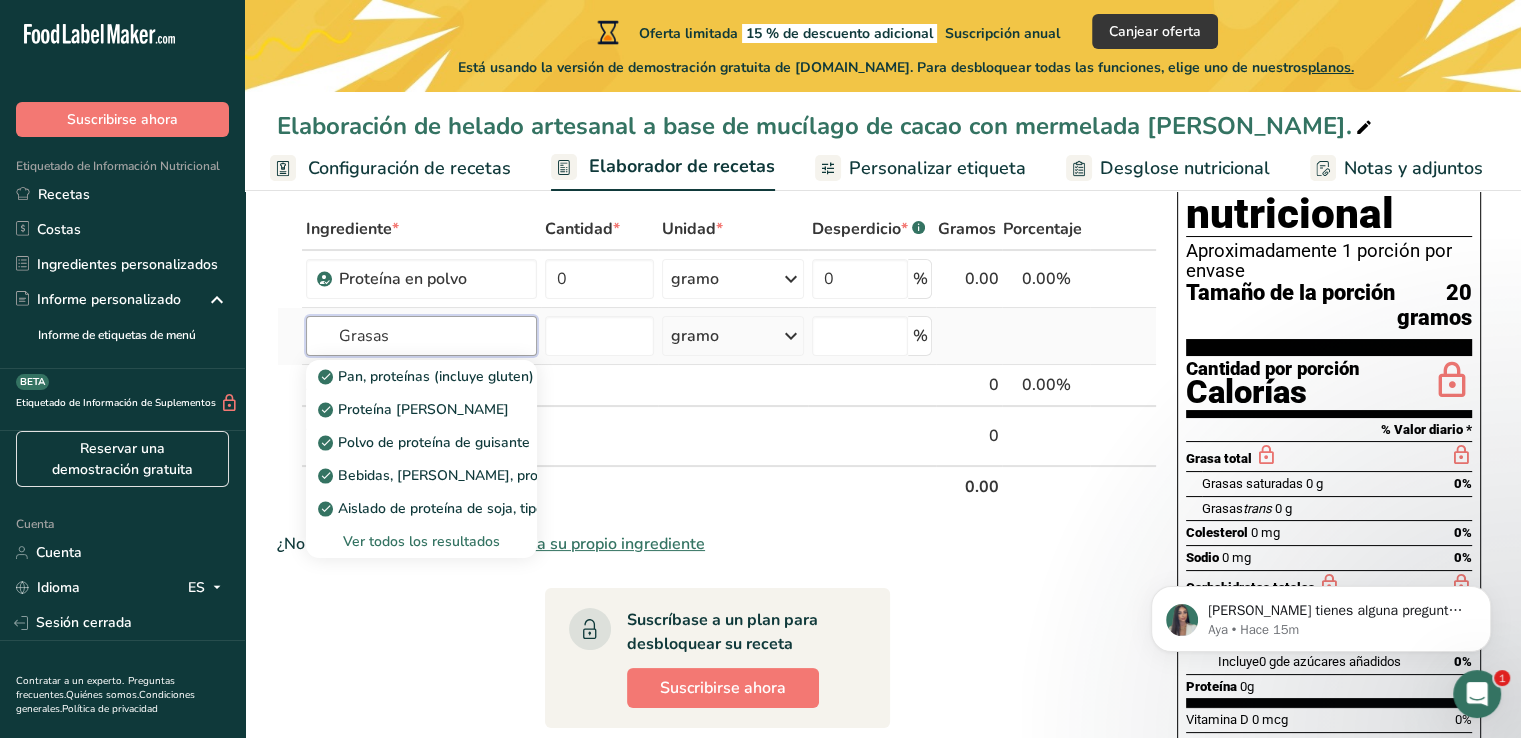 type on "Grasas" 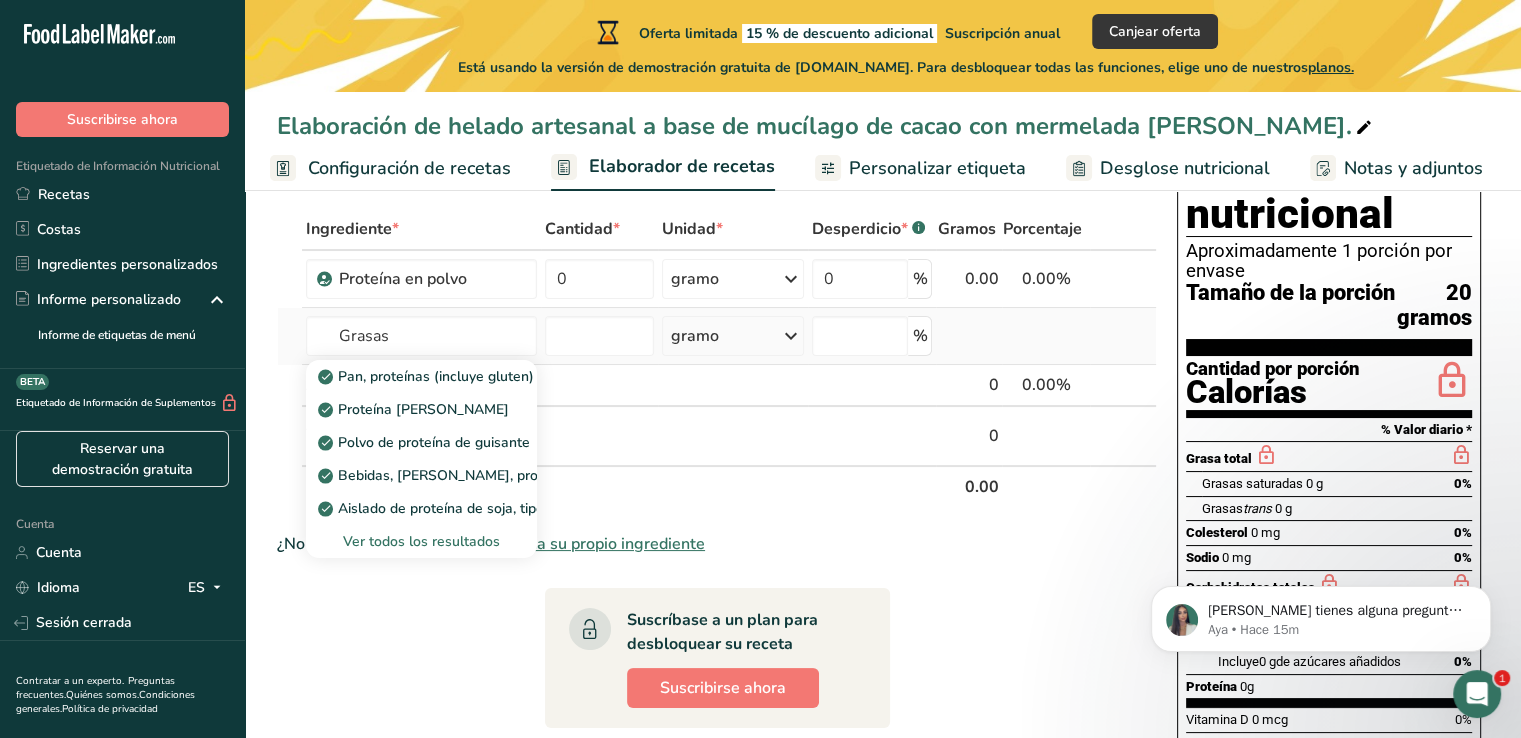 type 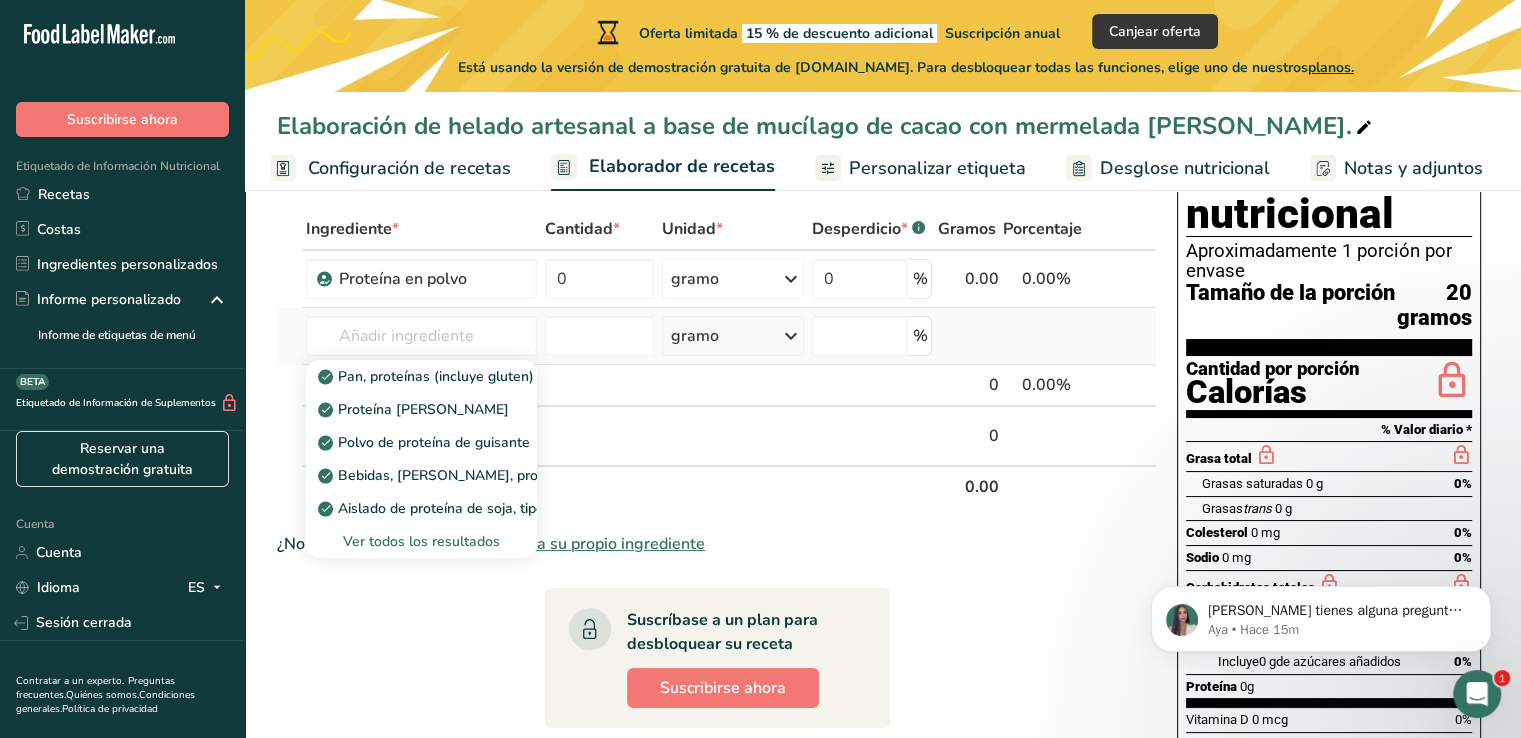 click on "Ver todos los resultados" at bounding box center [421, 541] 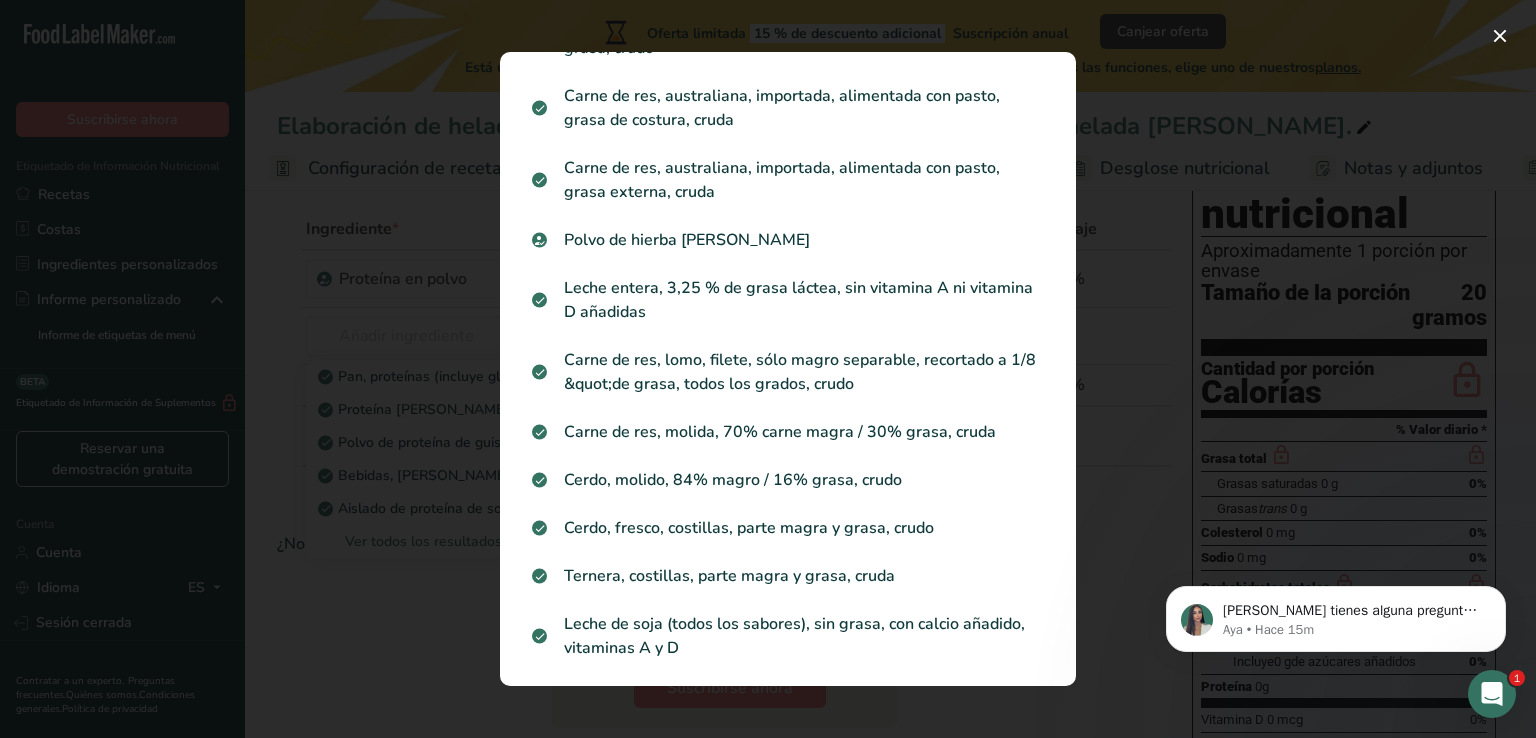 scroll, scrollTop: 2662, scrollLeft: 0, axis: vertical 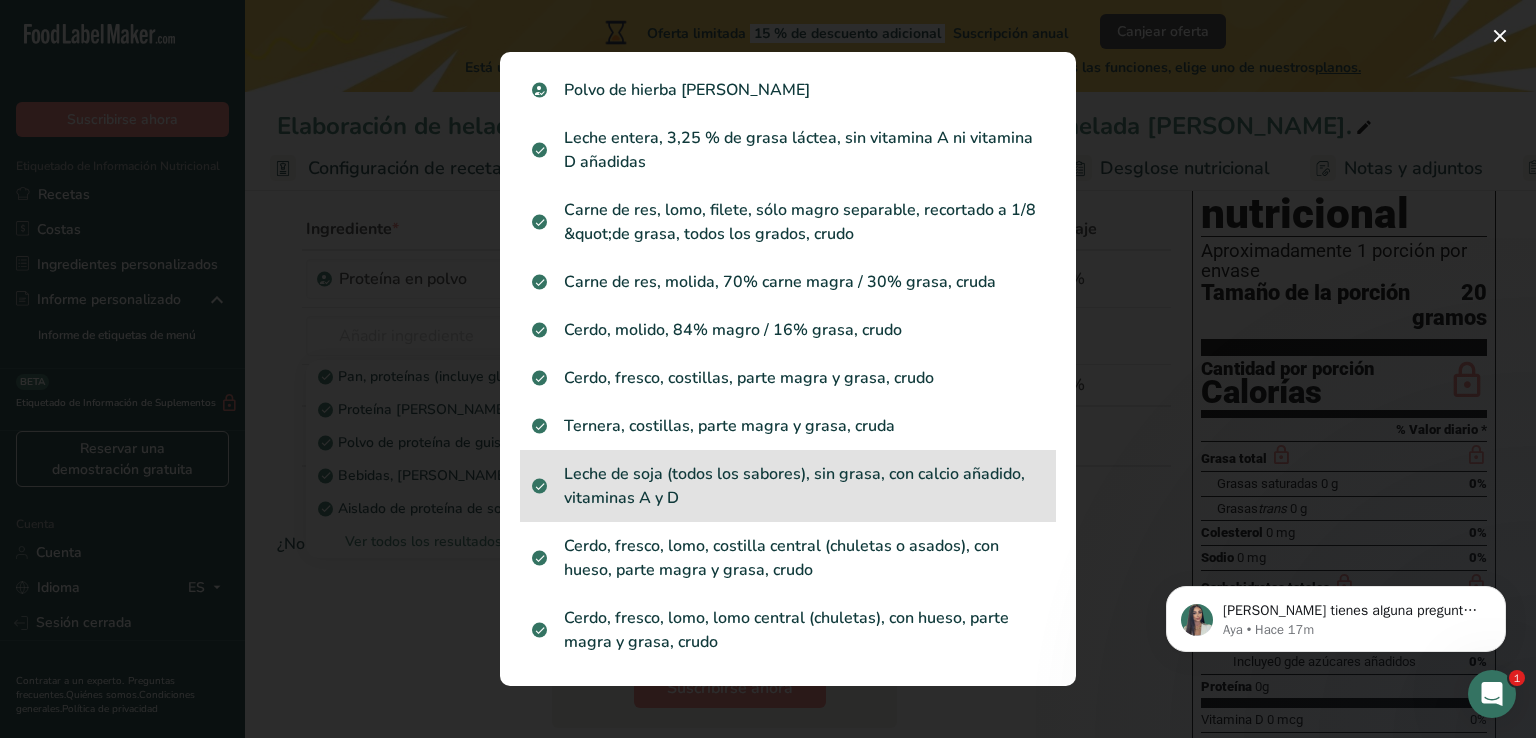 click on "Leche de soja (todos los sabores), sin grasa, con calcio añadido, vitaminas A y D" at bounding box center [788, 486] 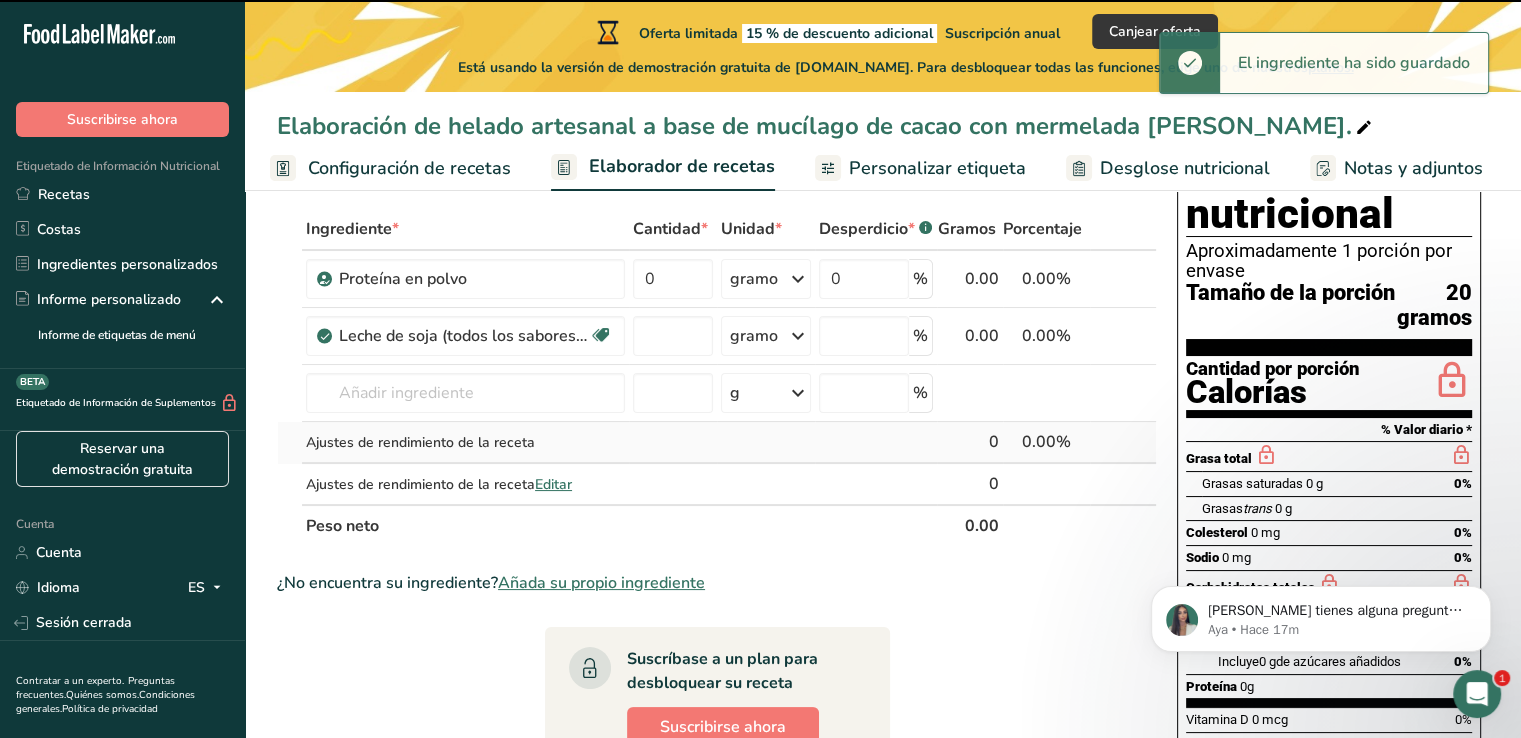 type on "0" 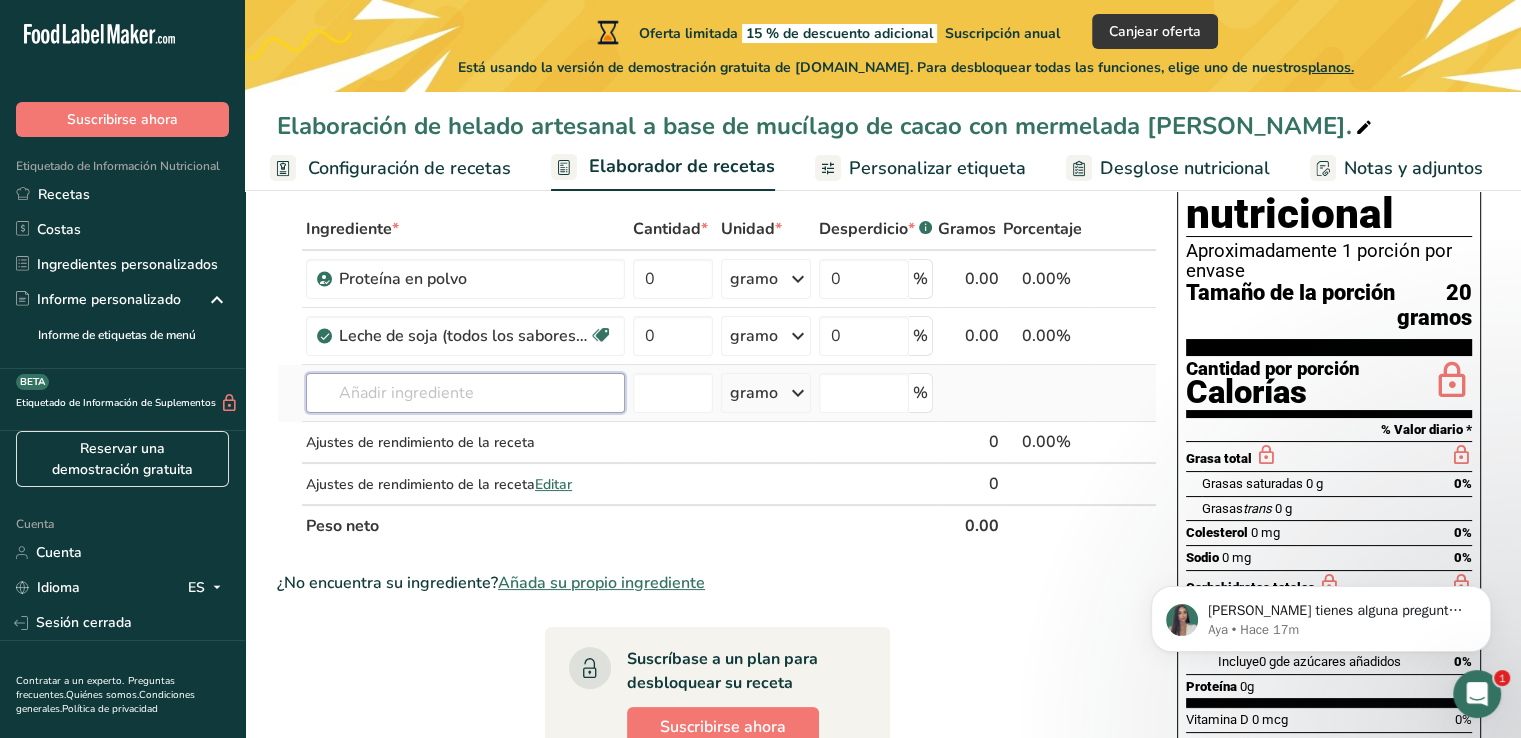 click at bounding box center [465, 393] 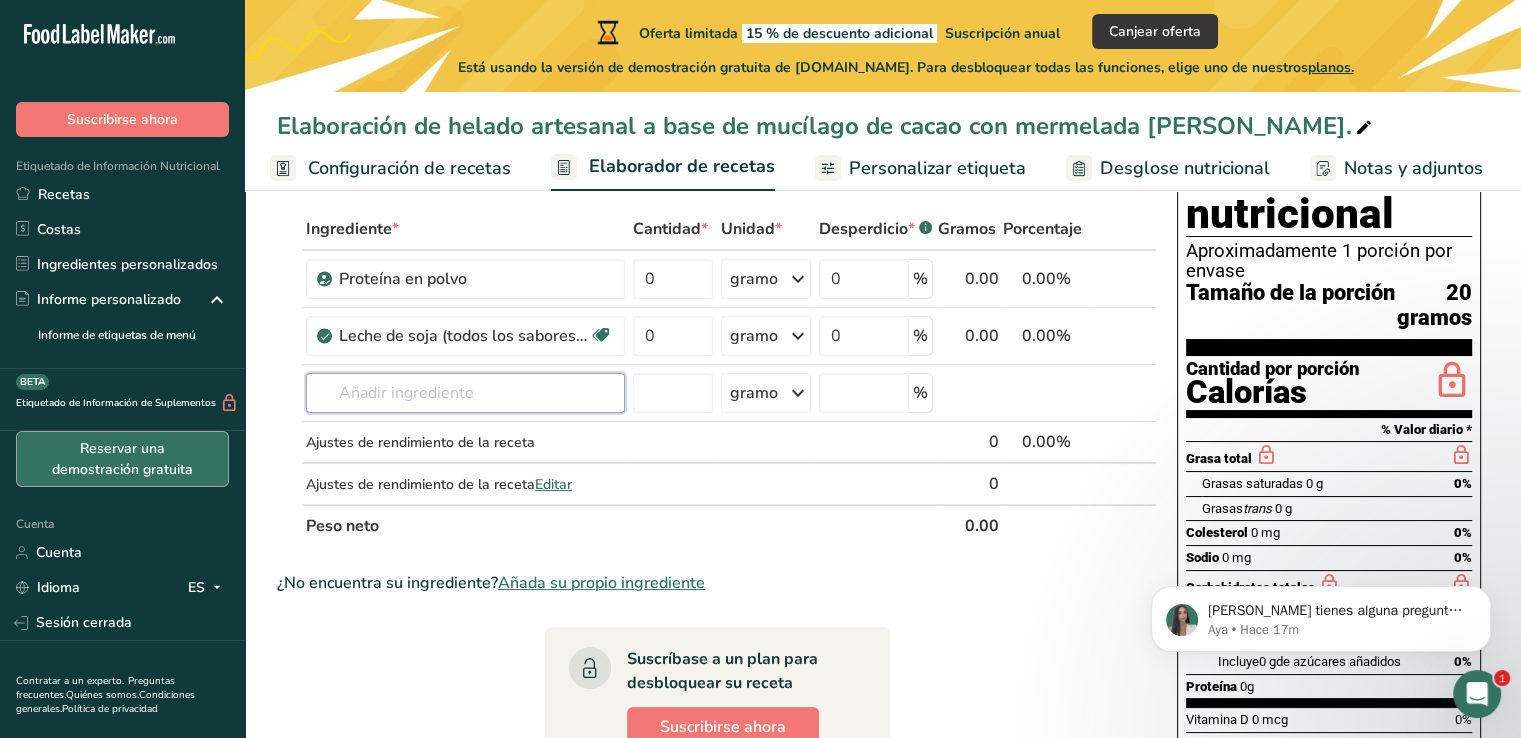 paste on "Calorías" 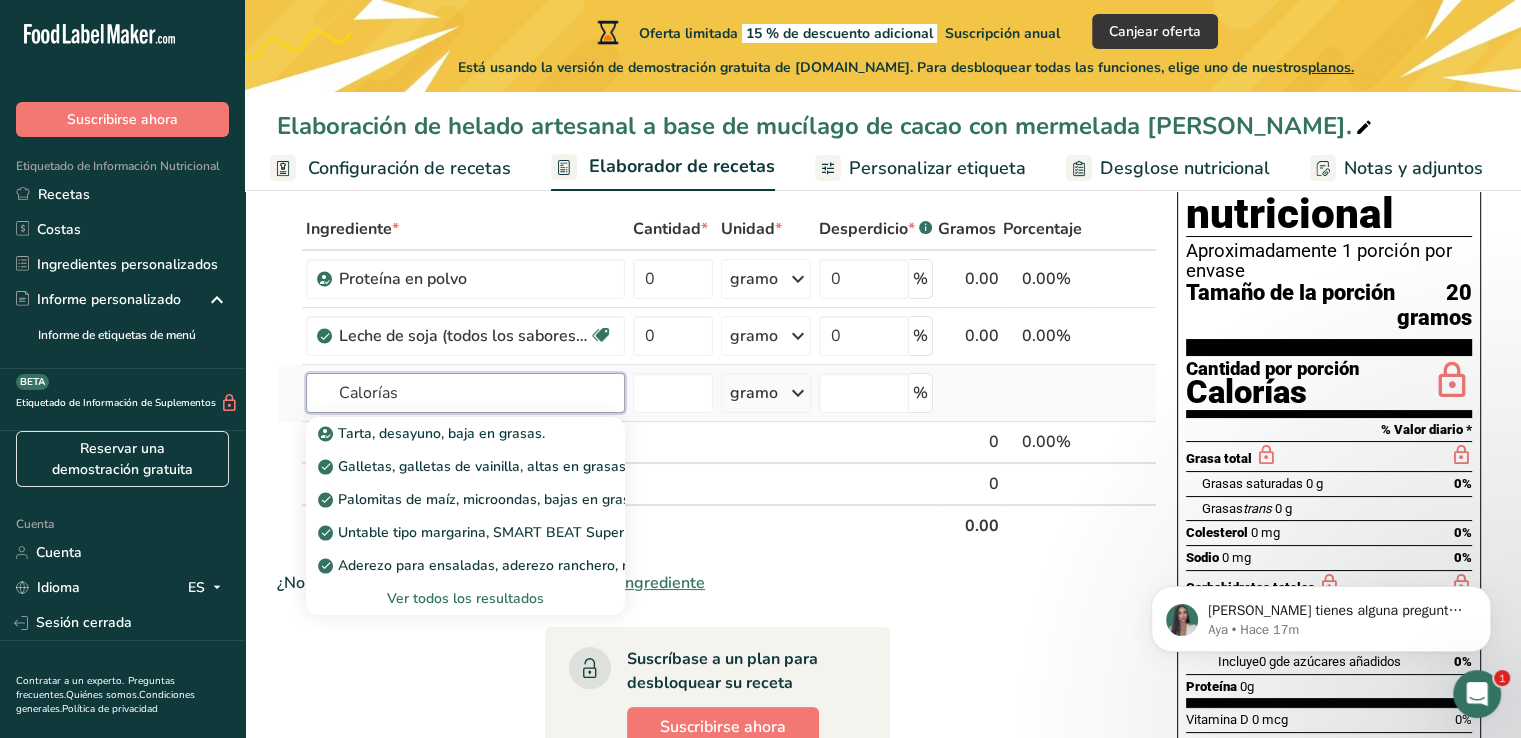 type on "Calorías" 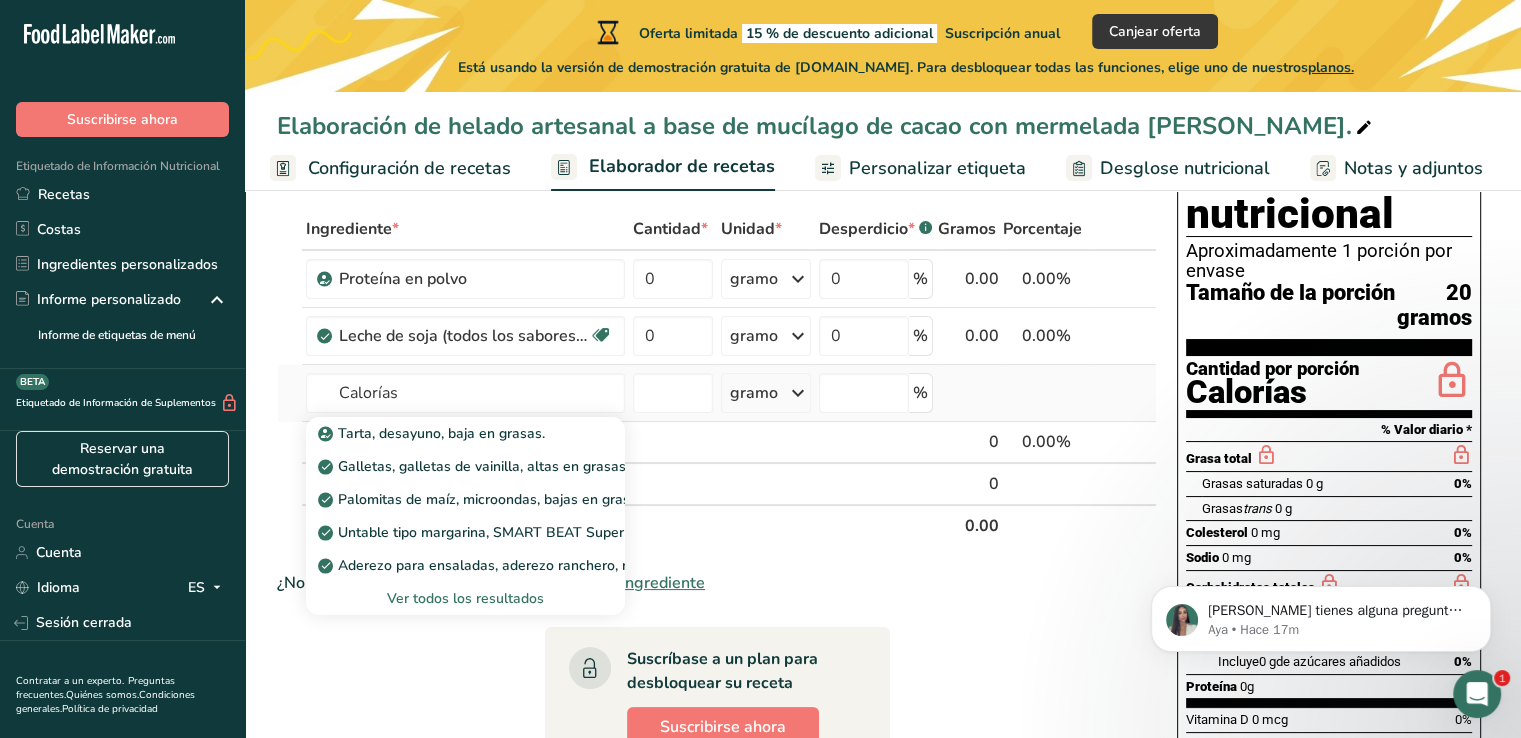 type 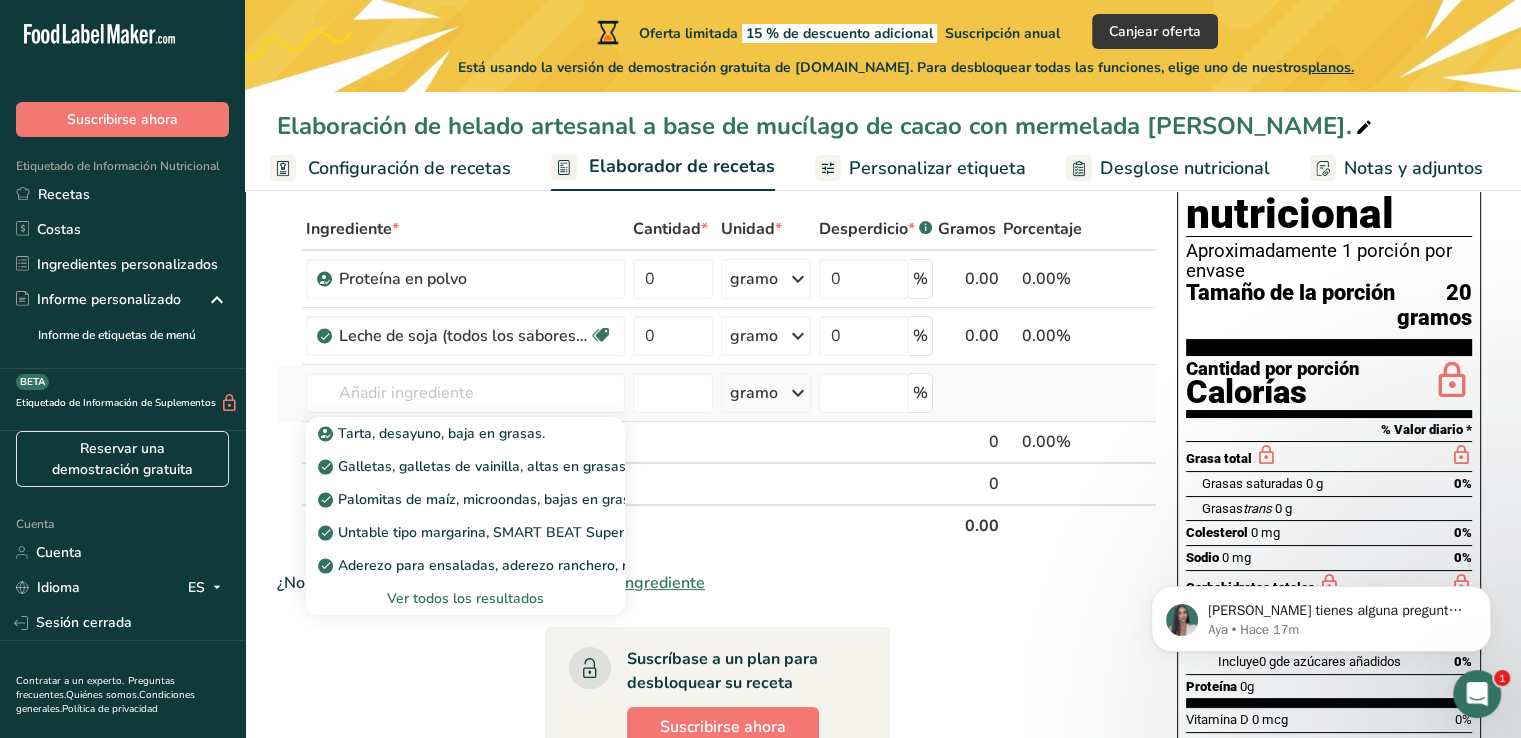click on "Ver todos los resultados" at bounding box center (465, 598) 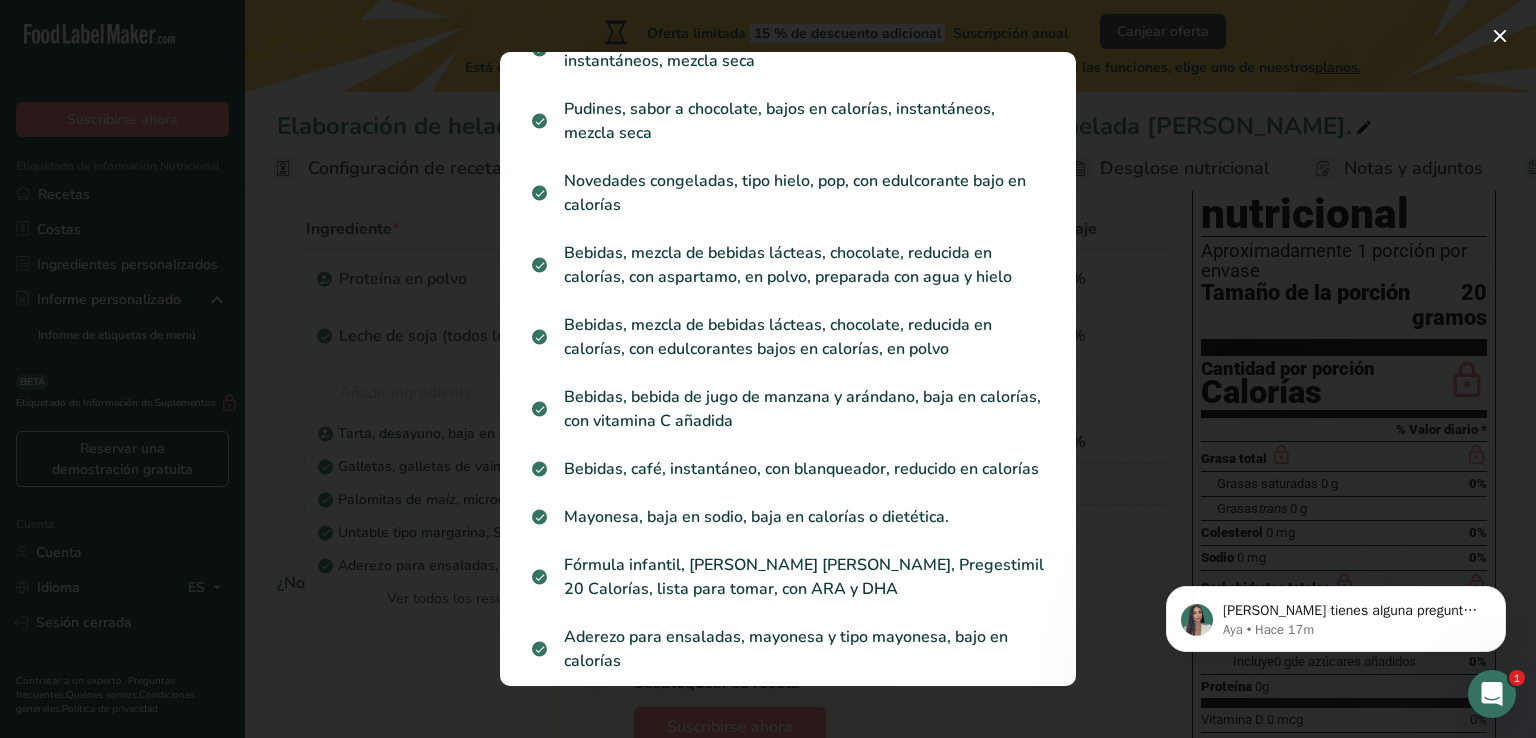scroll, scrollTop: 937, scrollLeft: 0, axis: vertical 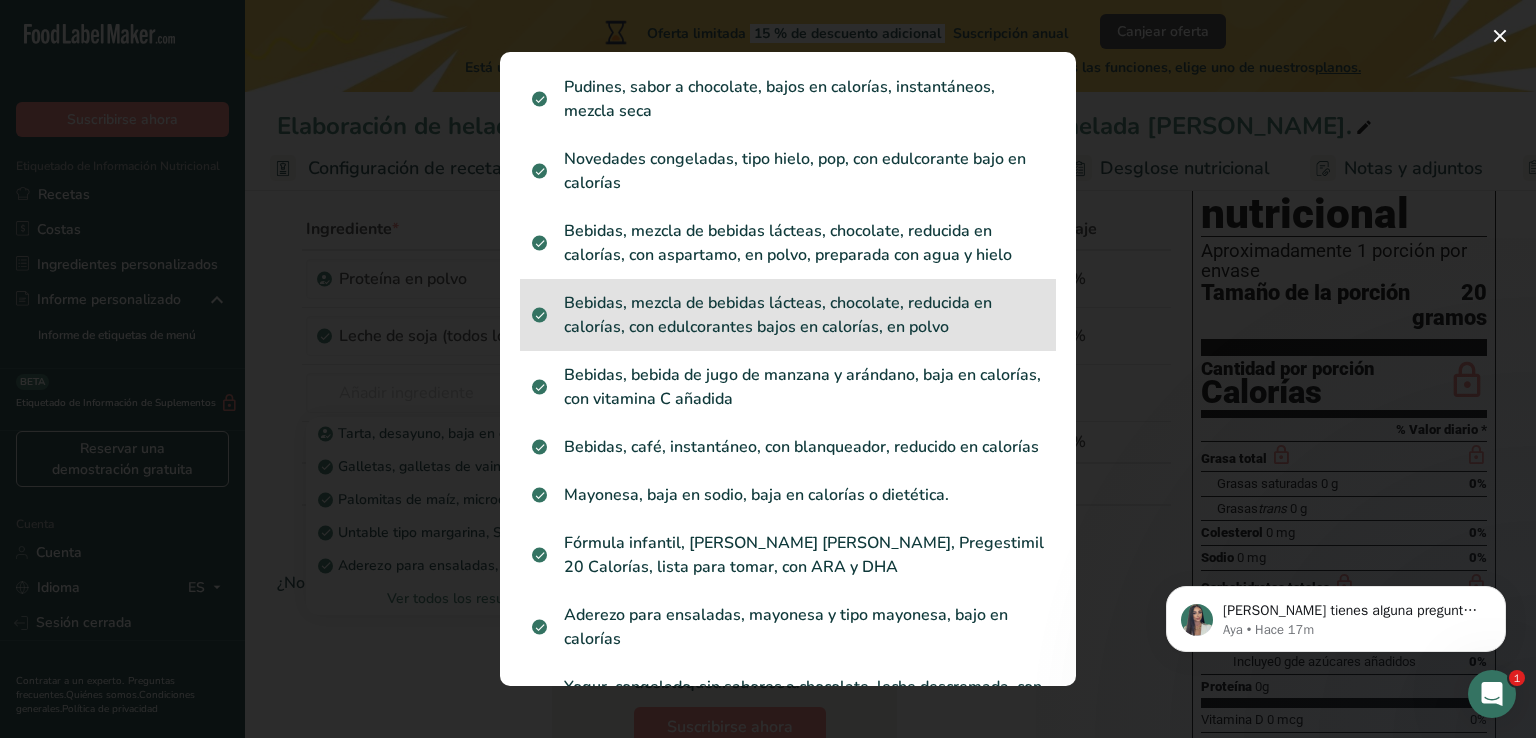 click on "Bebidas, mezcla de bebidas lácteas, chocolate, reducida en calorías, con edulcorantes bajos en calorías, en polvo" at bounding box center (788, 315) 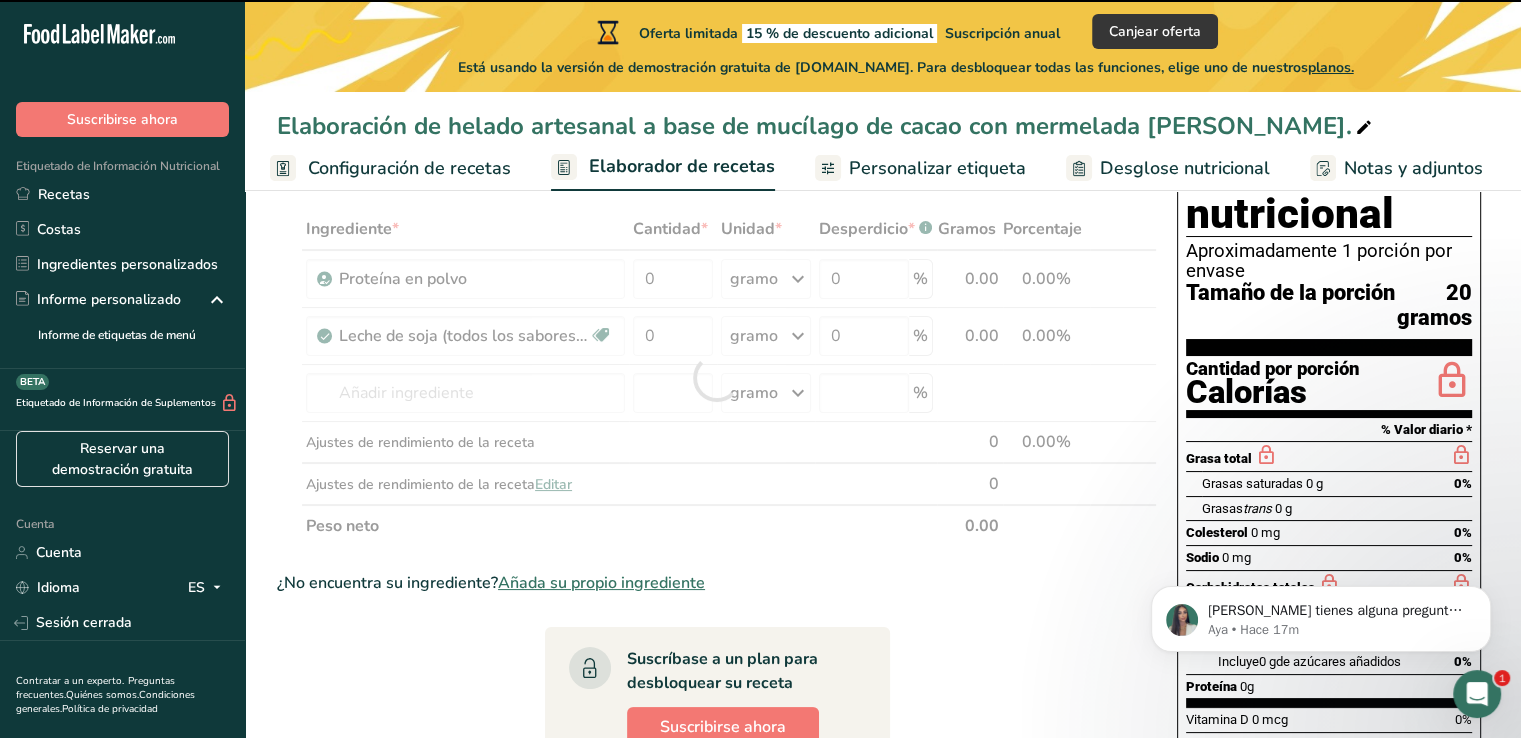 type on "0" 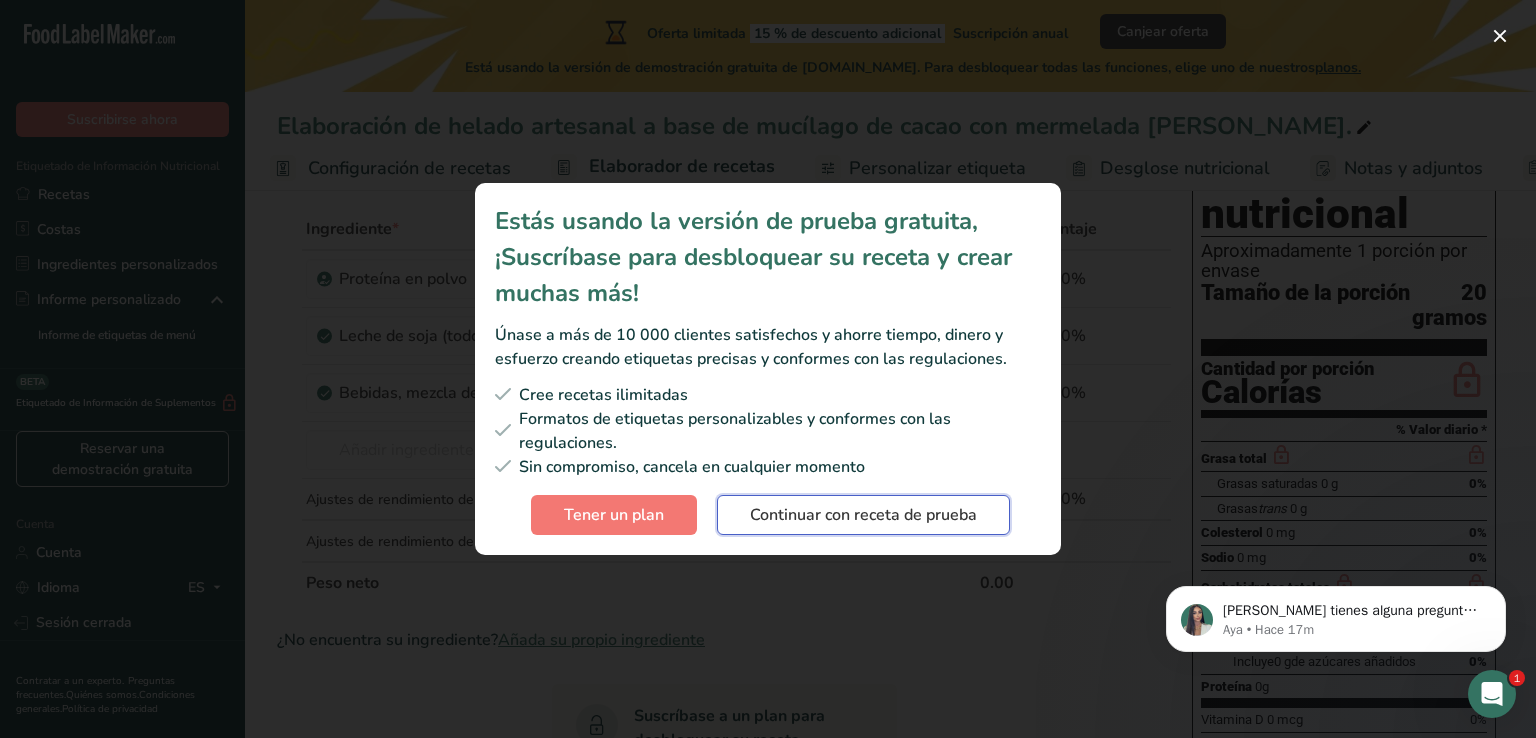click on "Continuar con receta de prueba" at bounding box center (863, 515) 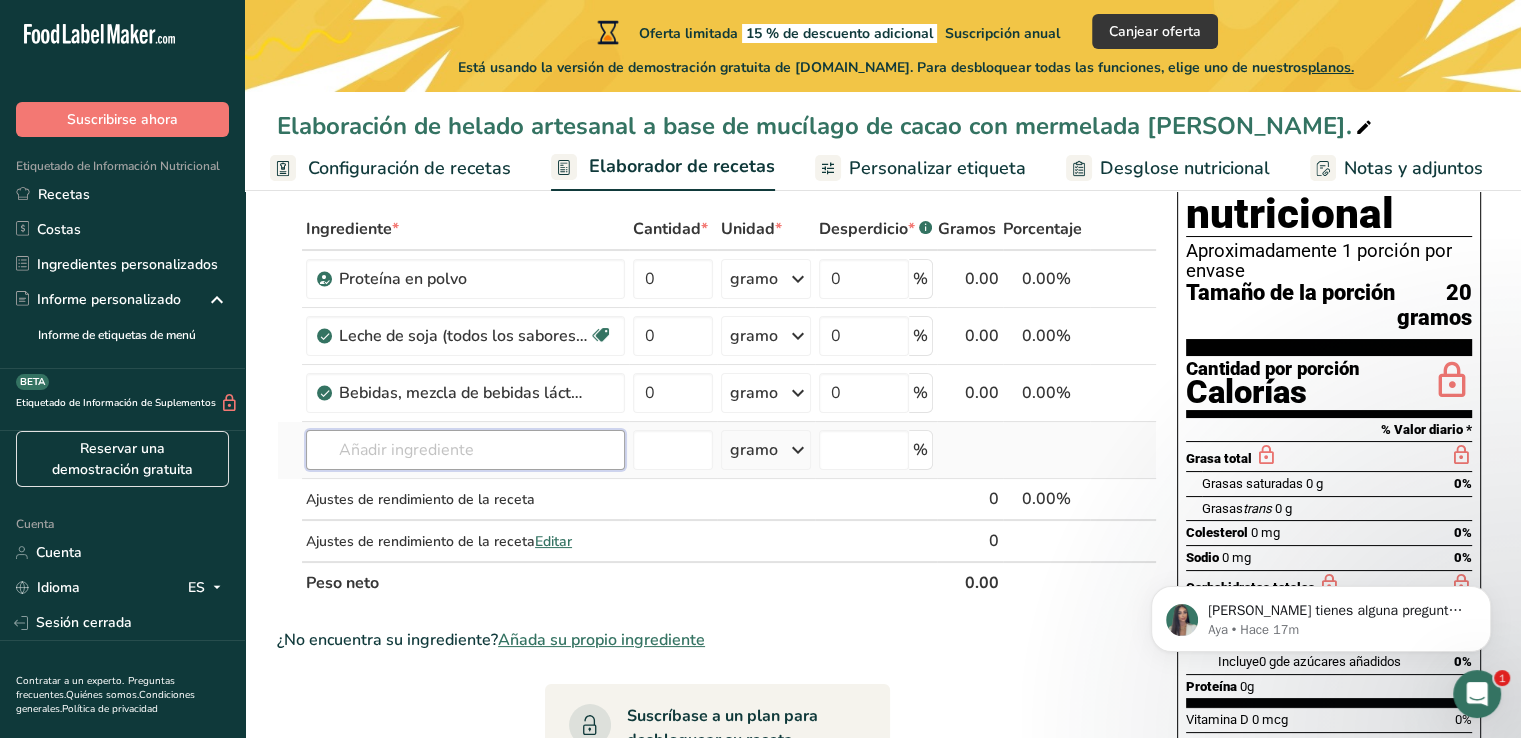 click at bounding box center [465, 450] 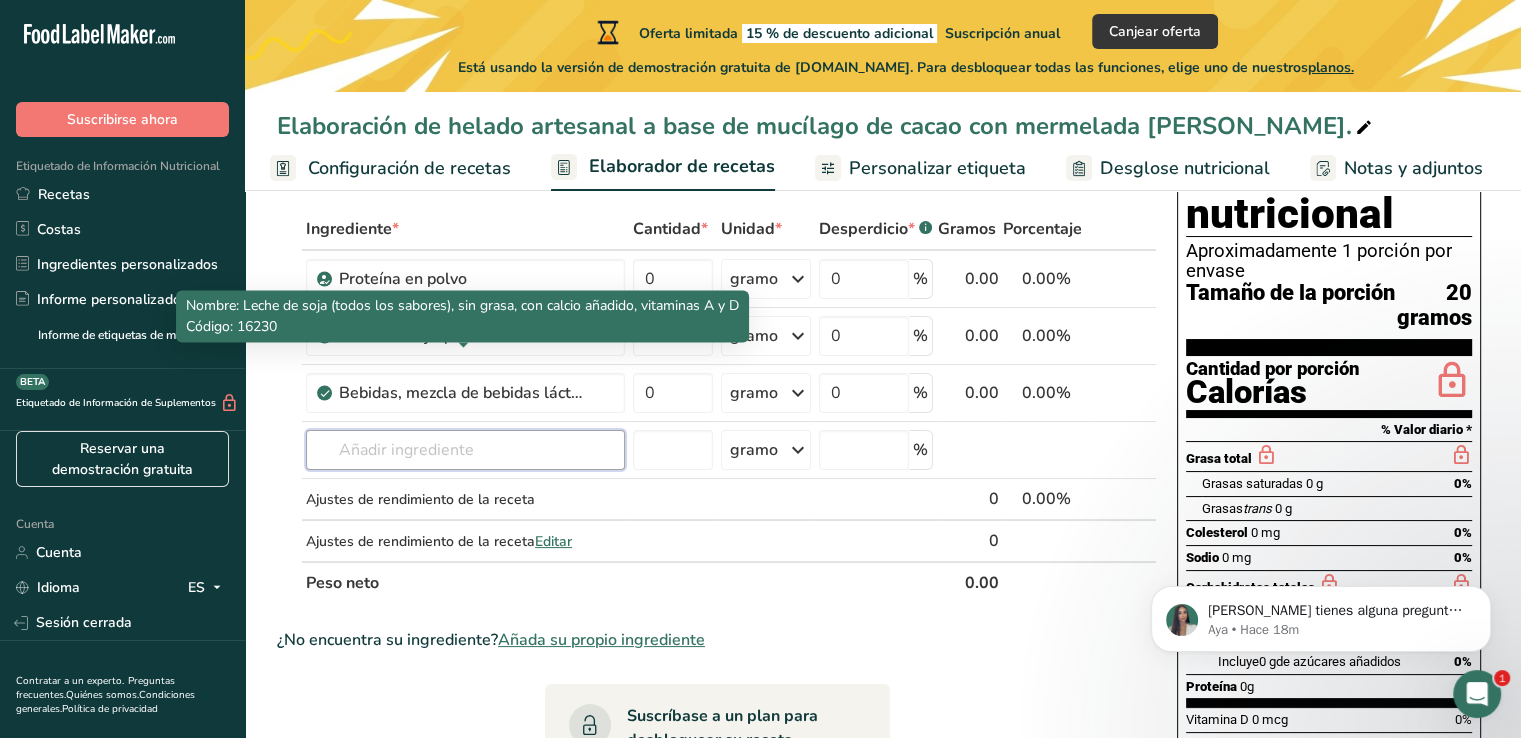 paste on "Vitamina C" 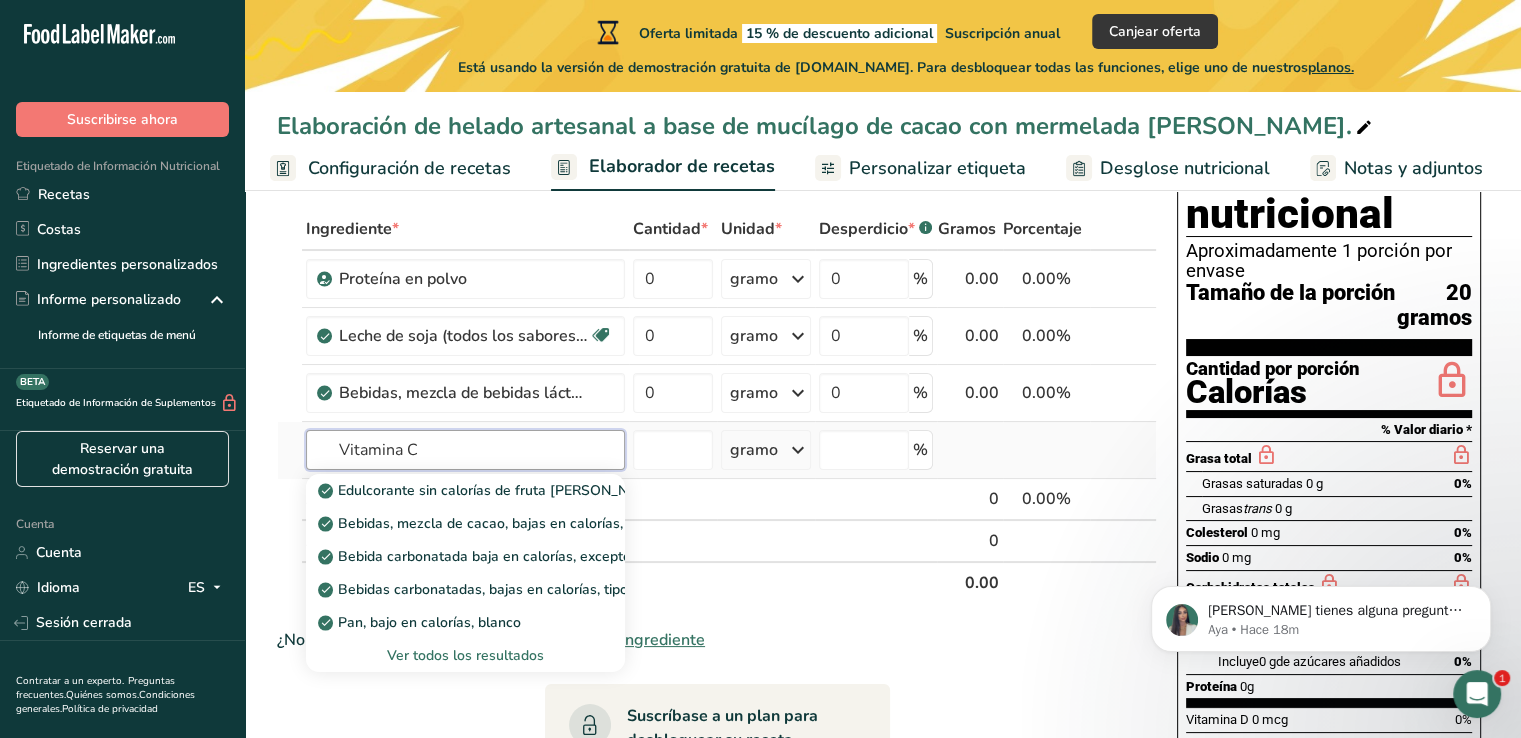 type on "Vitamina C" 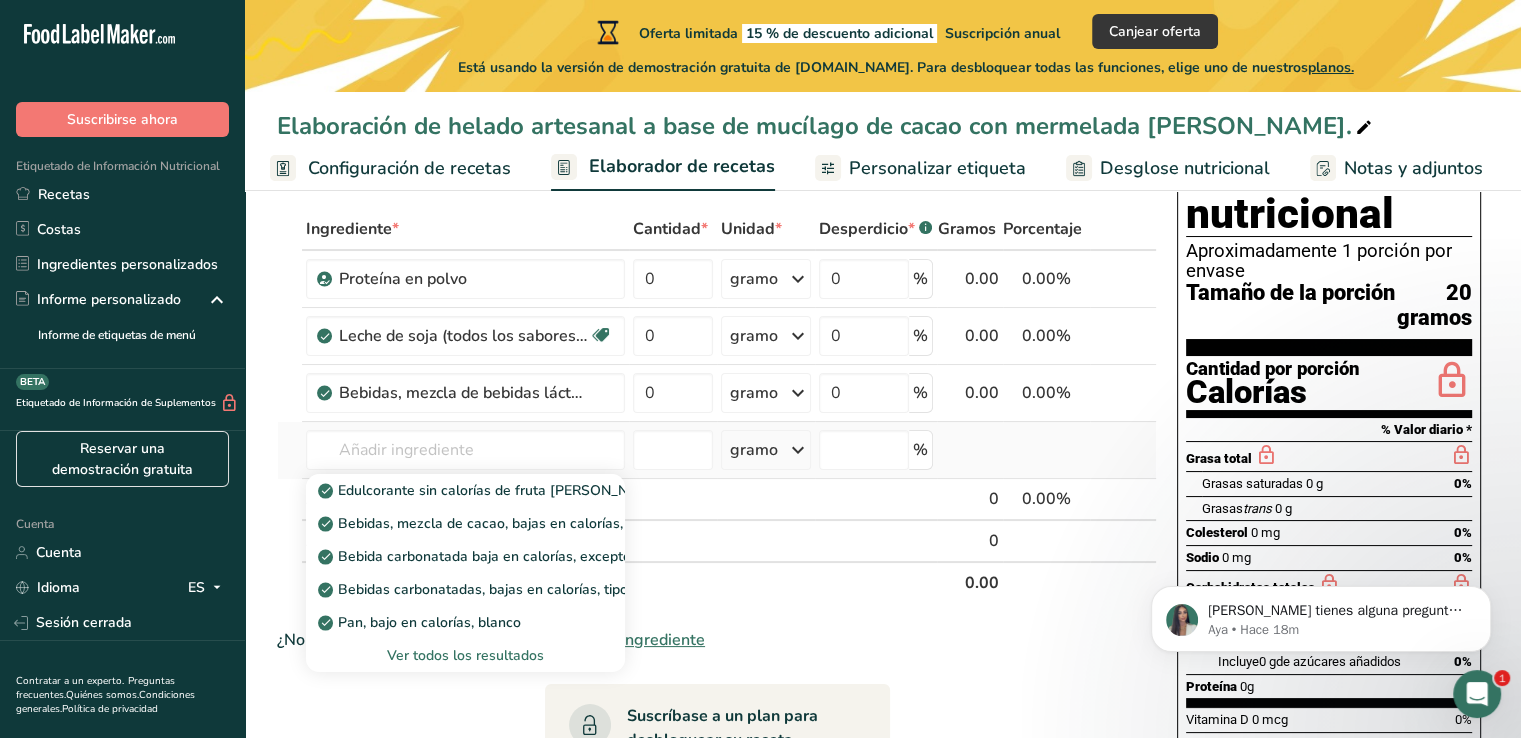 click on "Ver todos los resultados" at bounding box center [465, 655] 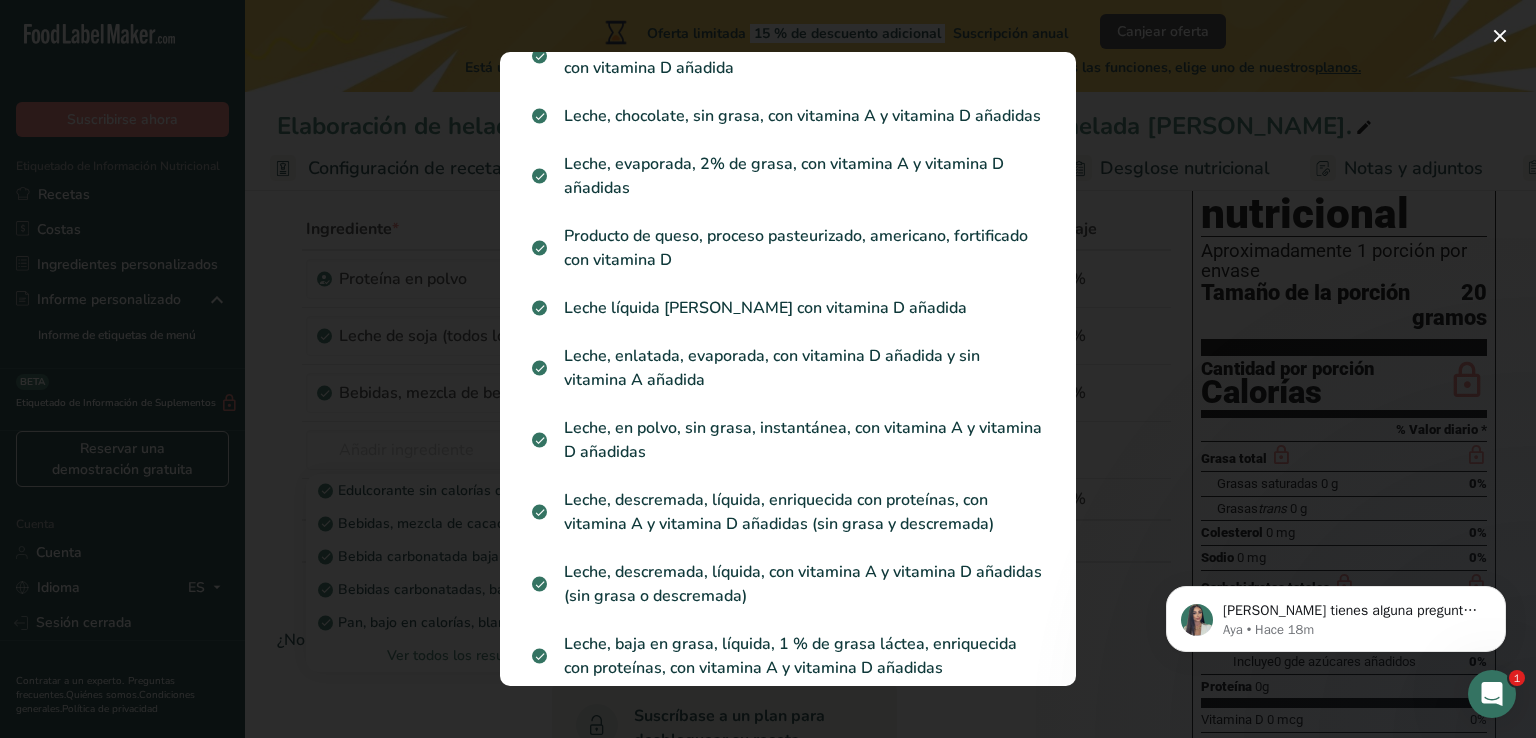 scroll, scrollTop: 2854, scrollLeft: 0, axis: vertical 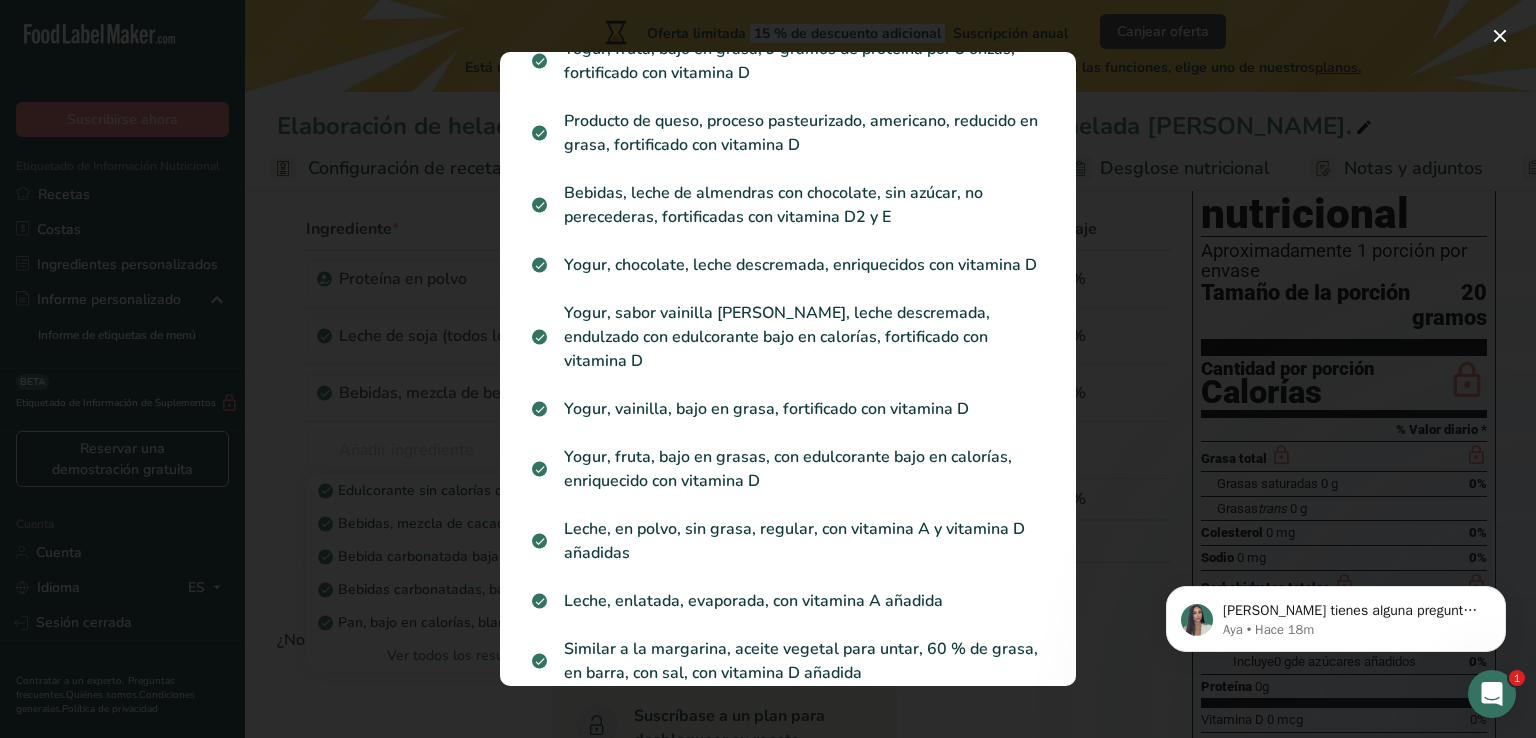 click at bounding box center [768, 369] 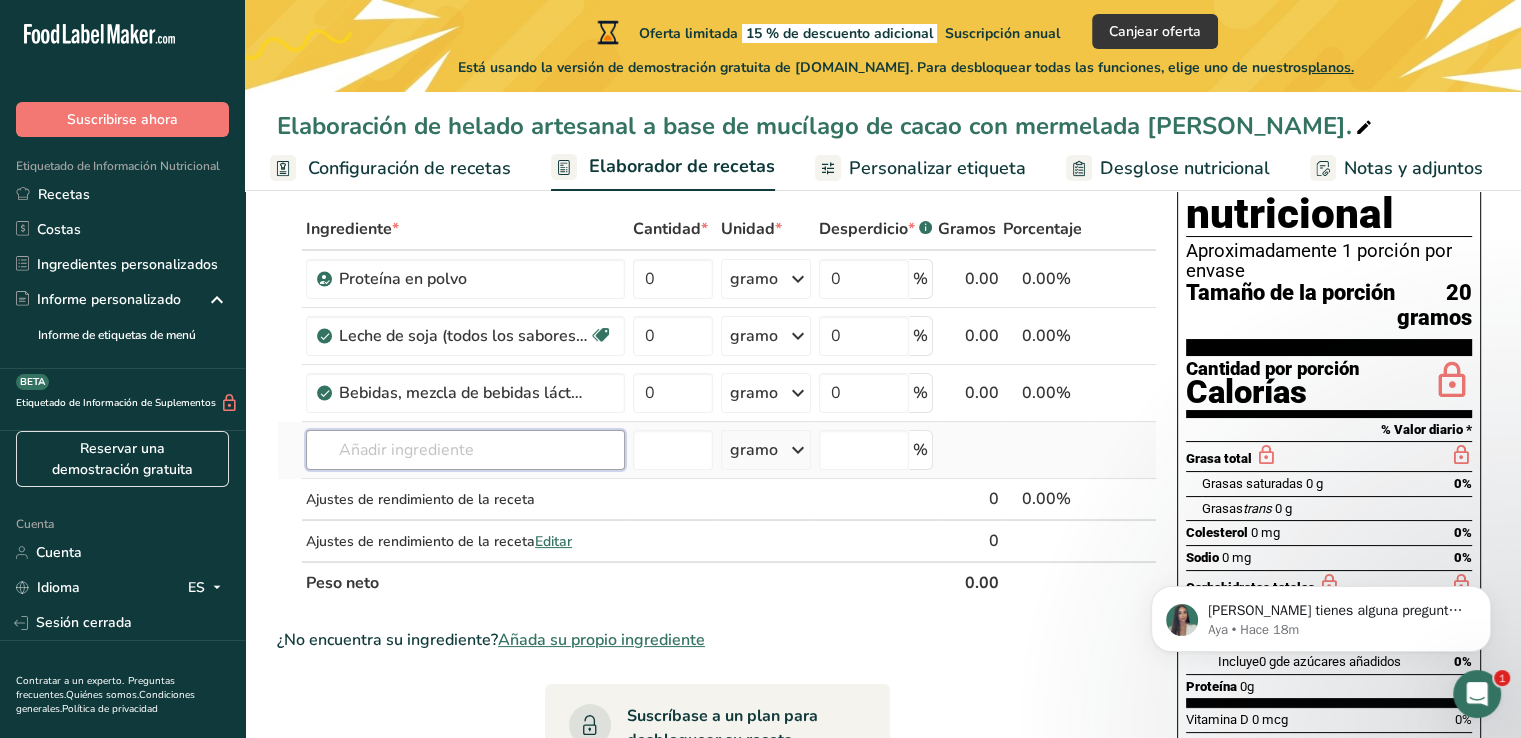 click at bounding box center [465, 450] 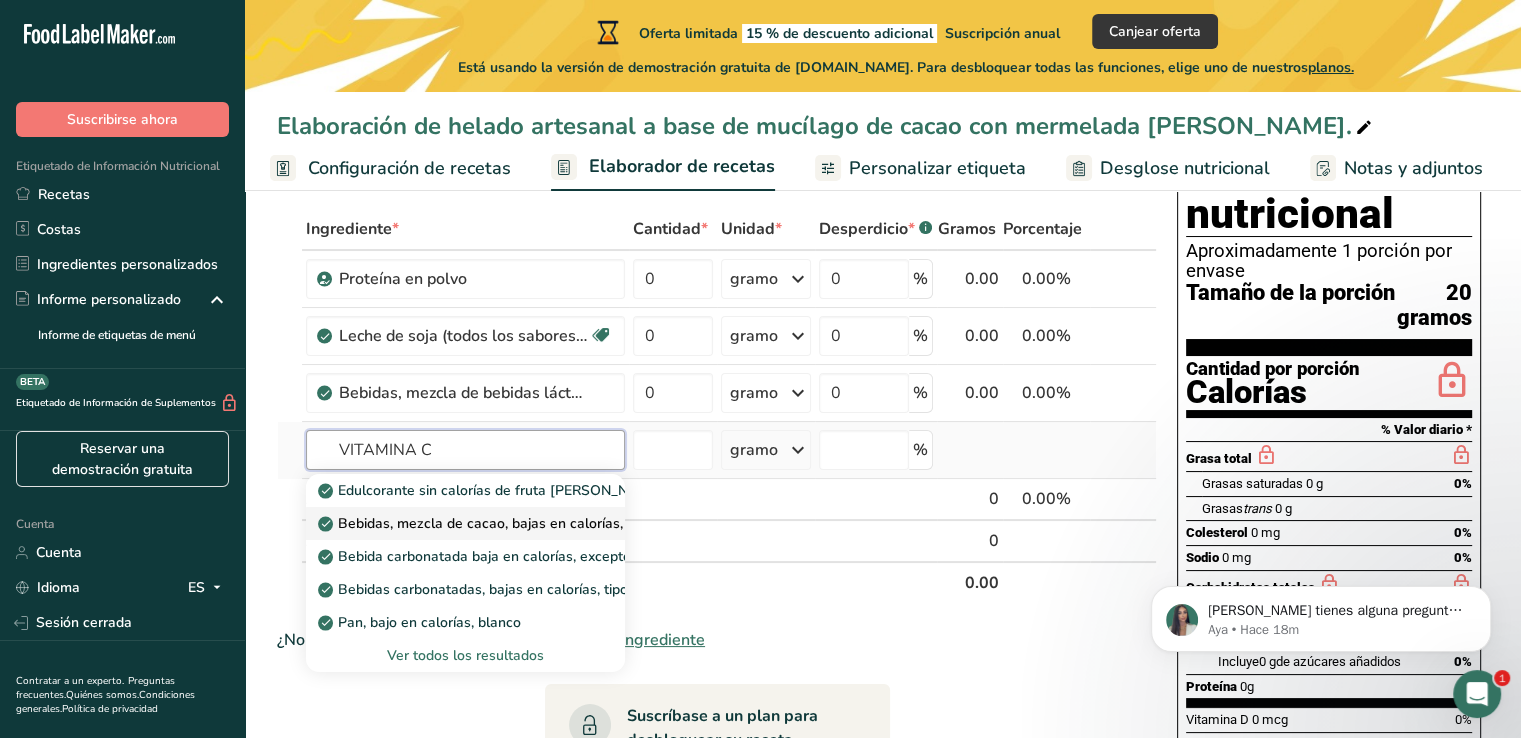 type on "VITAMINA C" 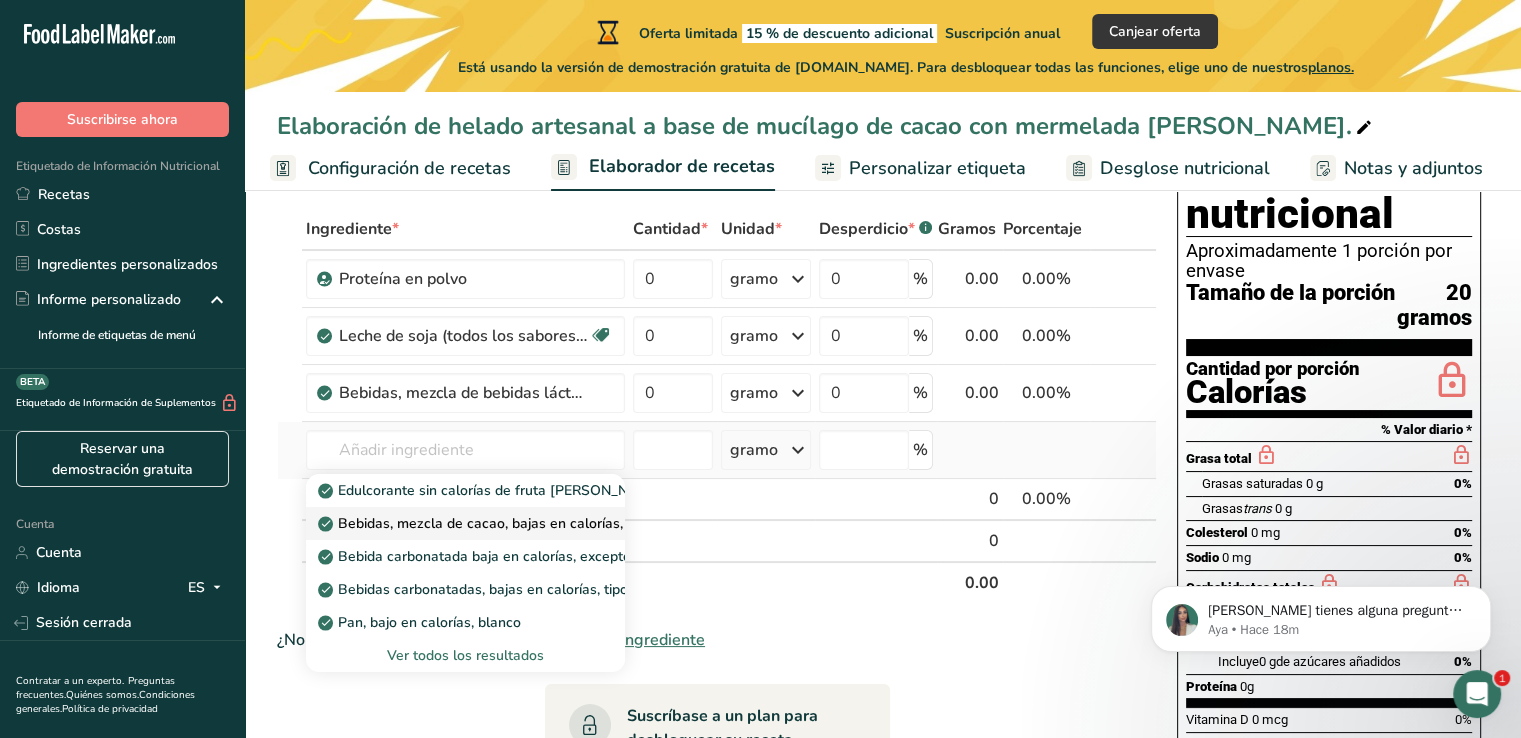 click on "Bebidas, mezcla de cacao, bajas en calorías, en polvo, con calcio, fósforo y aspartamo añadidos, sin sodio ni vitamina A añadidos." at bounding box center [752, 523] 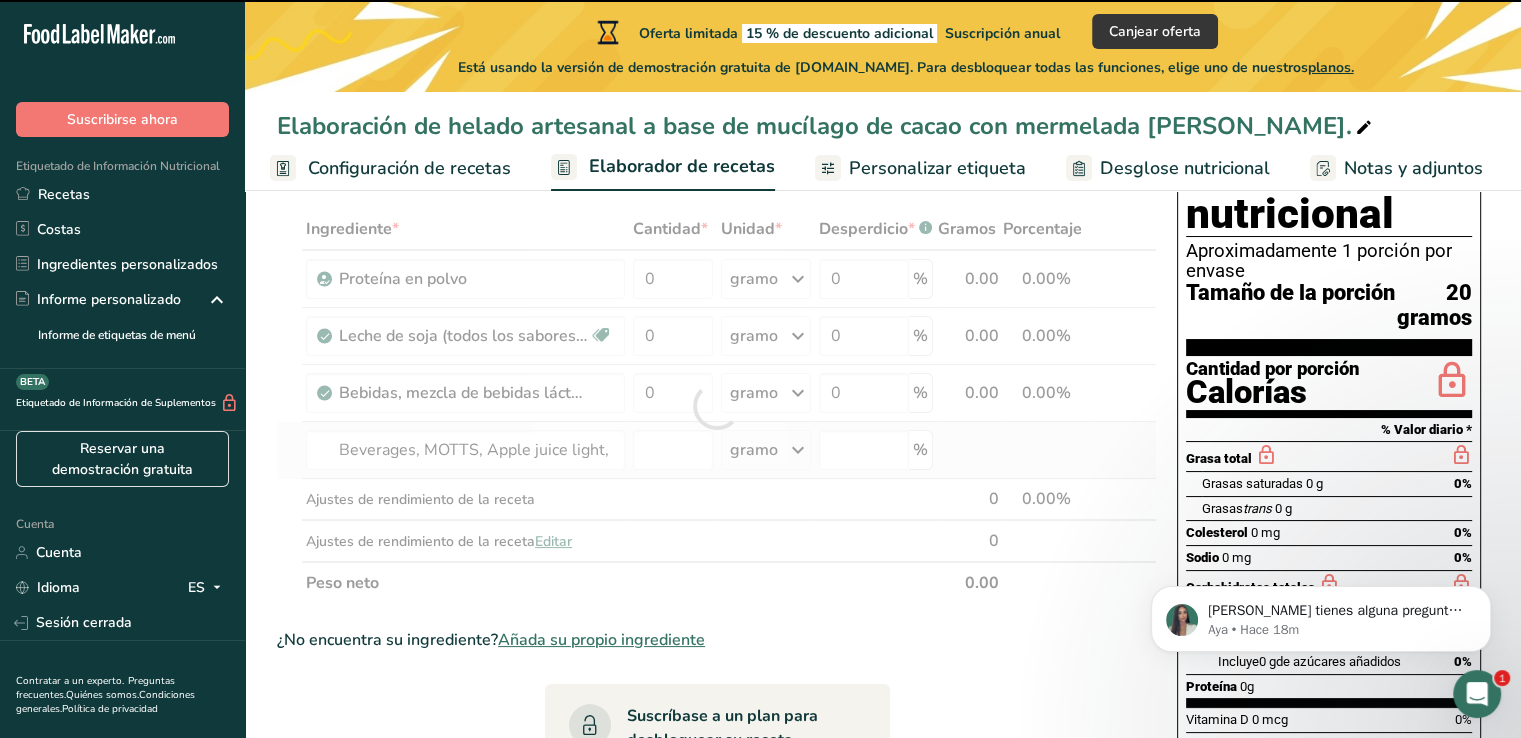 type on "0" 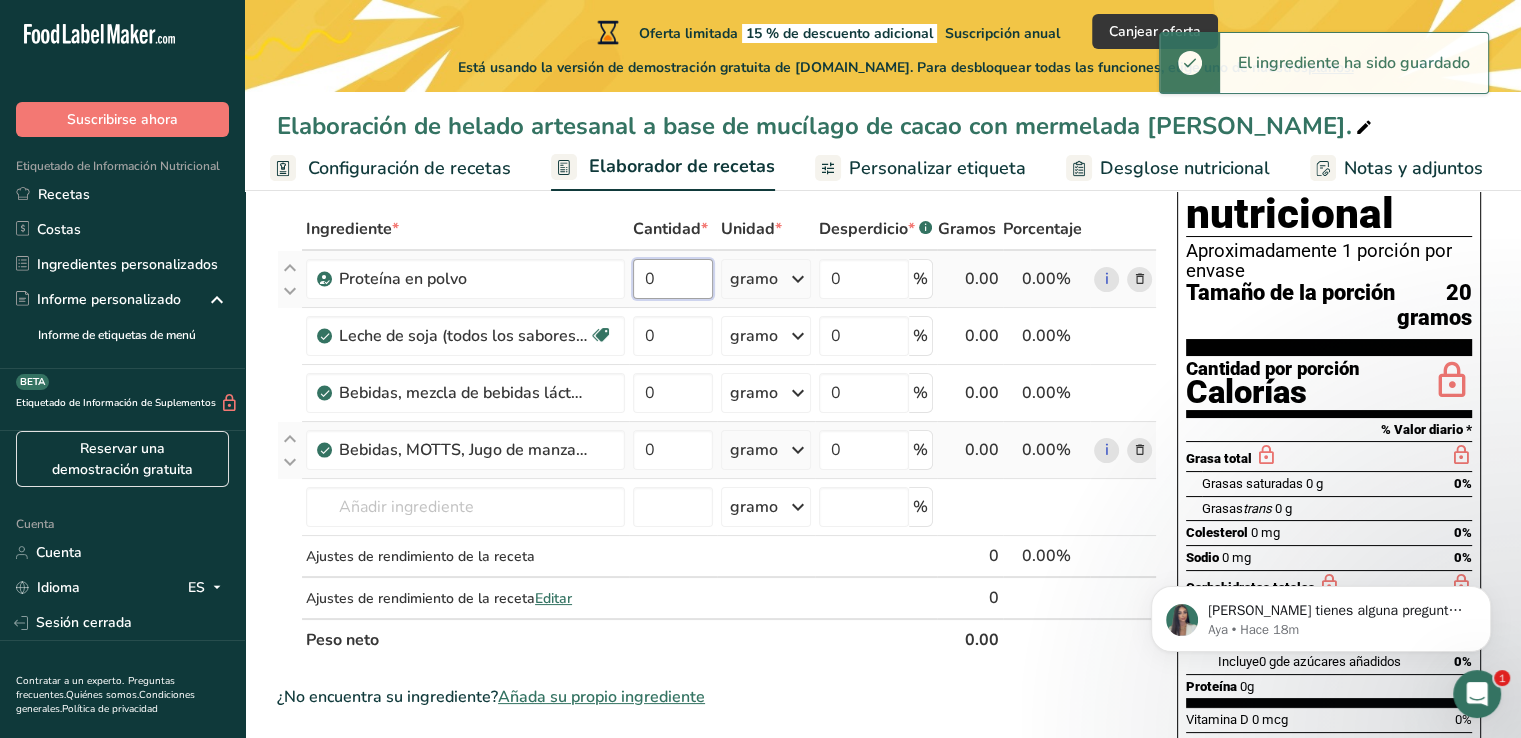 click on "0" at bounding box center [673, 279] 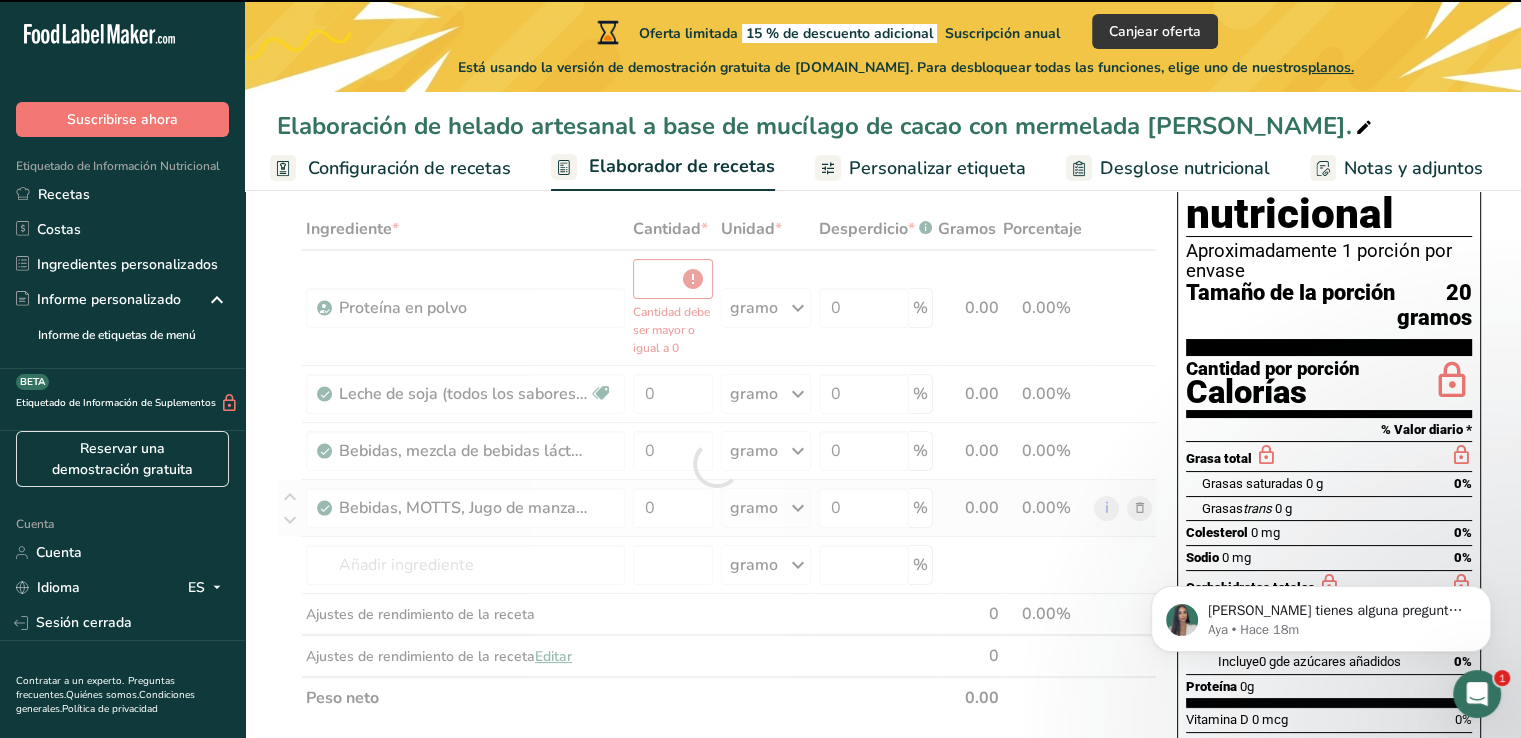 type on "0" 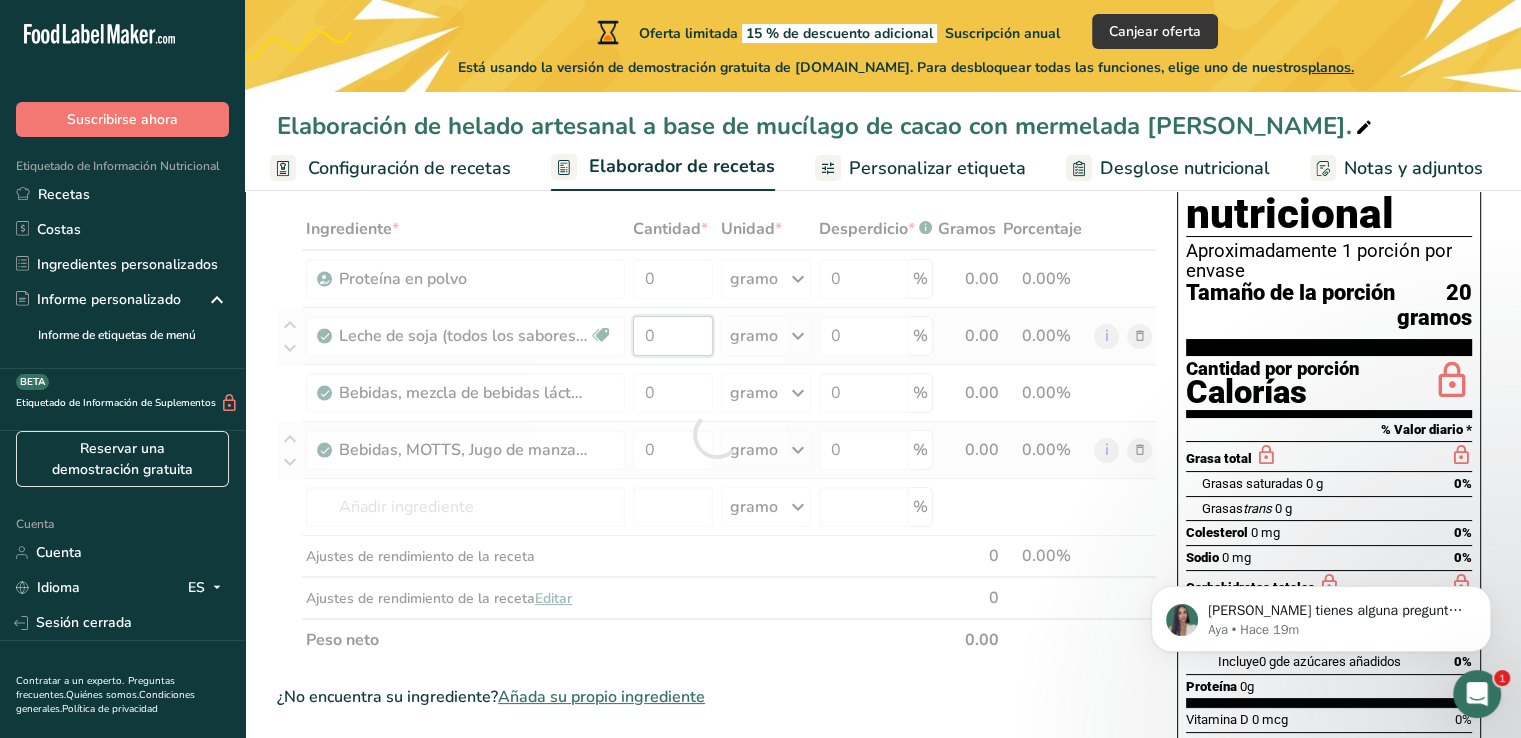 click on "Ingrediente  *
Cantidad  *
Unidad  *
Desperdicio *   .a-a{fill:#347362;}.b-a{fill:#fff;}         Gramos
Porcentaje
Proteína en polvo
0
gramo
Unidades de peso
gramo
kilogramo
mg
Ver más
Unidades de volumen
[GEOGRAPHIC_DATA]
Las unidades de volumen requieren una conversión de densidad. Si conoce la densidad de su ingrediente, introdúzcala a continuación. De lo contrario, haga clic en "RIA", nuestra asistente regulatoria de IA, quien podrá ayudarle.
lb/pie³
g/cm³
Confirmar
ml
lb/pie³
g/cm³
Confirmar
0" at bounding box center [717, 434] 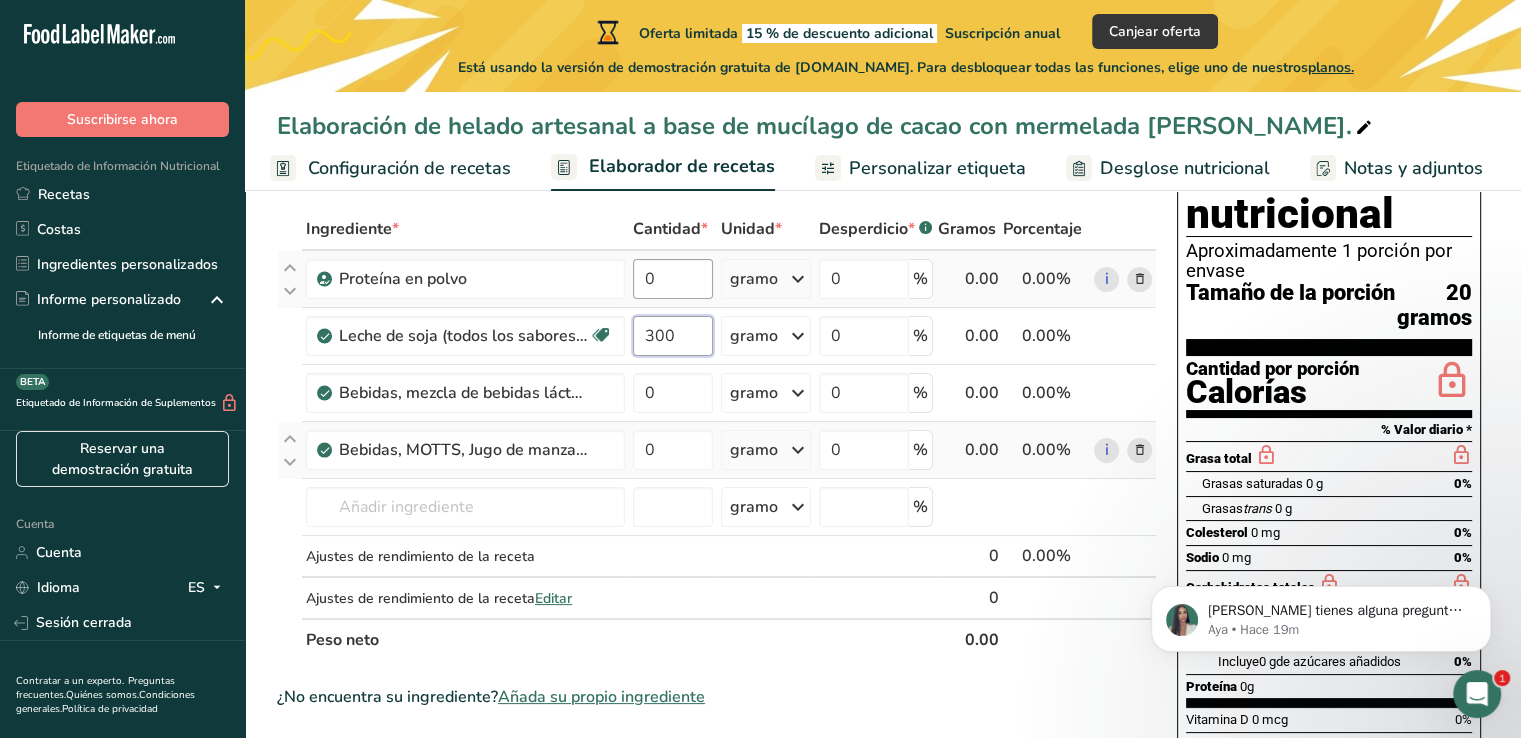 type on "300" 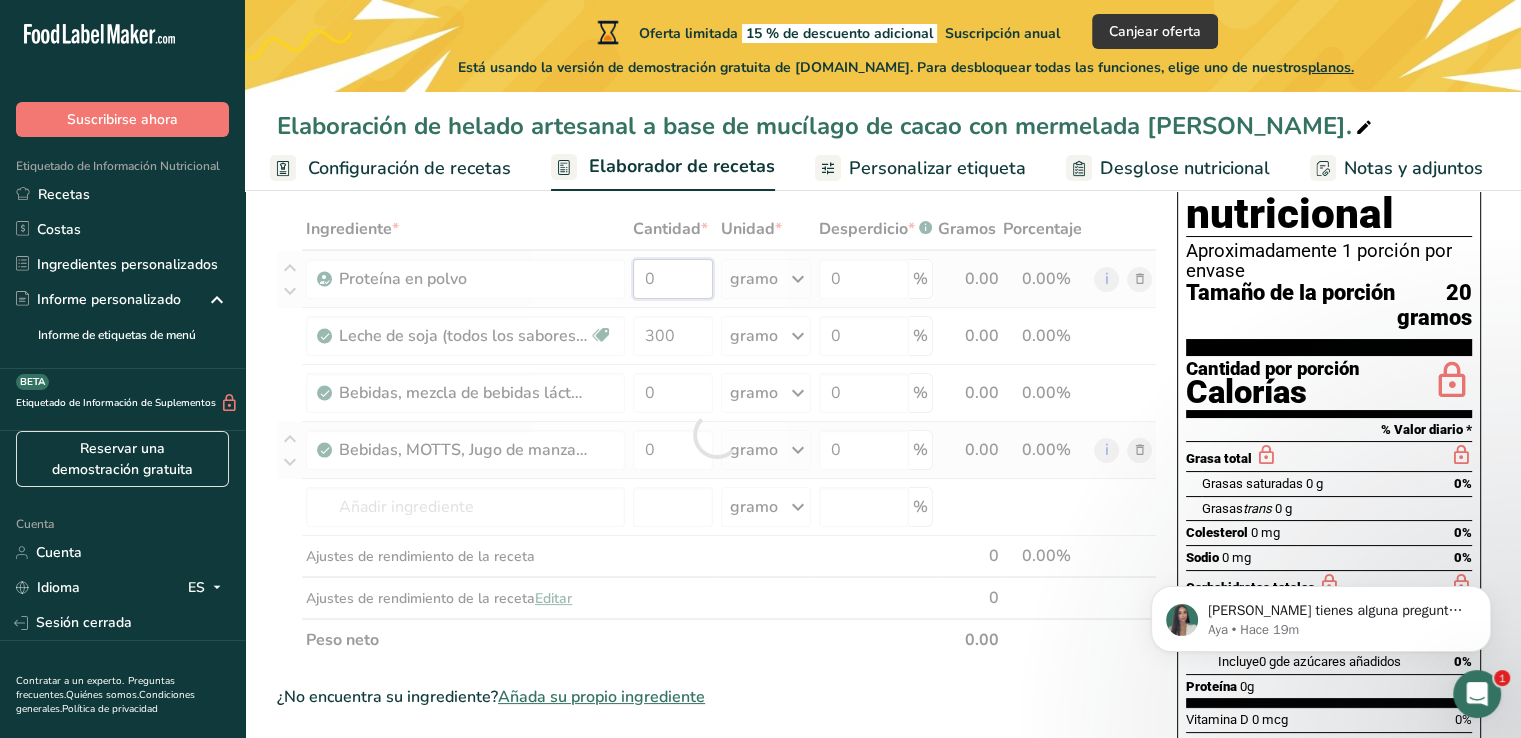 click on "Ingrediente  *
Cantidad  *
Unidad  *
Desperdicio *   .a-a{fill:#347362;}.b-a{fill:#fff;}         Gramos
Porcentaje
Proteína en polvo
0
gramo
Unidades de peso
gramo
kilogramo
mg
Ver más
Unidades de volumen
[GEOGRAPHIC_DATA]
Las unidades de volumen requieren una conversión de densidad. Si conoce la densidad de su ingrediente, introdúzcala a continuación. De lo contrario, haga clic en "RIA", nuestra asistente regulatoria de IA, quien podrá ayudarle.
lb/pie³
g/cm³
Confirmar
ml
lb/pie³
g/cm³
Confirmar
0" at bounding box center (717, 434) 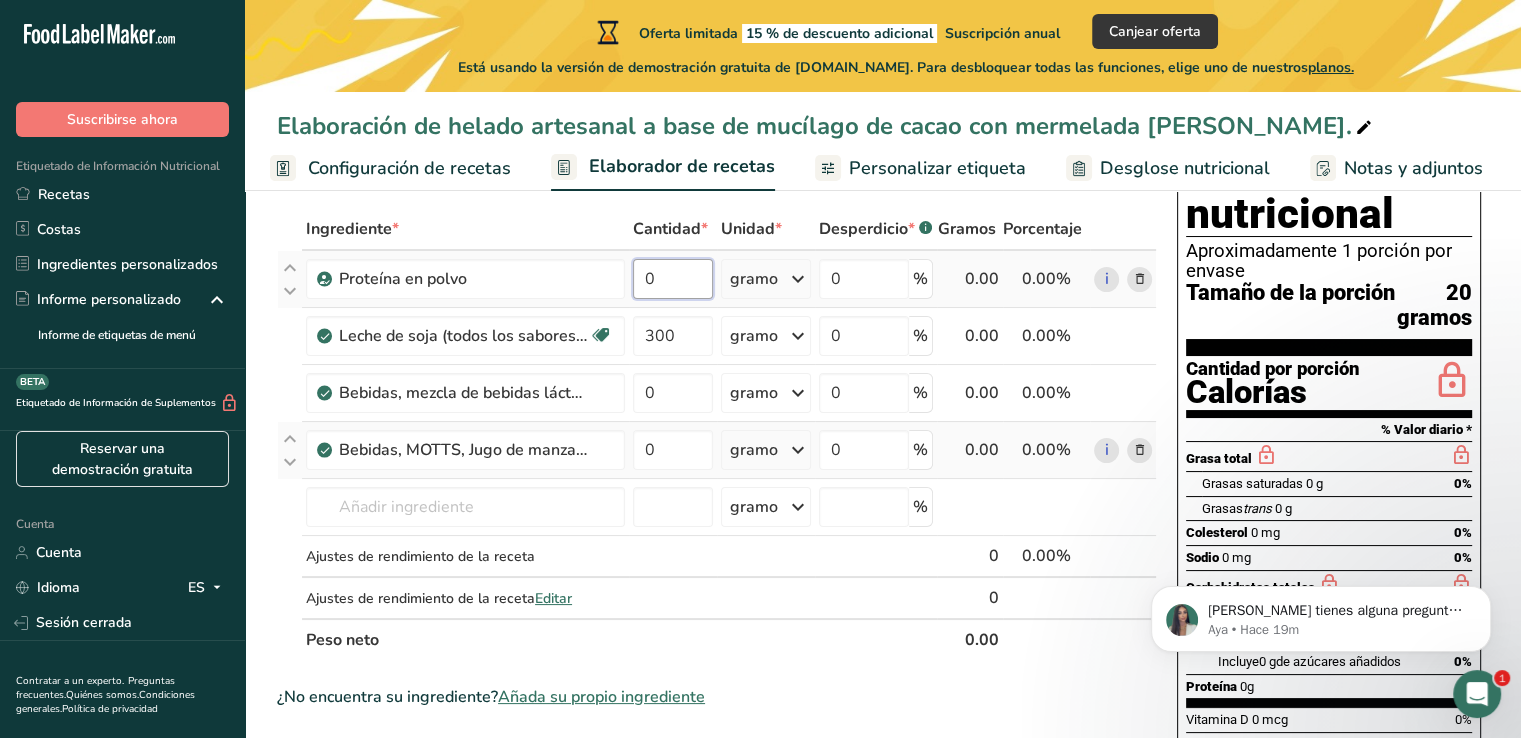 click on "0" at bounding box center [673, 279] 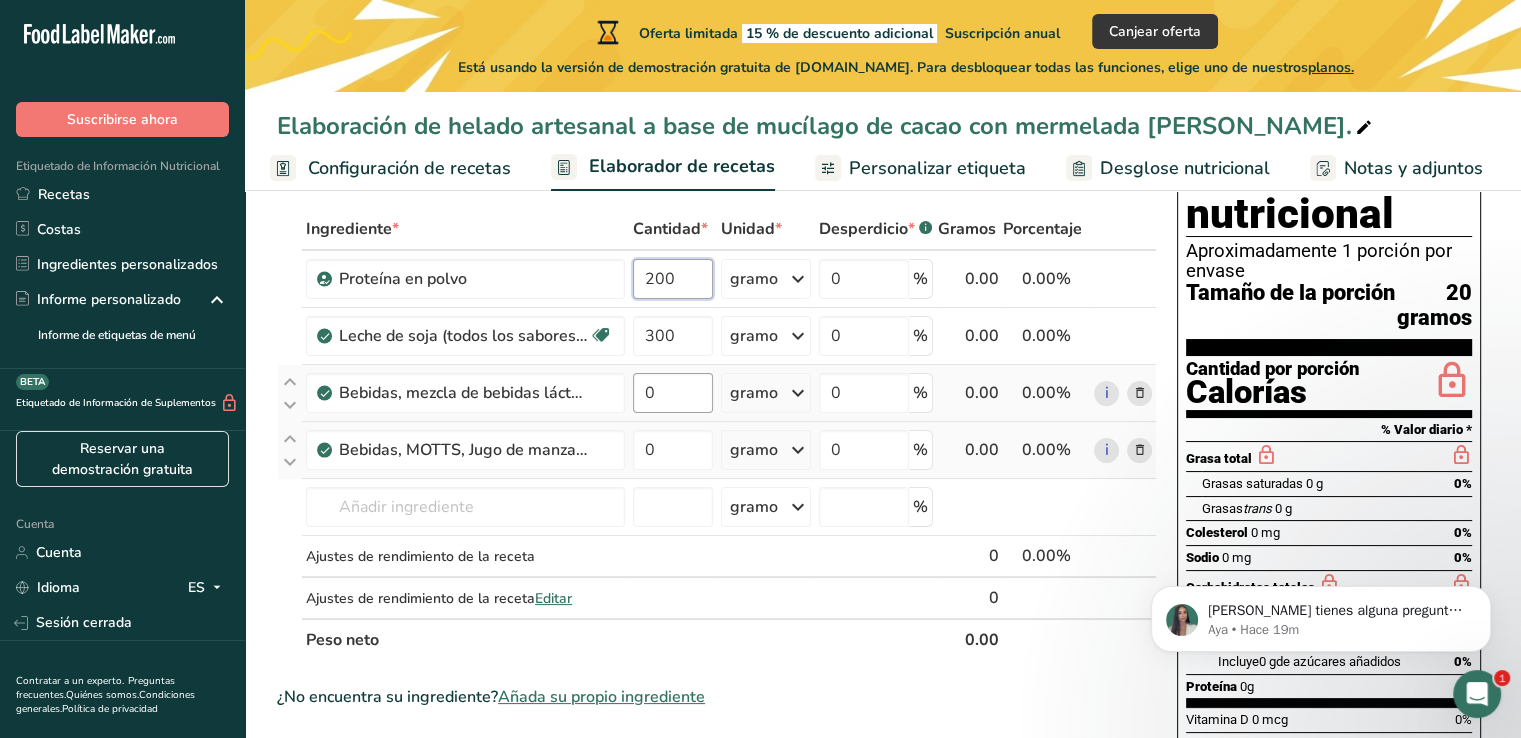 type on "200" 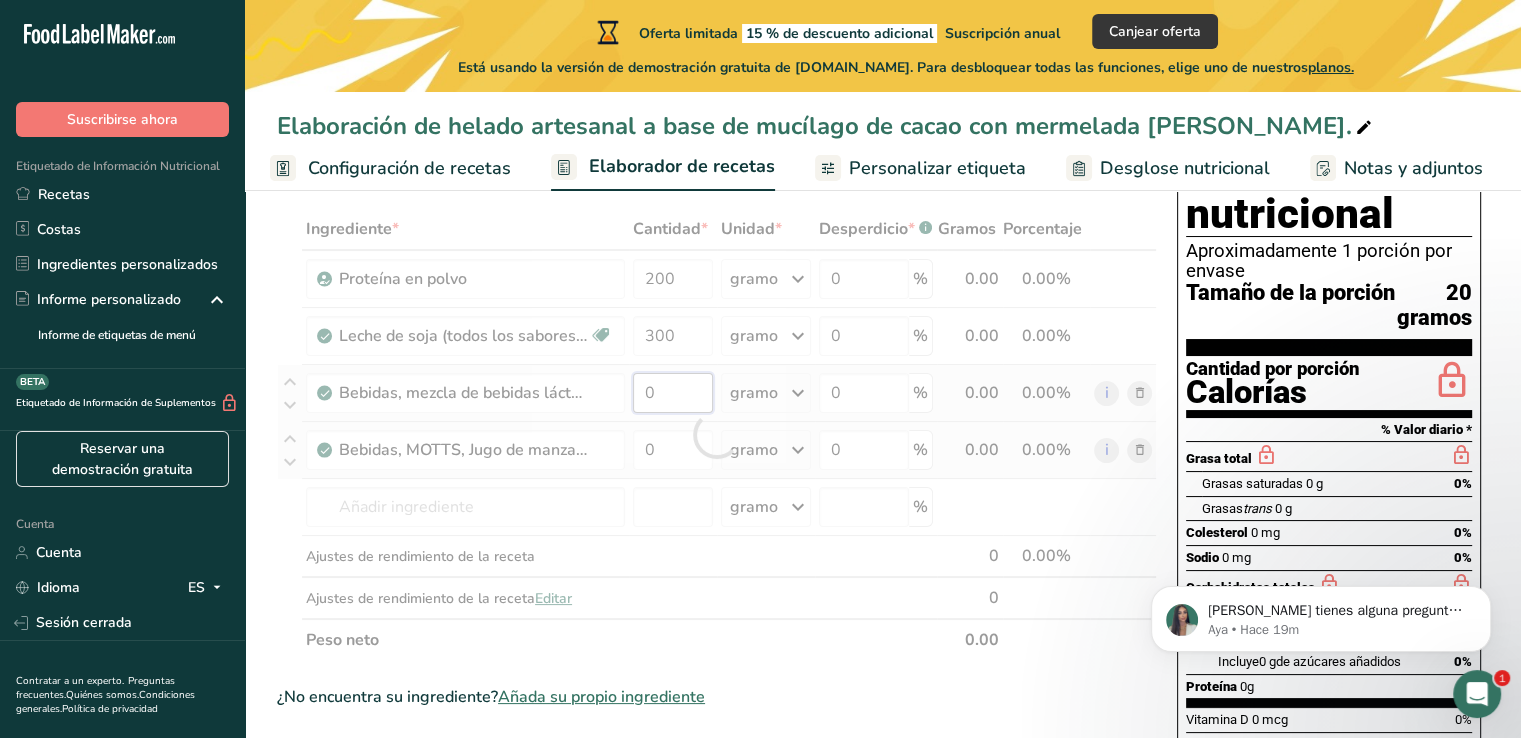 click on "Ingrediente  *
Cantidad  *
Unidad  *
Desperdicio *   .a-a{fill:#347362;}.b-a{fill:#fff;}         Gramos
Porcentaje
Proteína en polvo
200
gramo
Unidades de peso
gramo
kilogramo
mg
Ver más
Unidades de volumen
[GEOGRAPHIC_DATA]
Las unidades de volumen requieren una conversión de densidad. Si conoce la densidad de su ingrediente, introdúzcala a continuación. De lo contrario, haga clic en "RIA", nuestra asistente regulatoria de IA, quien podrá ayudarle.
lb/pie³
g/cm³
Confirmar
ml
lb/pie³
g/cm³
Confirmar" at bounding box center [717, 434] 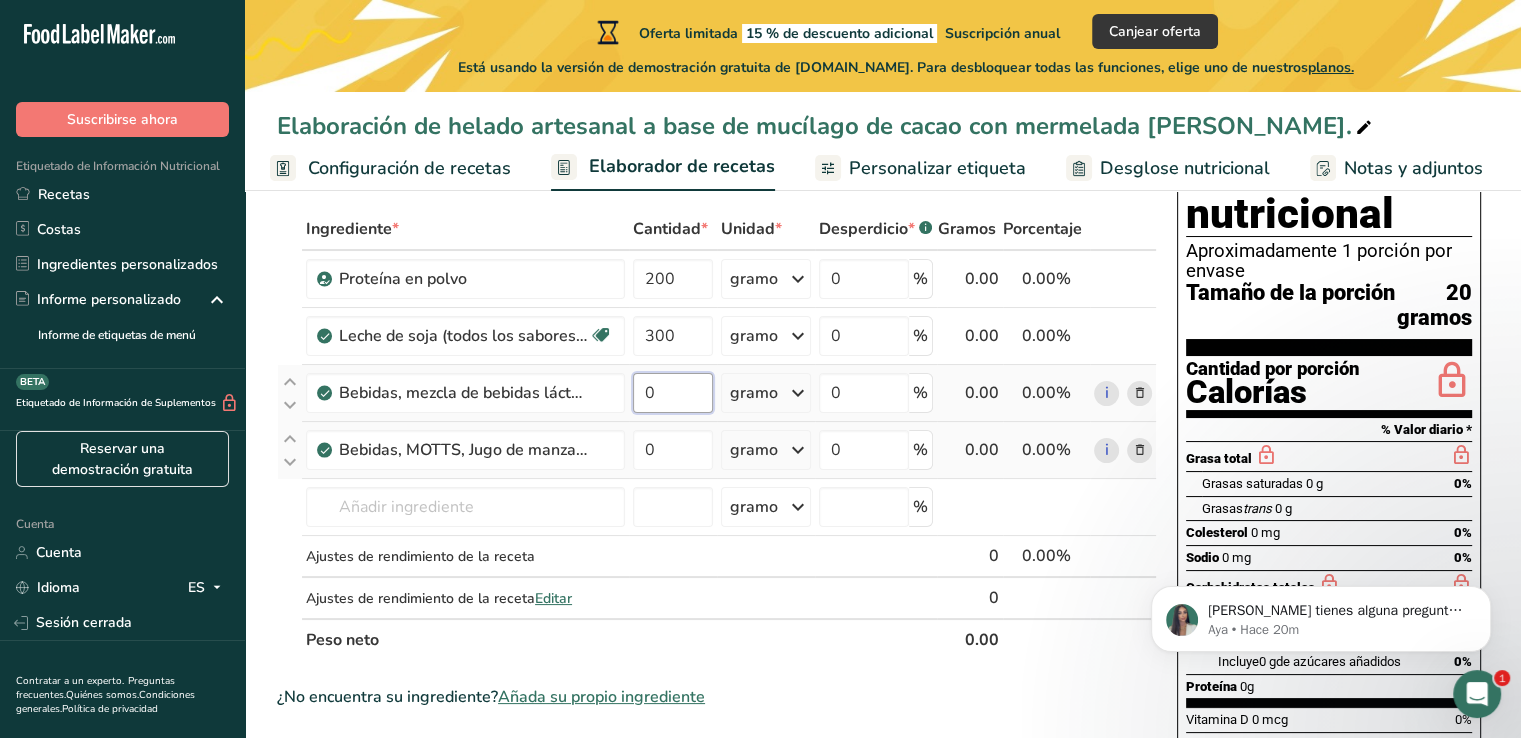 paste on "40" 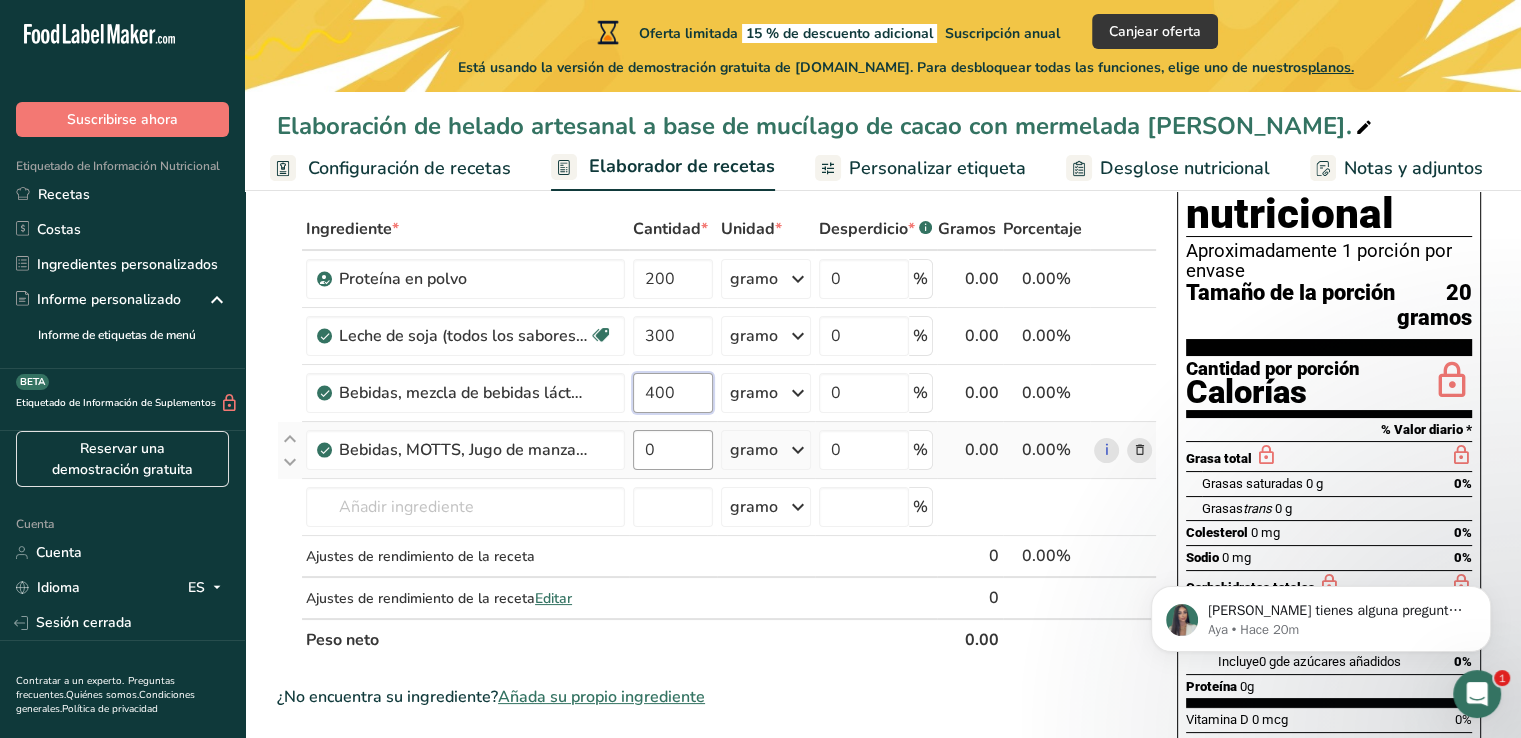 type on "400" 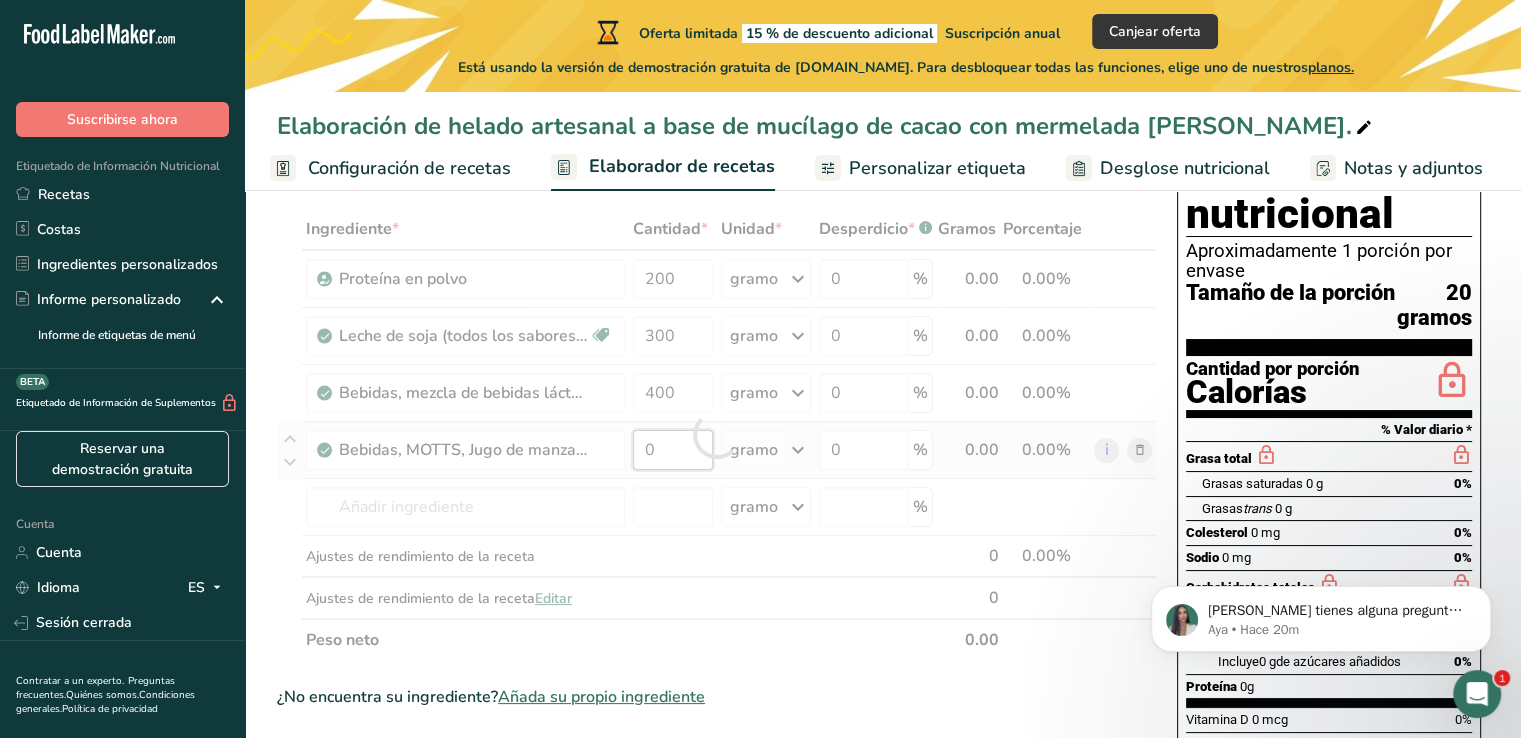 click on "Ingrediente  *
Cantidad  *
Unidad  *
Desperdicio *   .a-a{fill:#347362;}.b-a{fill:#fff;}         Gramos
Porcentaje
Proteína en polvo
200
gramo
Unidades de peso
gramo
kilogramo
mg
Ver más
Unidades de volumen
[GEOGRAPHIC_DATA]
Las unidades de volumen requieren una conversión de densidad. Si conoce la densidad de su ingrediente, introdúzcala a continuación. De lo contrario, haga clic en "RIA", nuestra asistente regulatoria de IA, quien podrá ayudarle.
lb/pie³
g/cm³
Confirmar
ml
lb/pie³
g/cm³
Confirmar" at bounding box center (717, 434) 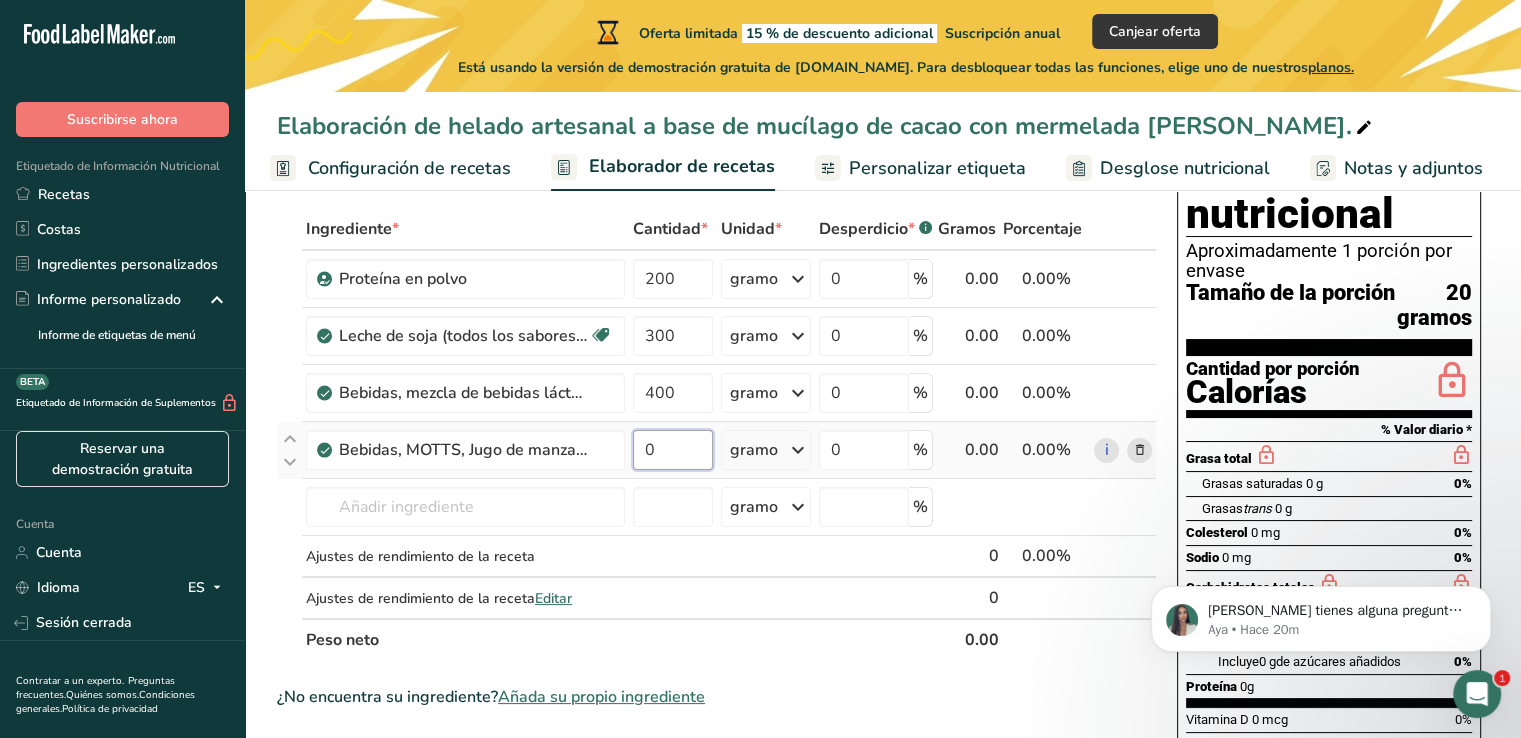paste on "110" 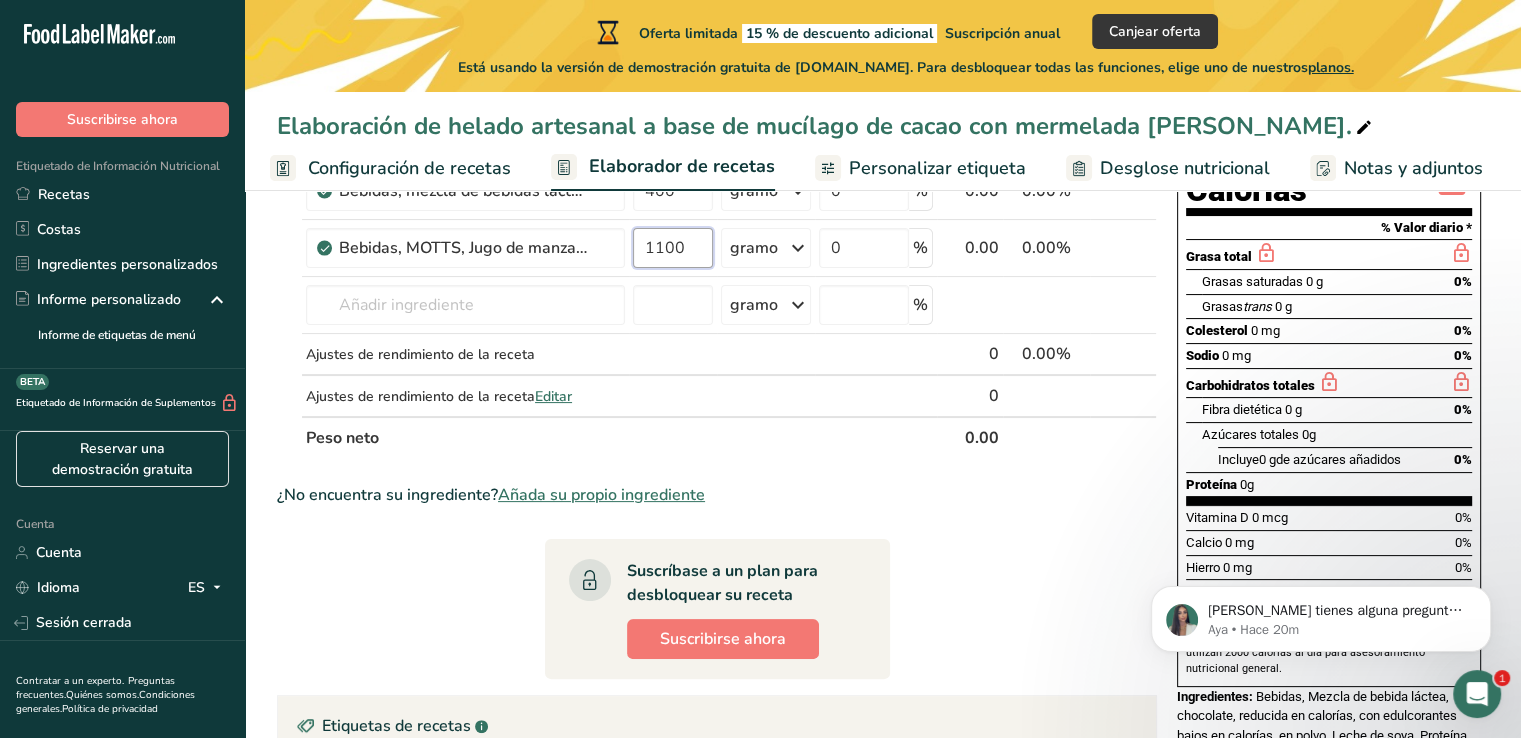 scroll, scrollTop: 300, scrollLeft: 0, axis: vertical 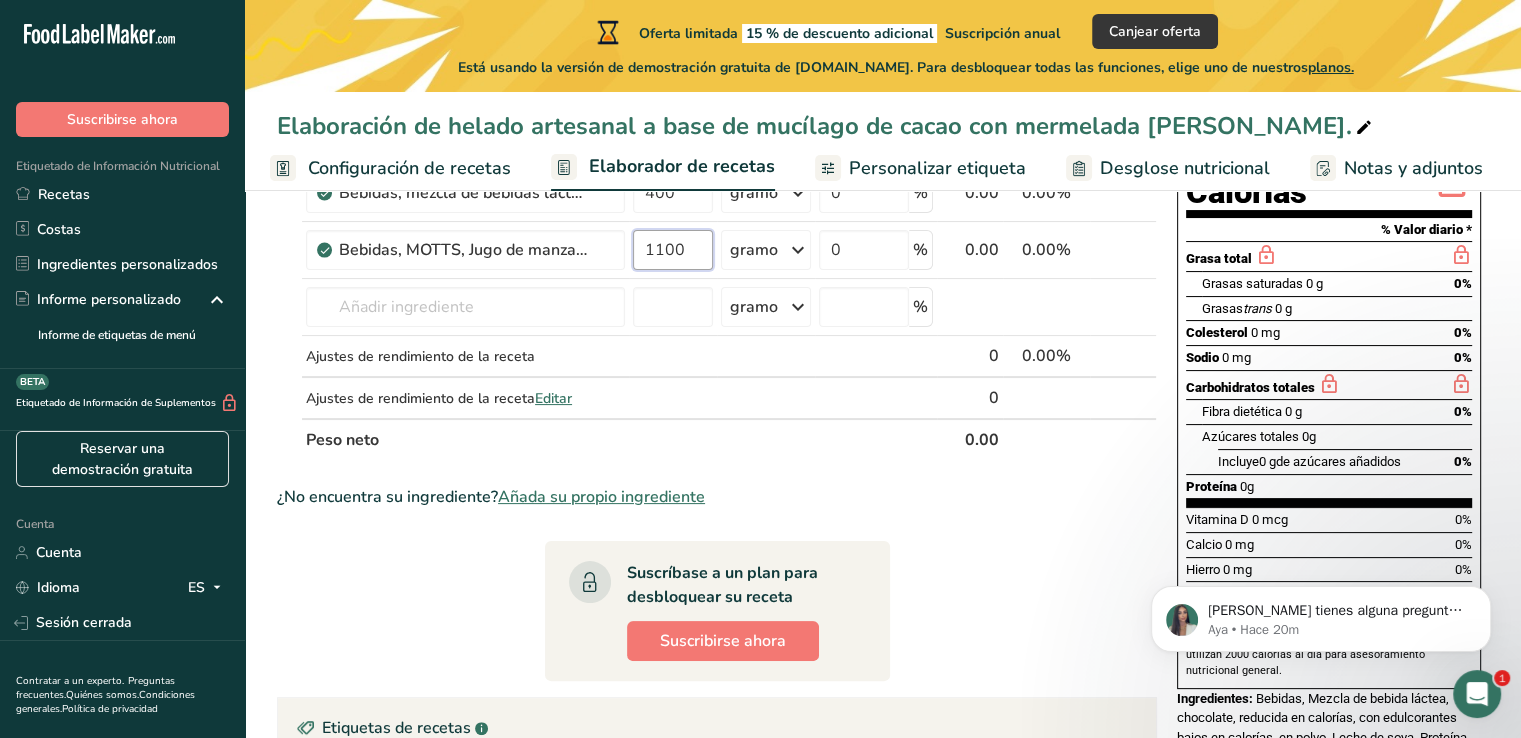 type on "1100" 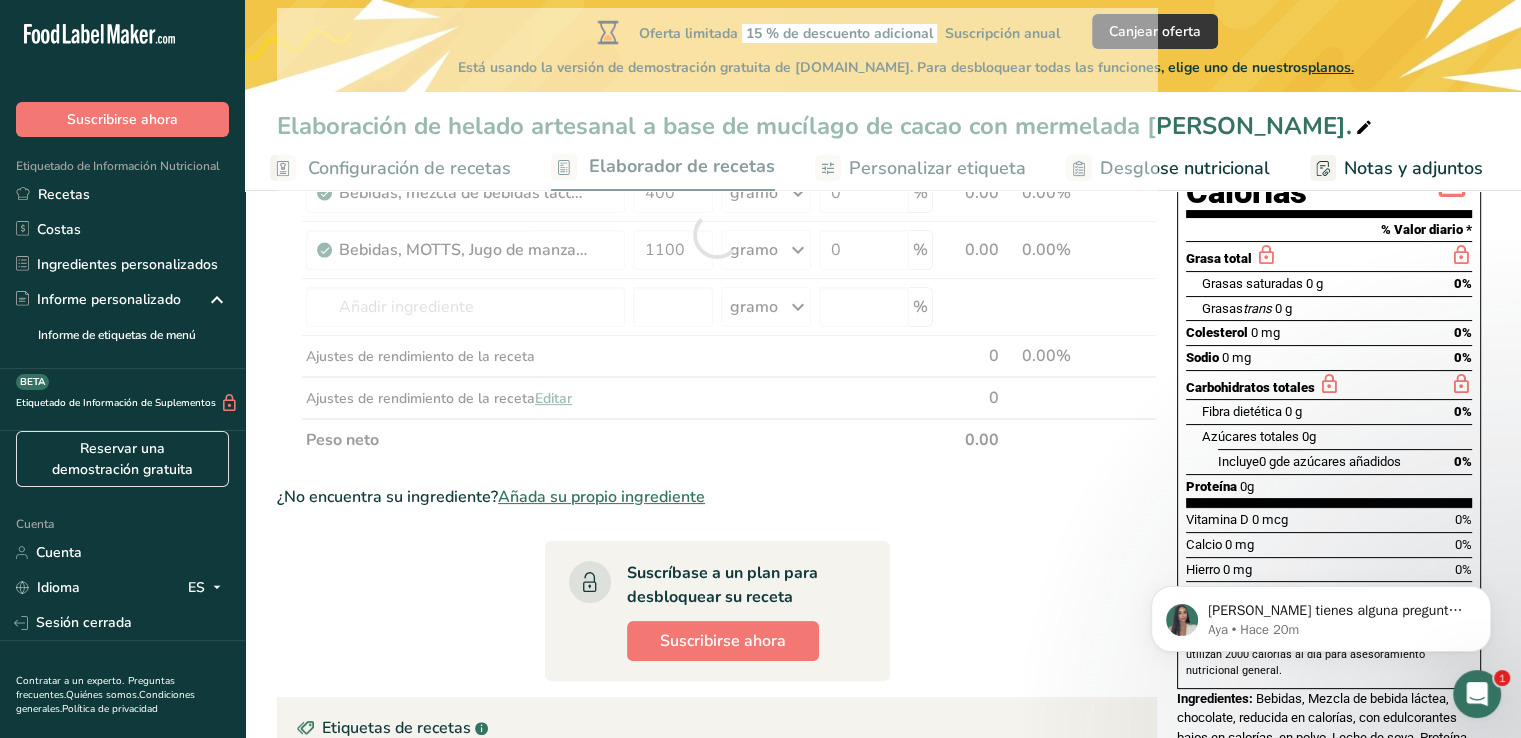 click on "Elaboración de helado artesanal a base de mucílago de cacao con mermelada [PERSON_NAME].
Configuración de recetas                       Elaborador de recetas   Personalizar etiqueta               Desglose nutricional               Notas y adjuntos                 Costos de la receta
Añadir ingredientes
Administrar receta         Eliminar receta             Duplicar receta               Receta de escalar               Guardar como subreceta   .a-a{fill:#347362;}.b-a{fill:#fff;}                                 Desglose nutricional                 Tarjeta de la receta
Novedad
Informe de patrón de aminoácidos             Historial de actividades
Descargar
Elija su estilo de etiqueta preferido
Etiqueta estándar FDA
Etiqueta estándar FDA
Etiqueta tabular FDA" at bounding box center [883, 539] 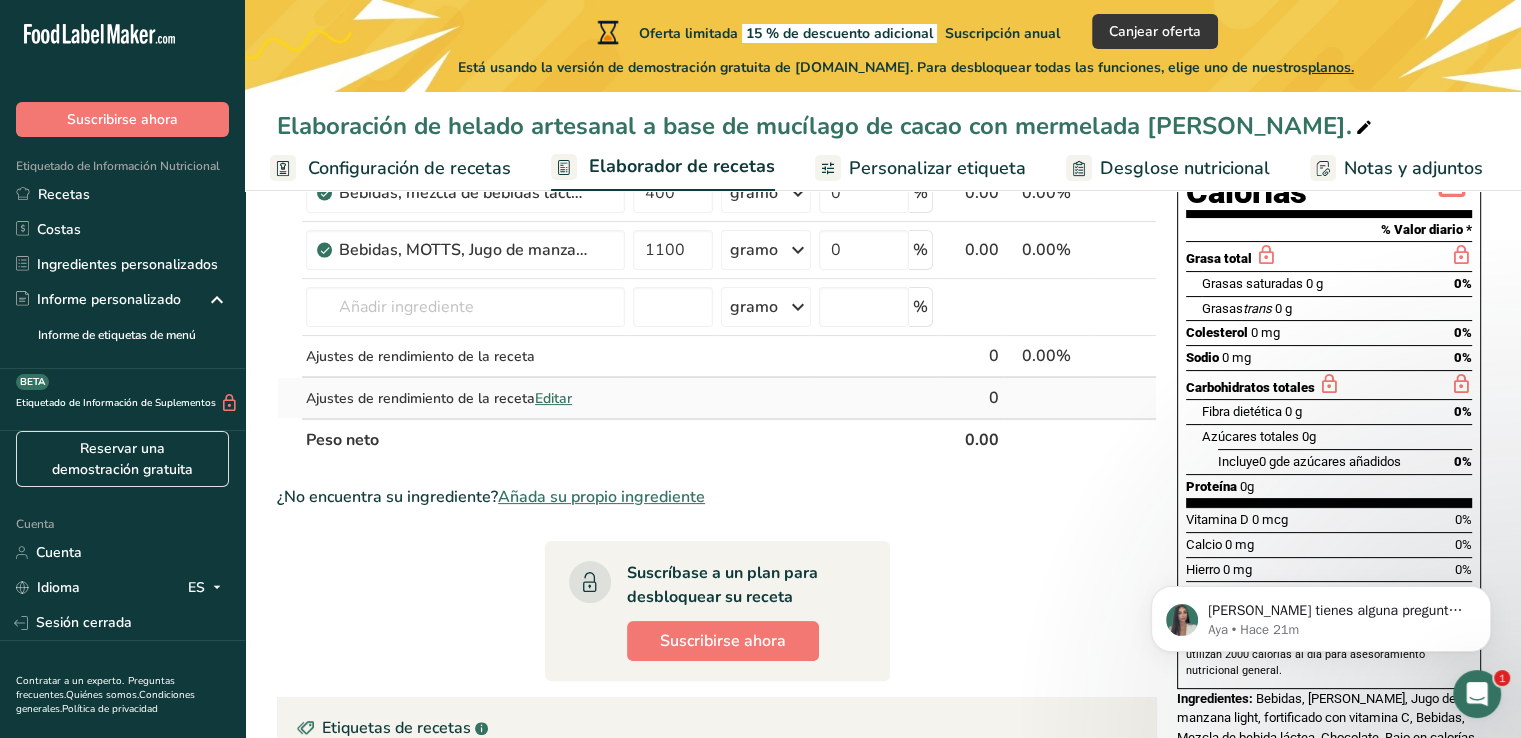 click on "Editar" at bounding box center [553, 398] 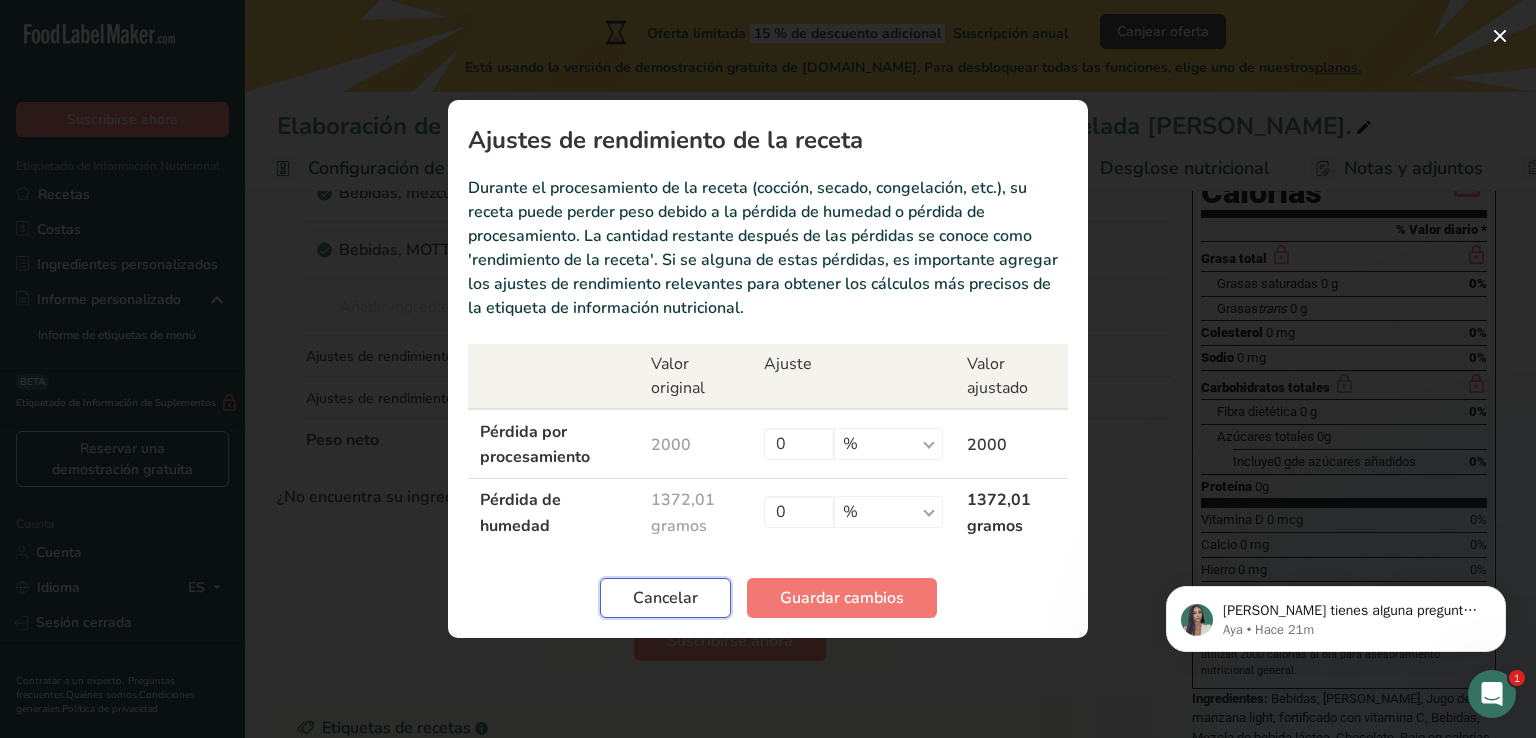 click on "Cancelar" at bounding box center (665, 598) 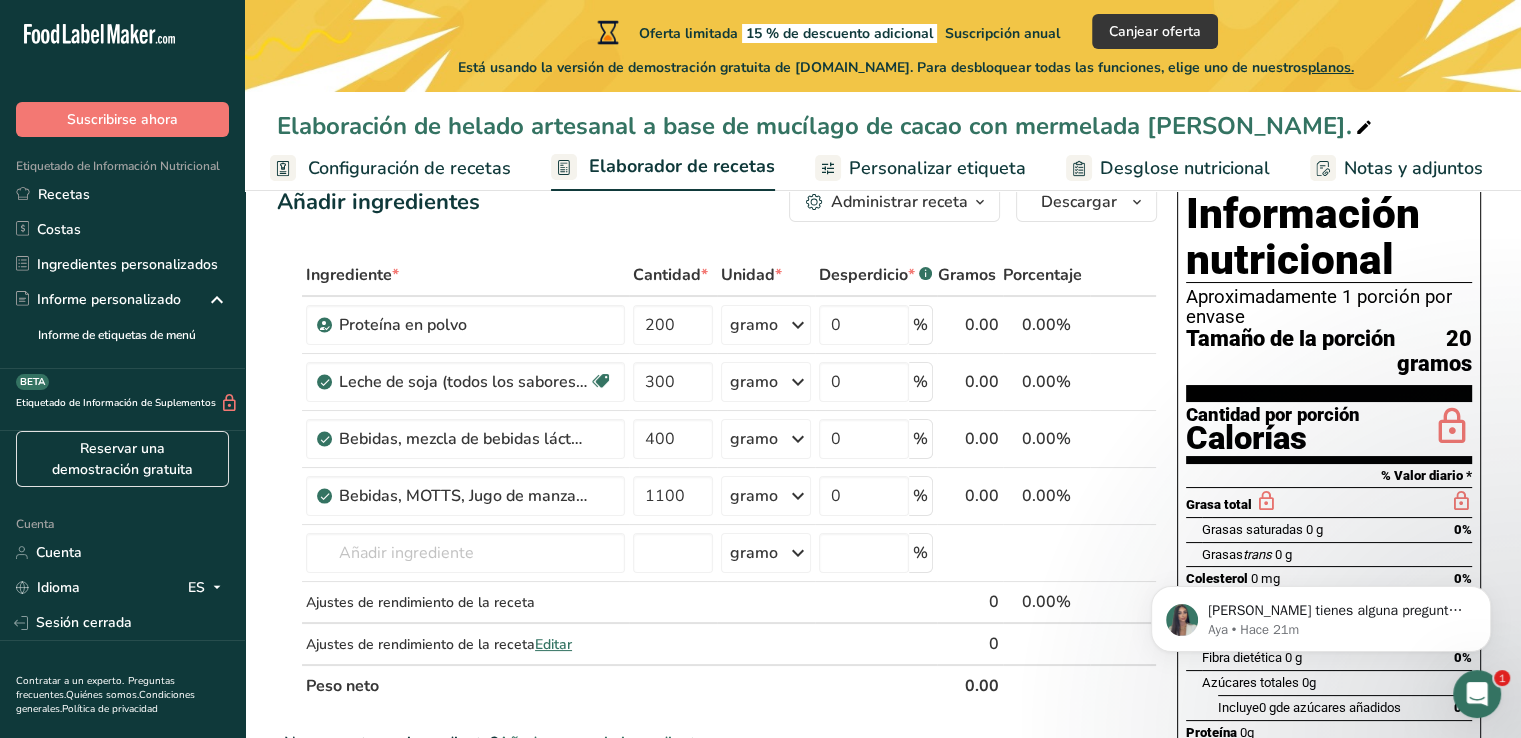 scroll, scrollTop: 81, scrollLeft: 0, axis: vertical 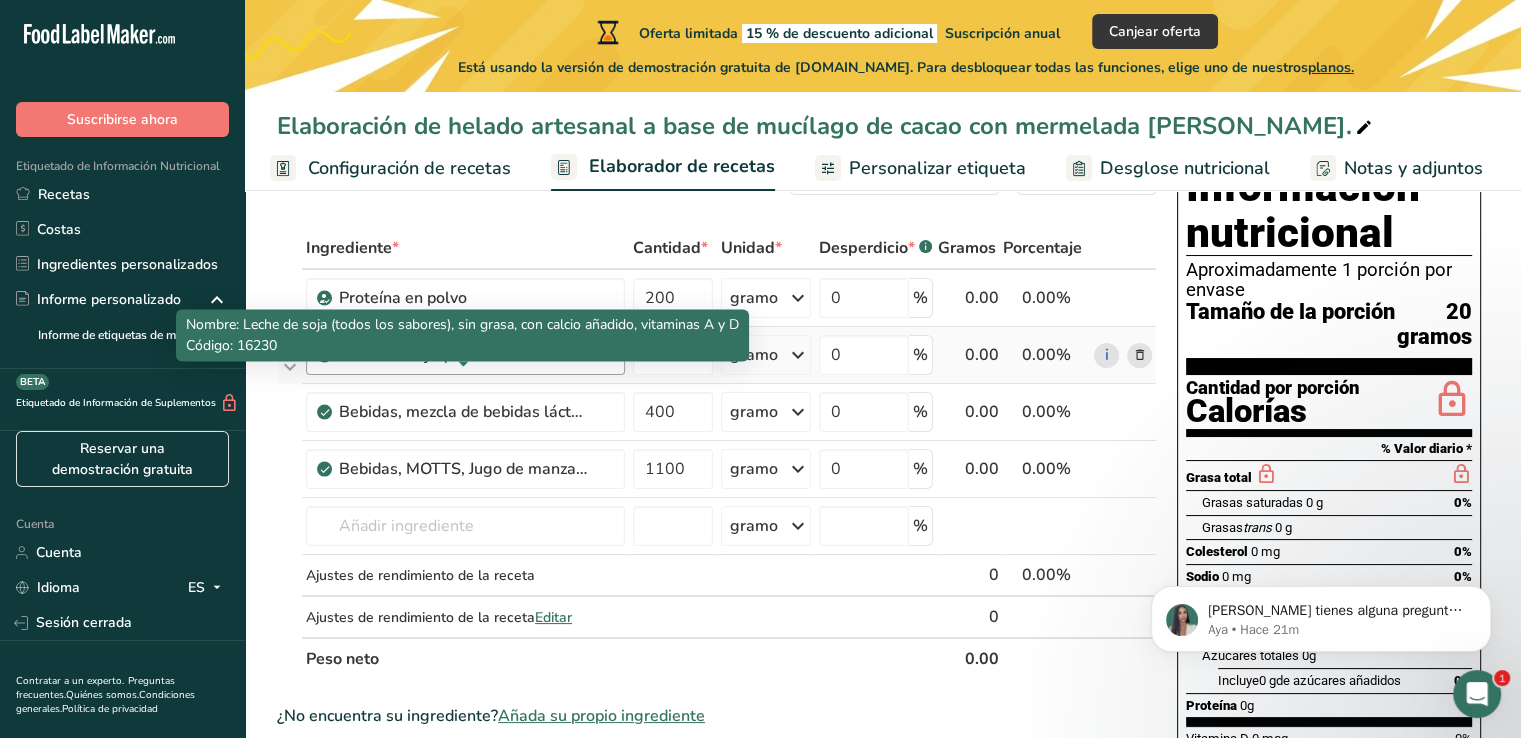 click on "Leche de soja (todos los sabores), sin grasa, con calcio añadido, vitaminas A y D" at bounding box center [629, 355] 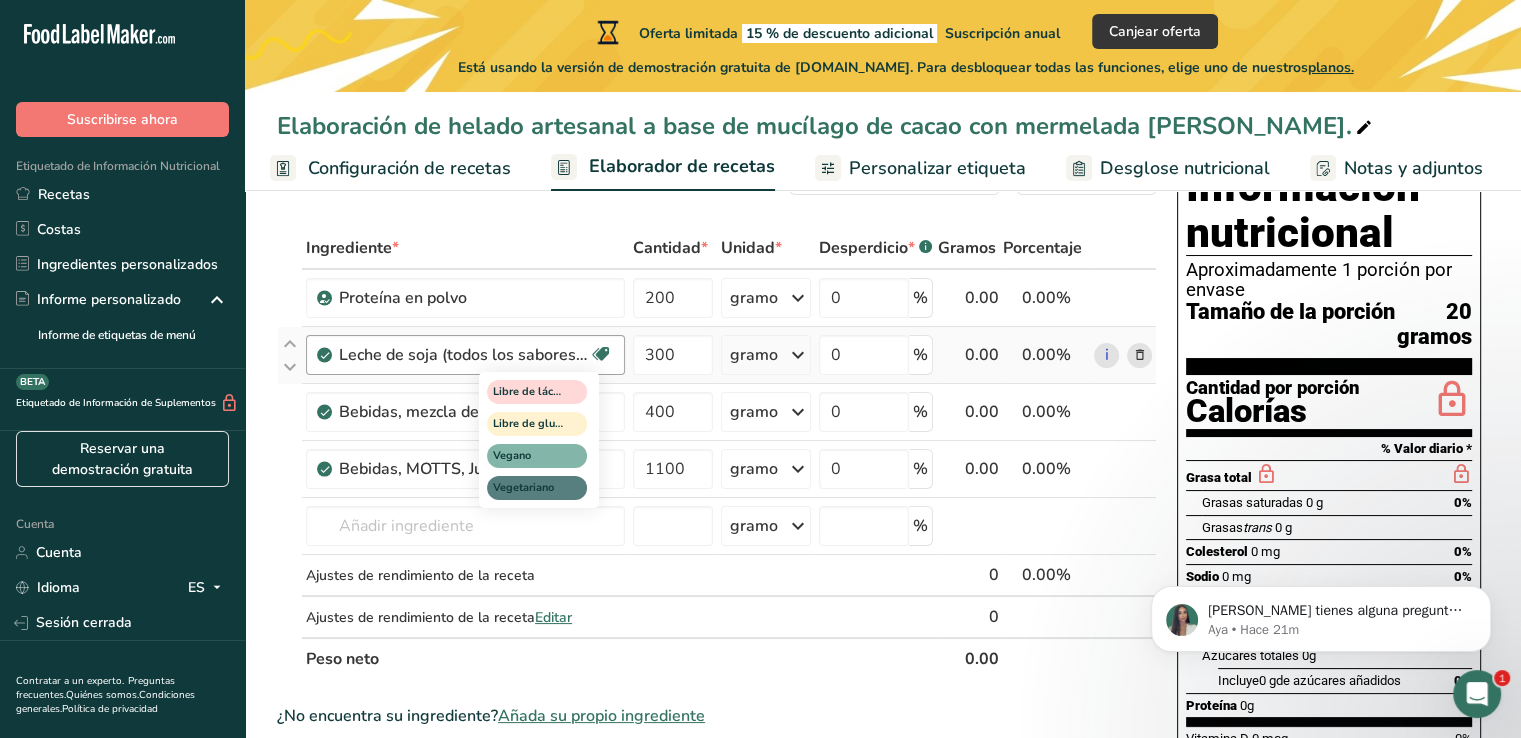 click at bounding box center (601, 354) 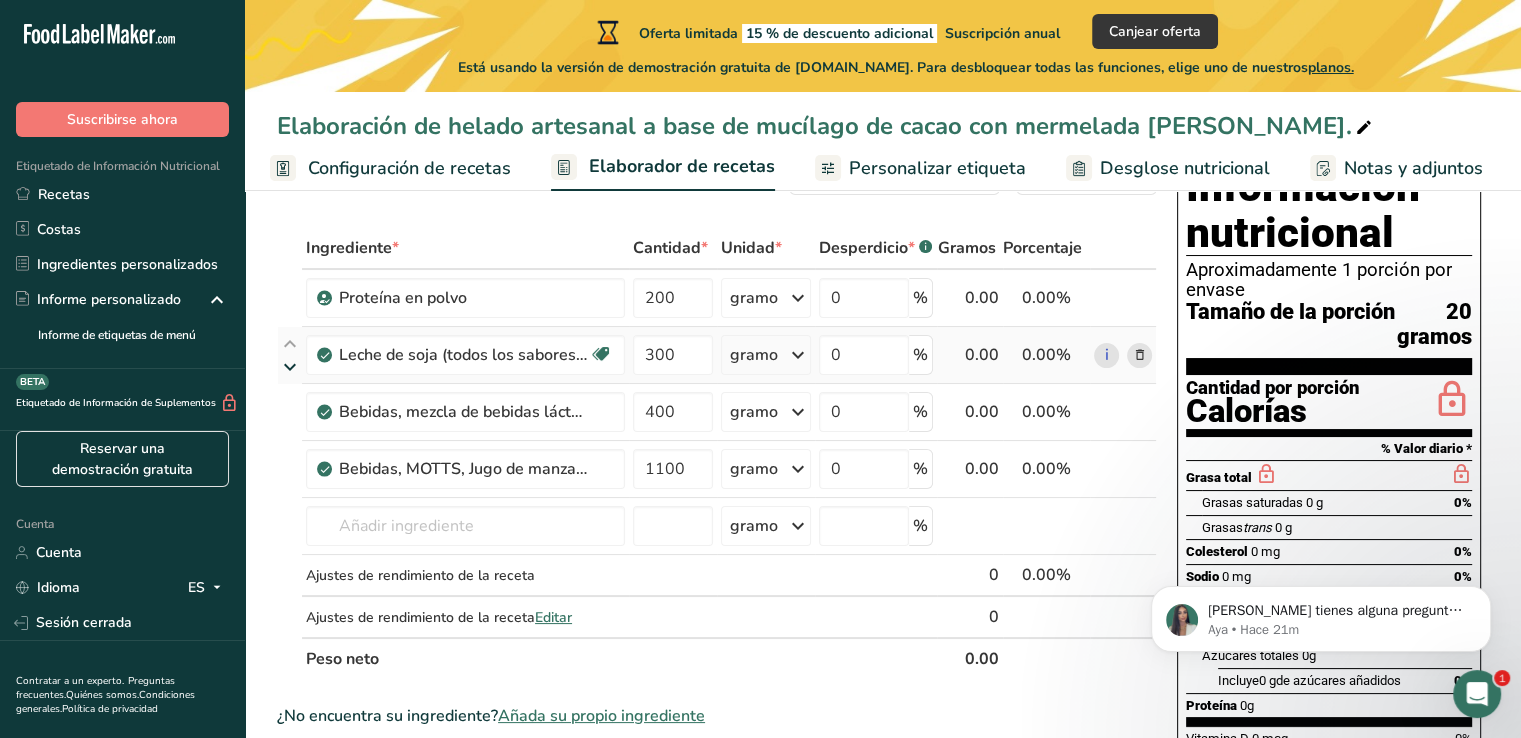 click at bounding box center [290, 367] 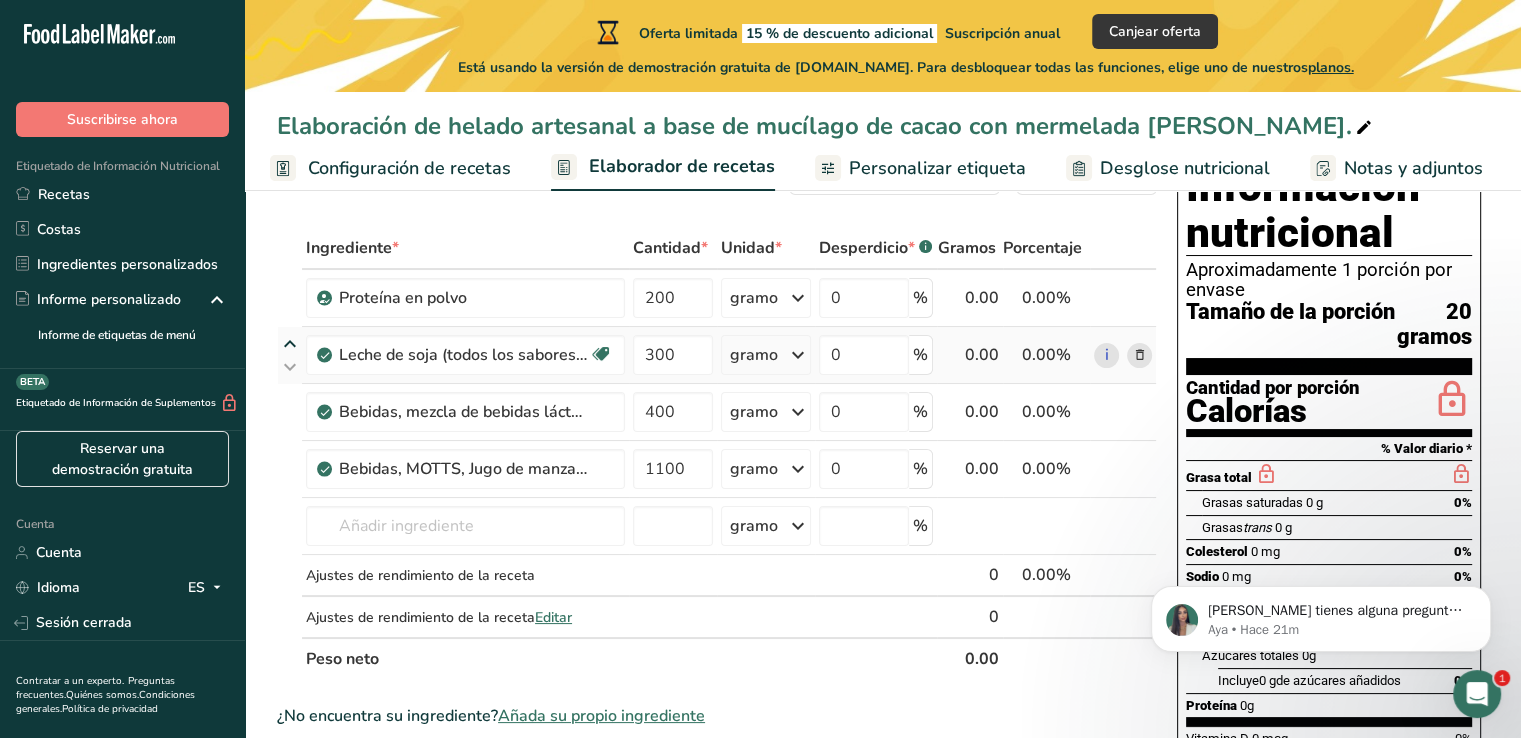 click at bounding box center [290, 344] 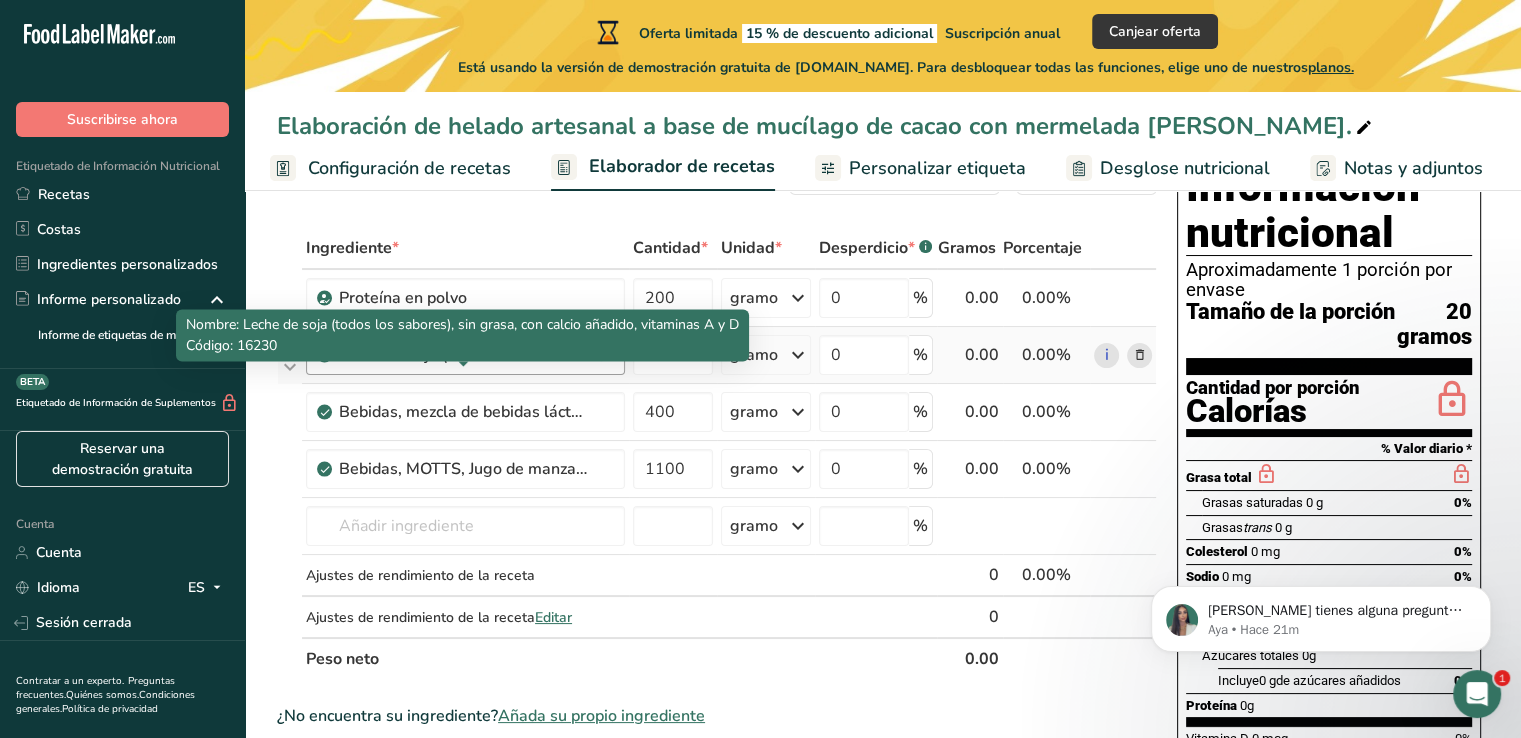 click on "Leche de soja (todos los sabores), sin grasa, con calcio añadido, vitaminas A y D" at bounding box center (629, 355) 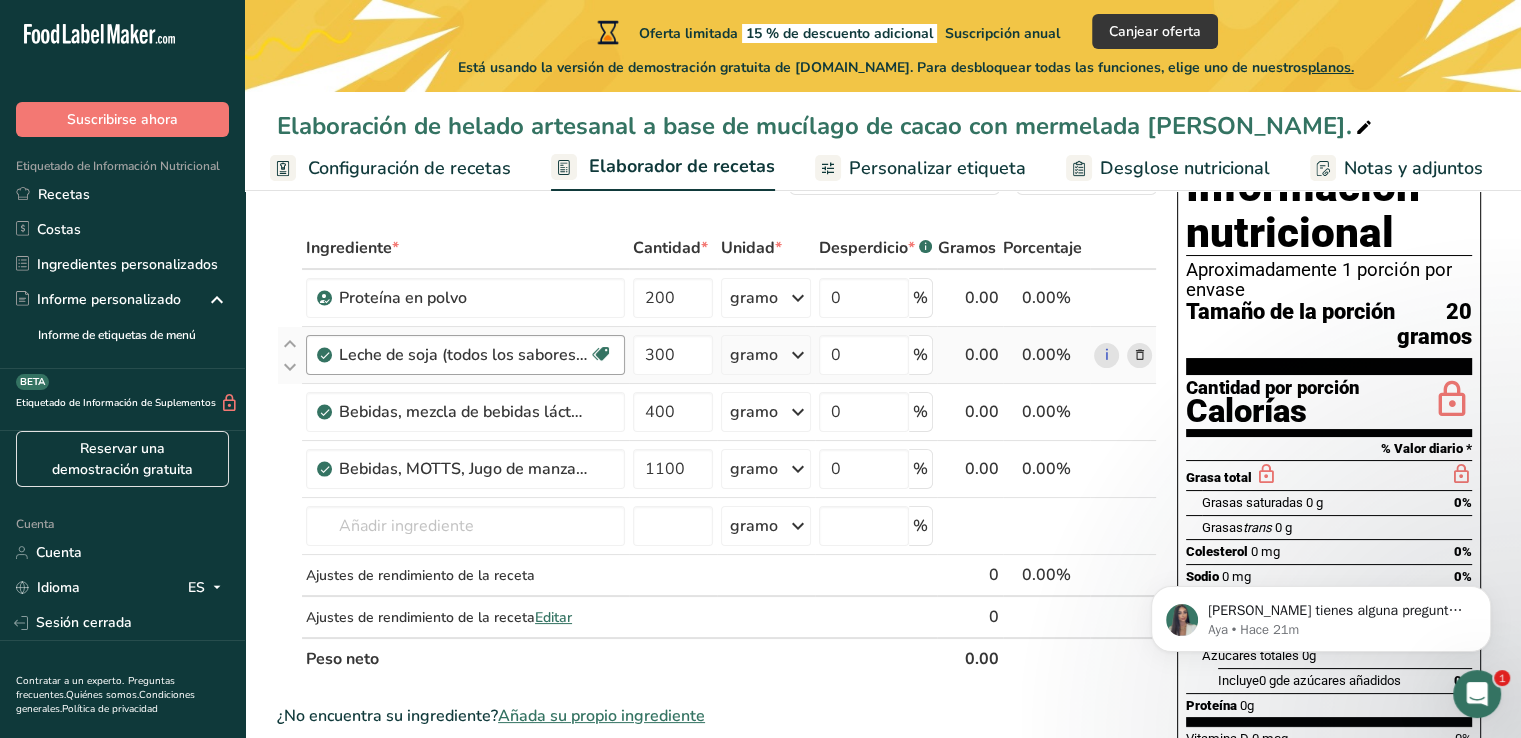 click on "Leche de soja (todos los sabores), sin grasa, con calcio añadido, vitaminas A y D" at bounding box center [629, 355] 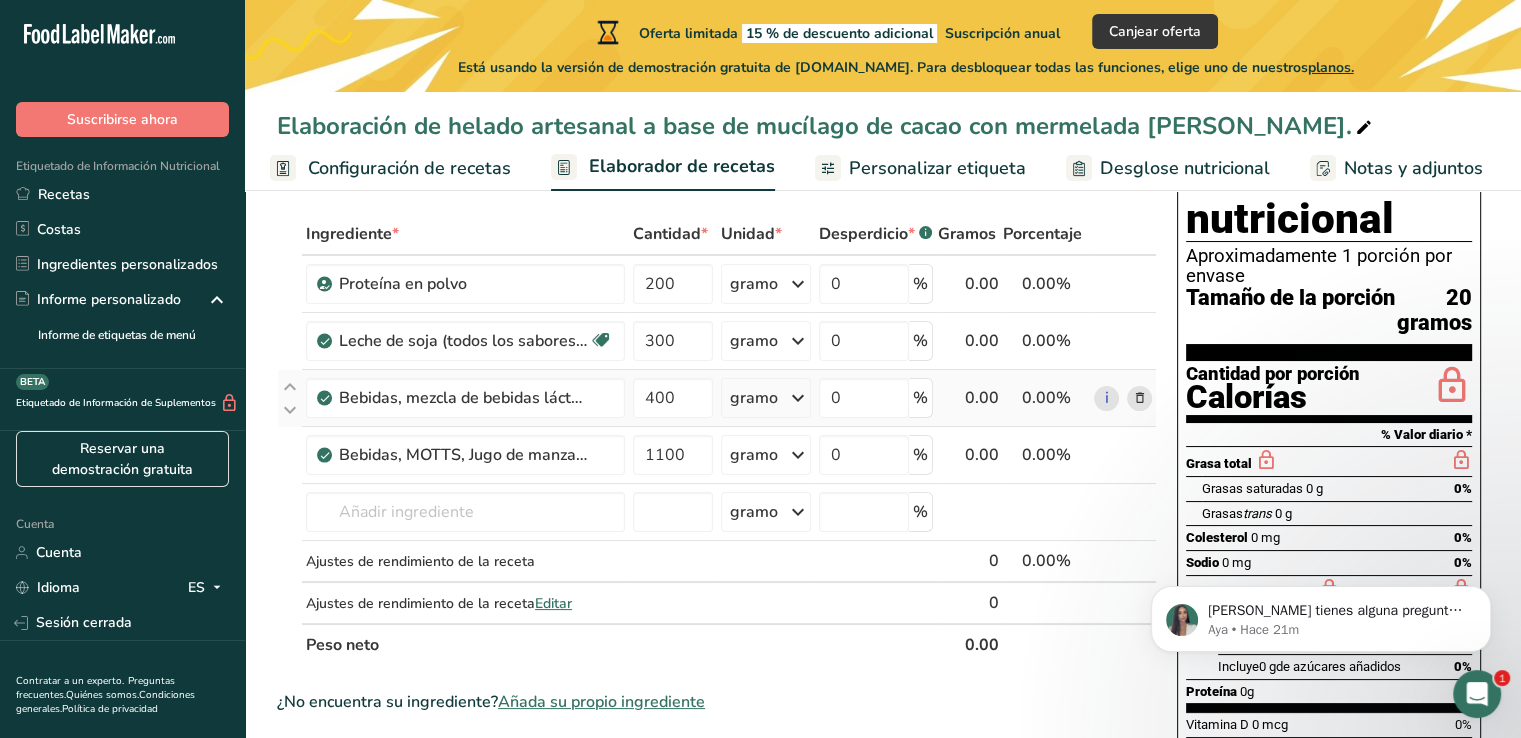 scroll, scrollTop: 100, scrollLeft: 0, axis: vertical 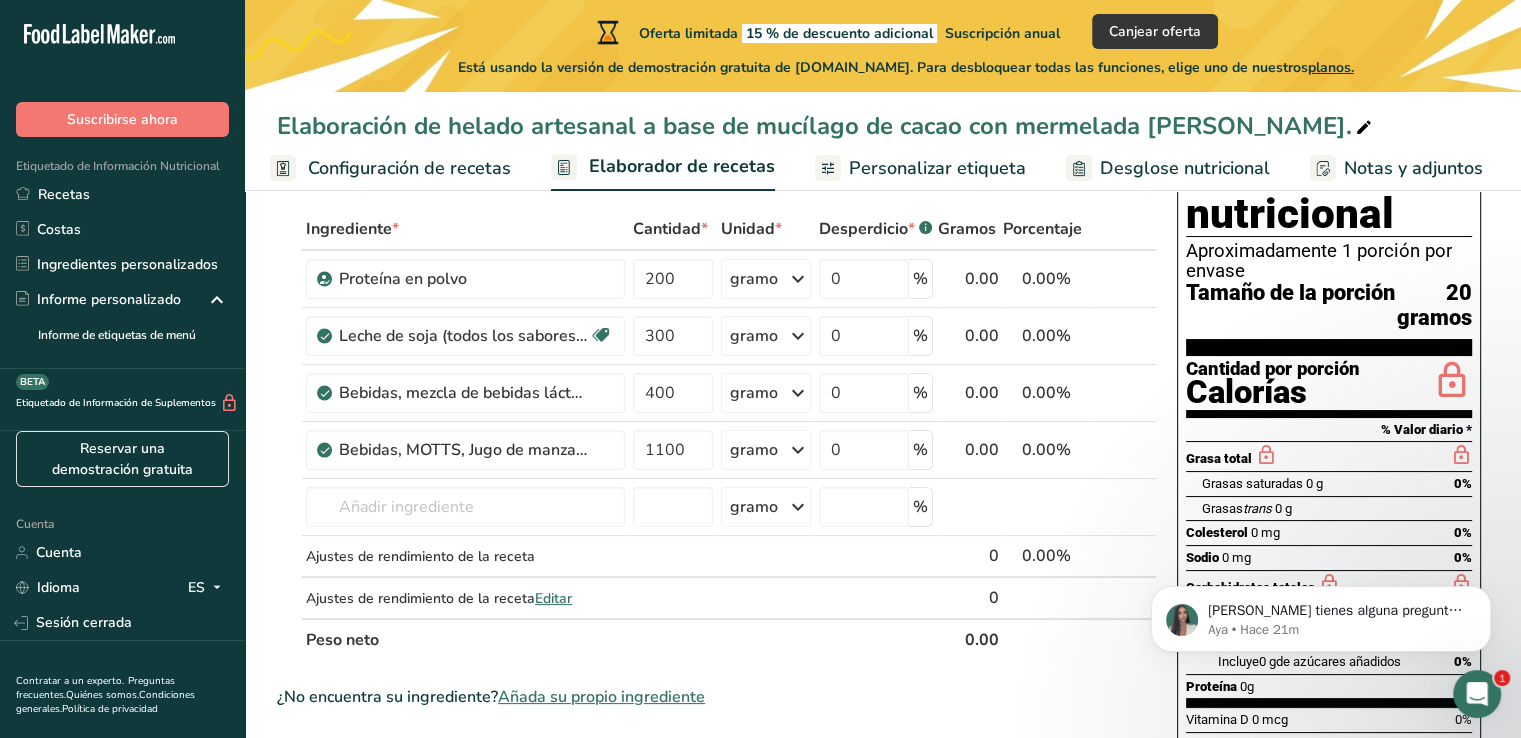 click on "Personalizar etiqueta" at bounding box center (937, 168) 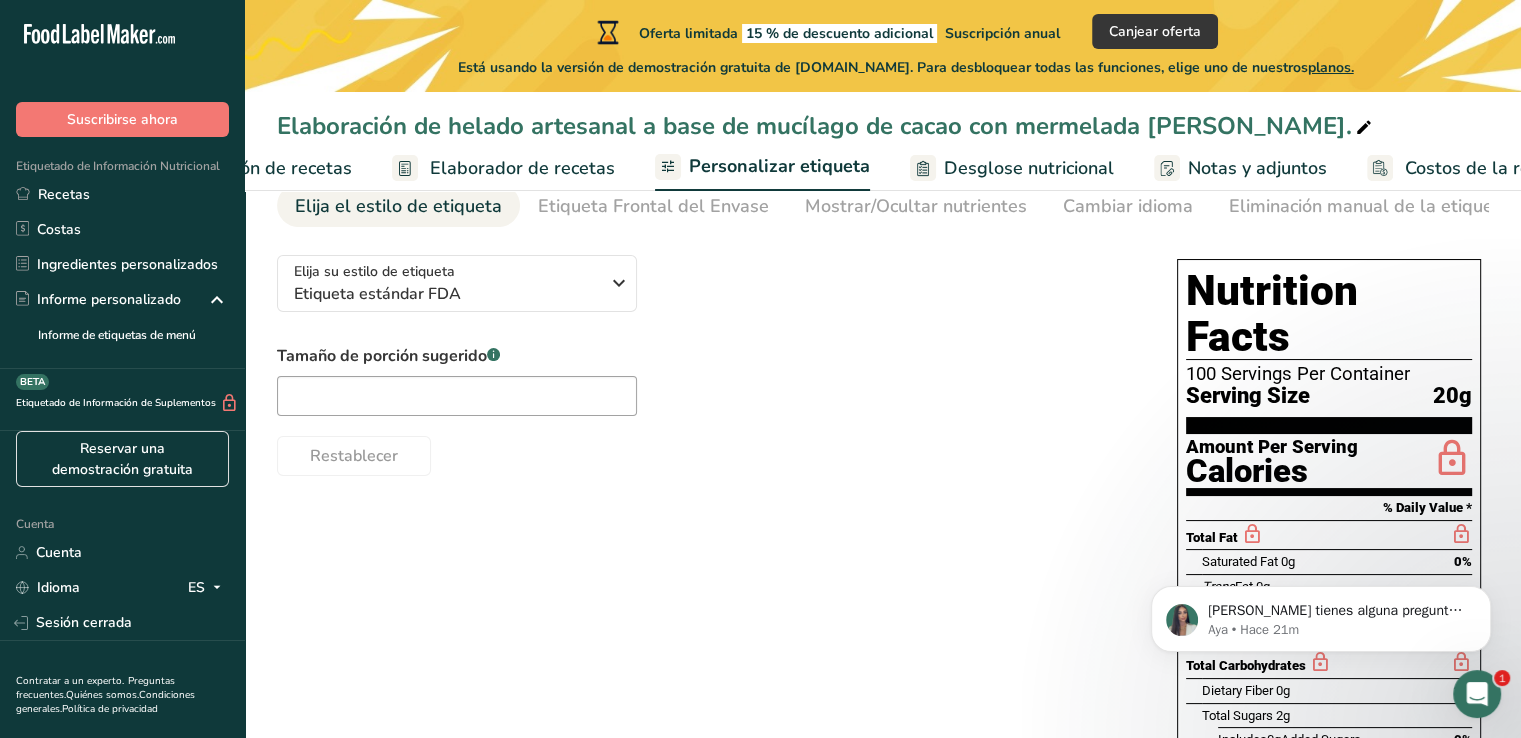 scroll, scrollTop: 0, scrollLeft: 232, axis: horizontal 